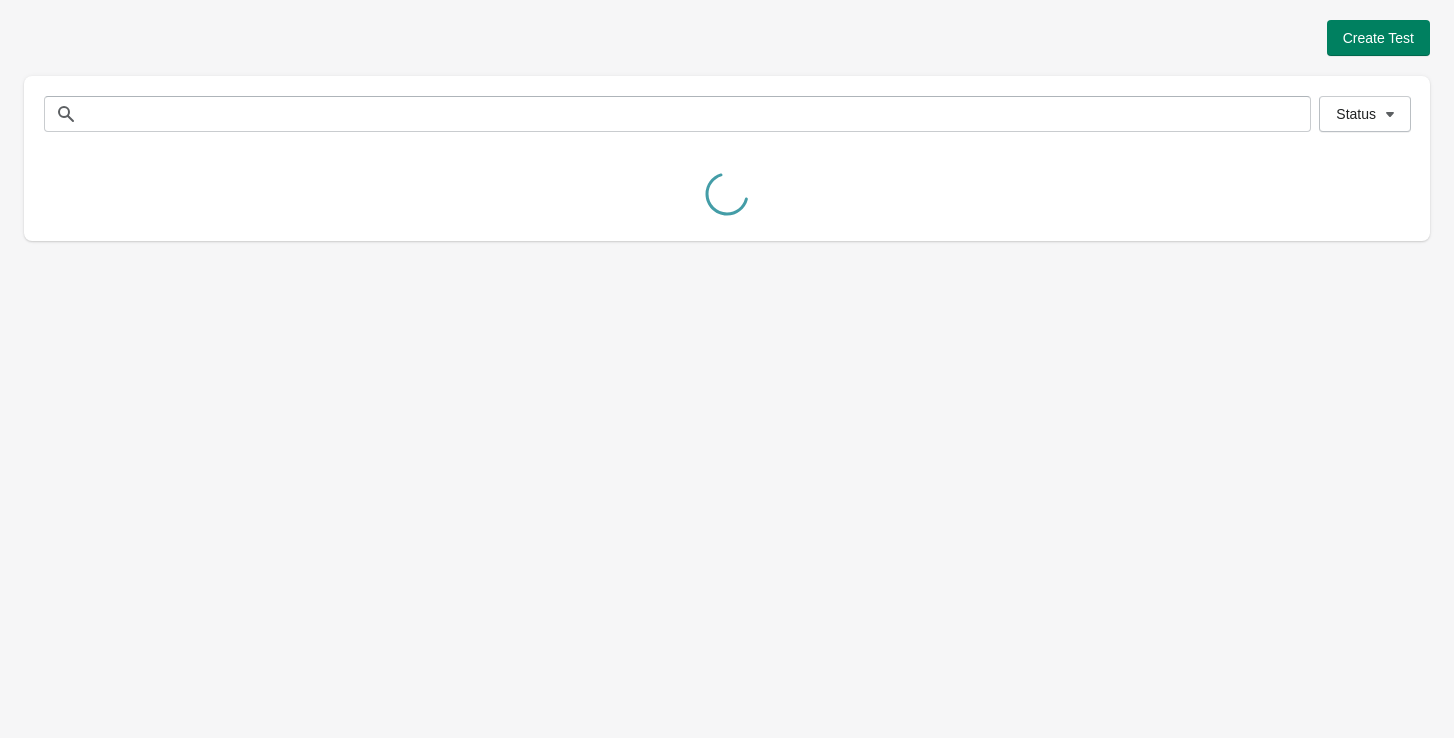 scroll, scrollTop: 0, scrollLeft: 0, axis: both 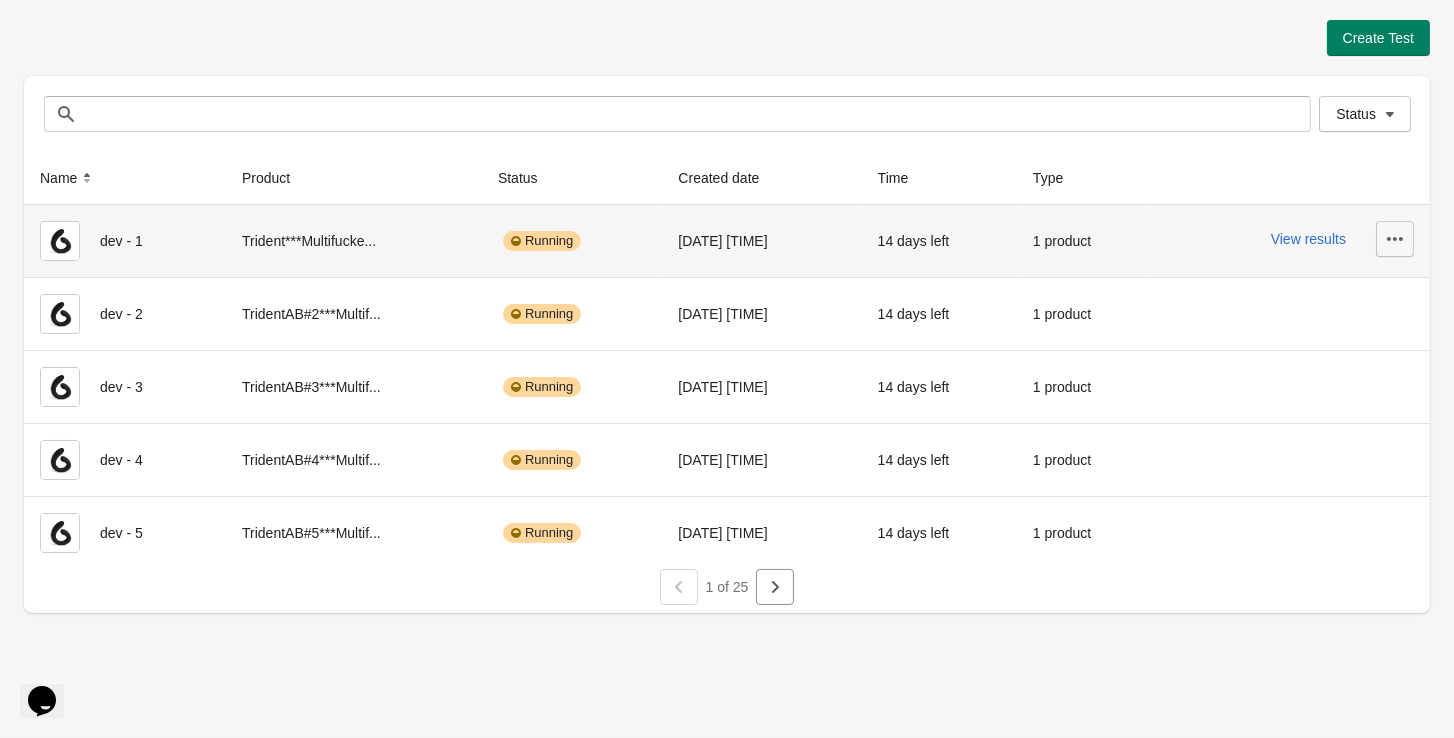 click 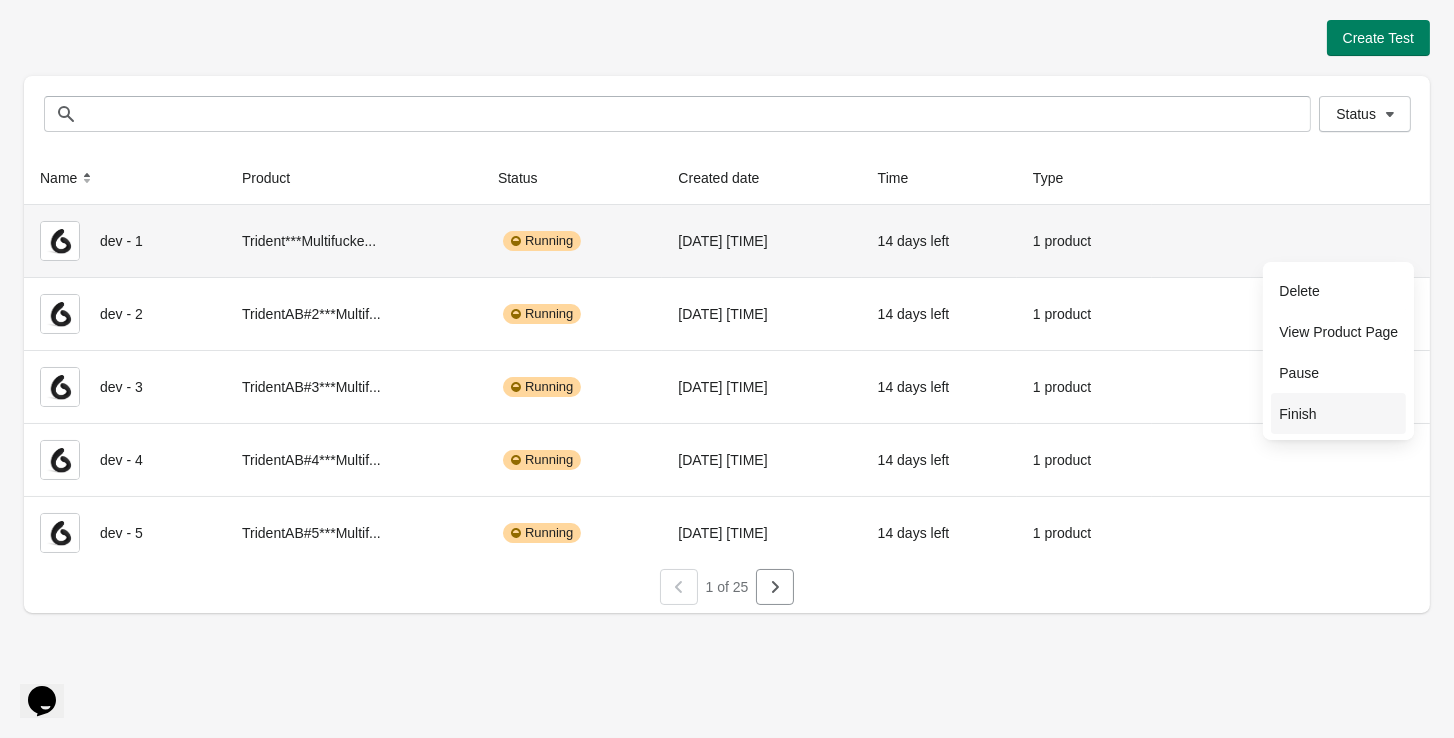 click on "Finish" at bounding box center [1338, 414] 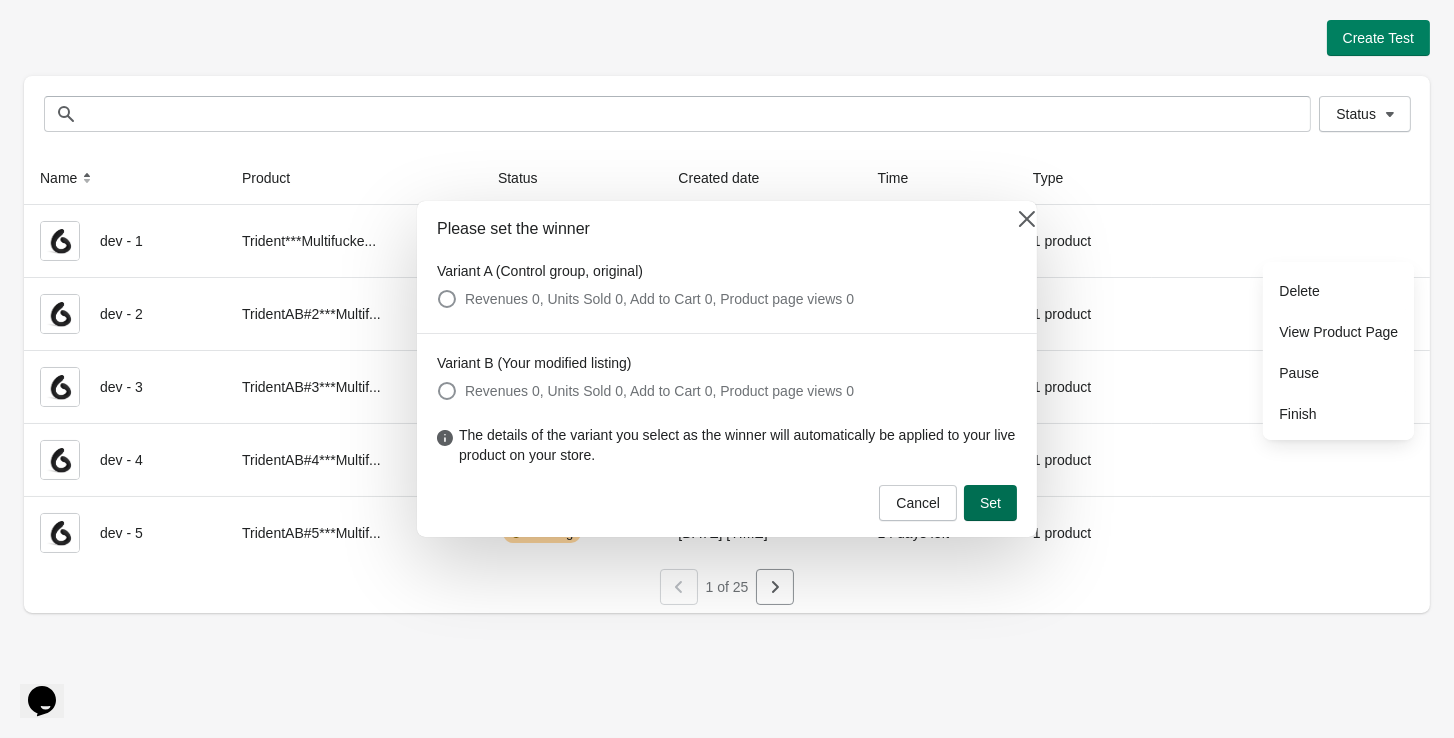 click on "Set" at bounding box center [990, 503] 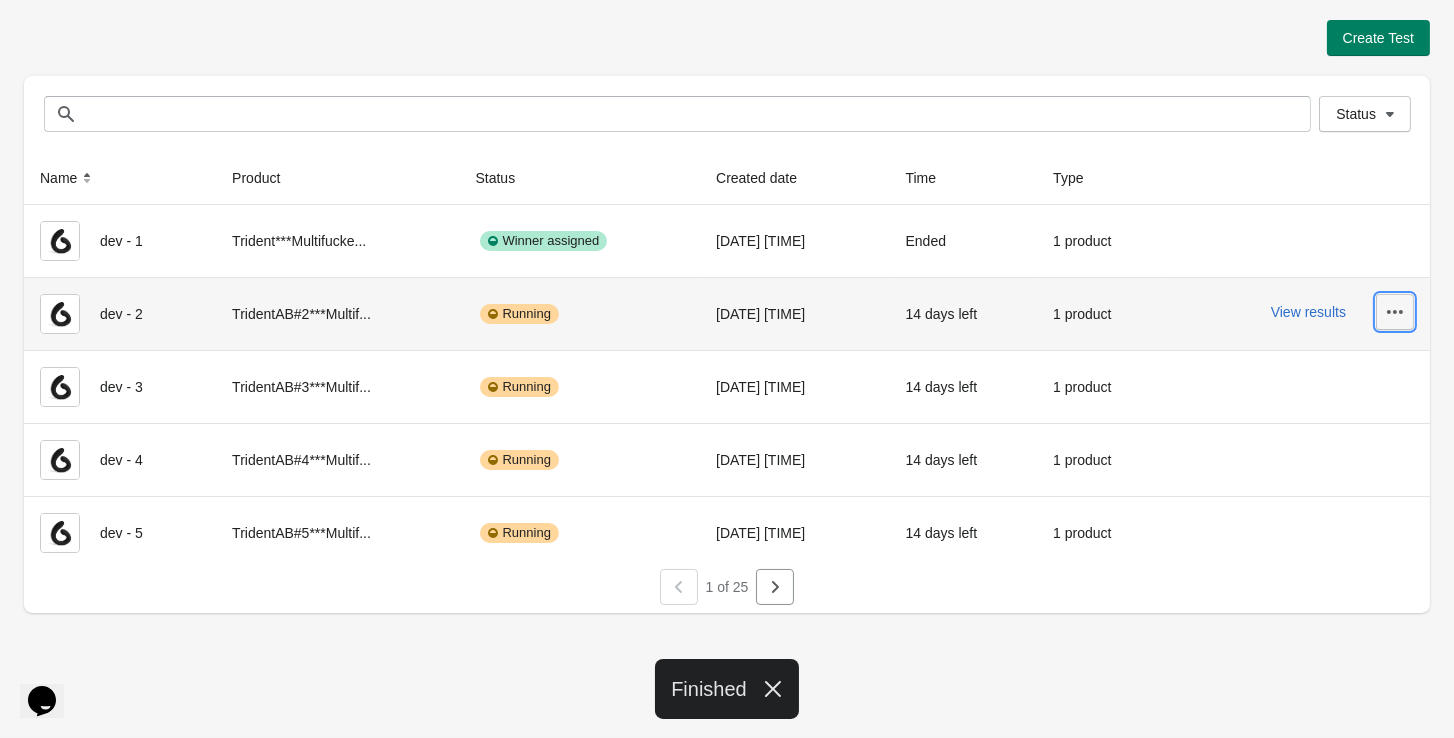 click 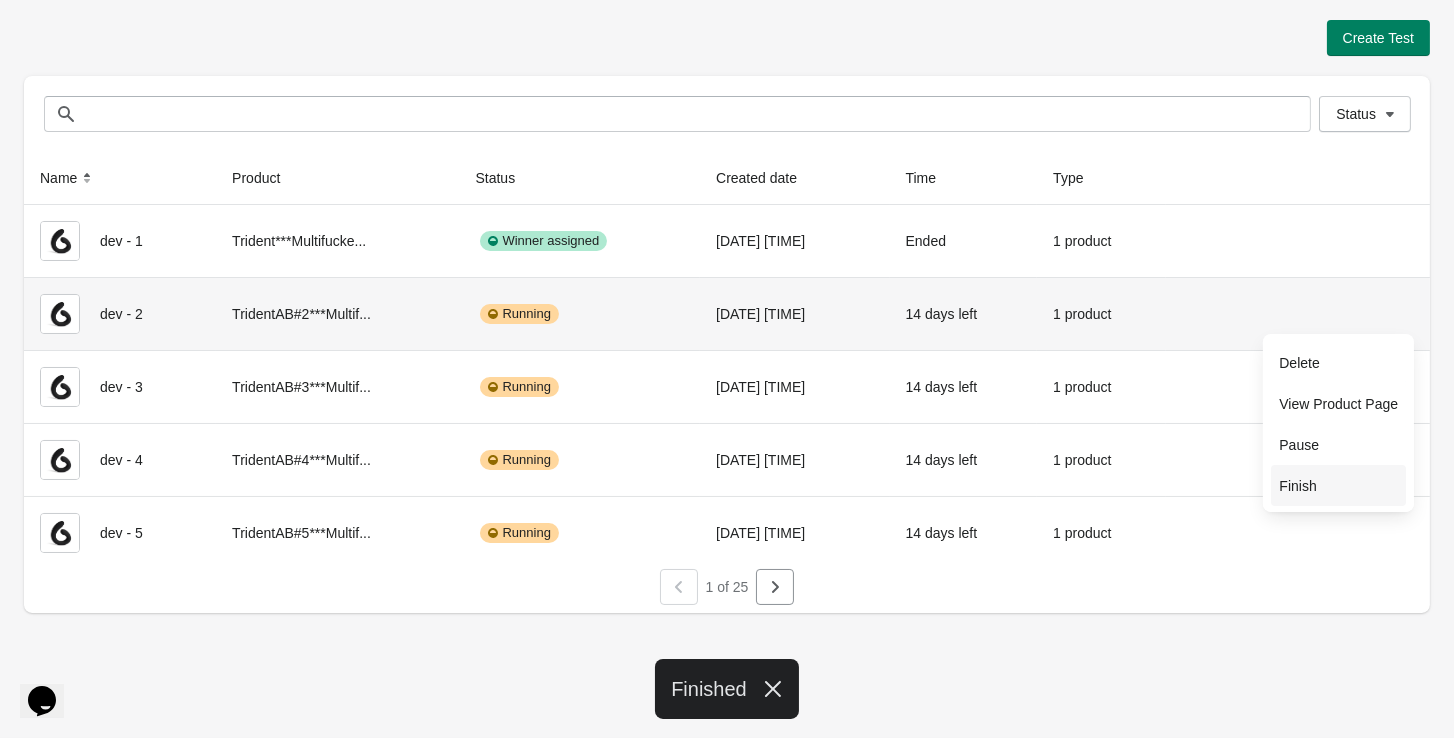 click on "Finish" at bounding box center [1338, 486] 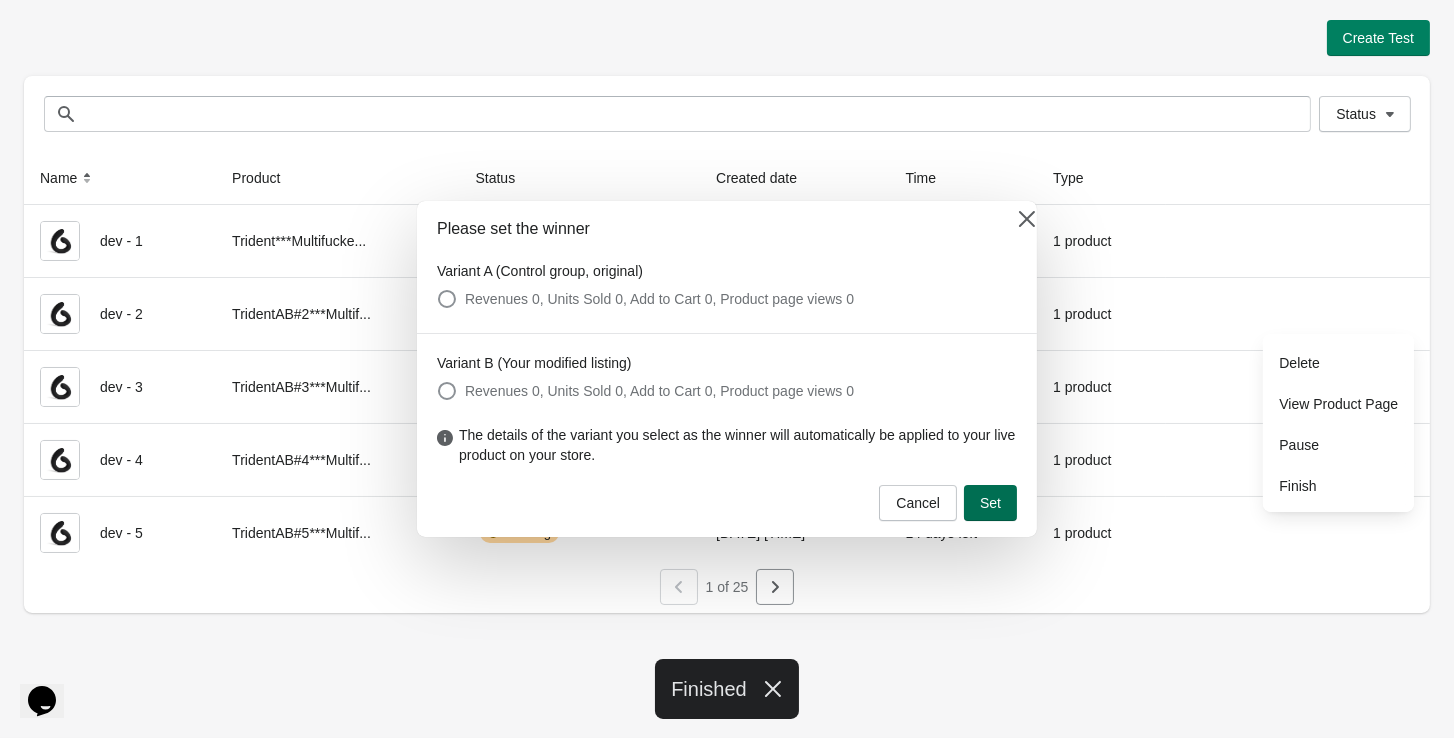 click on "Set" at bounding box center [990, 503] 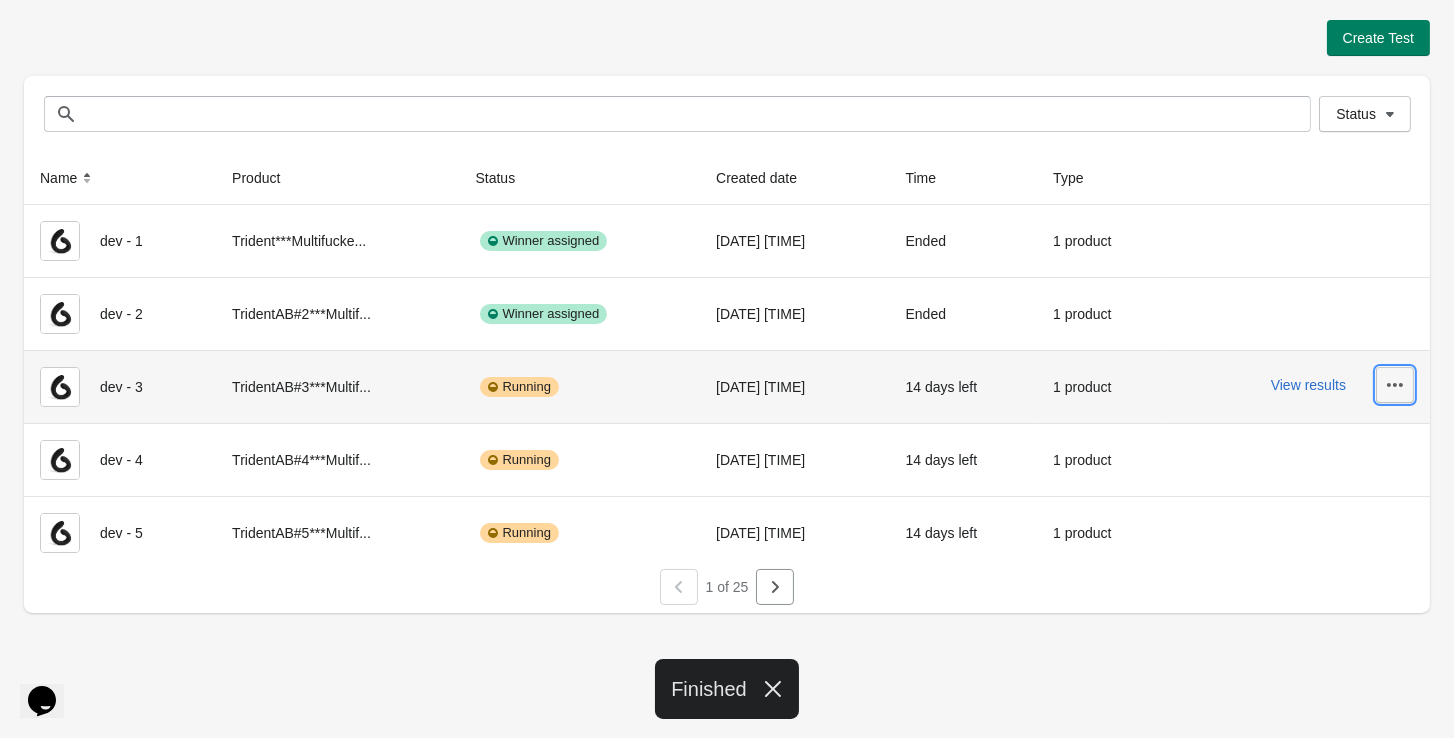 click 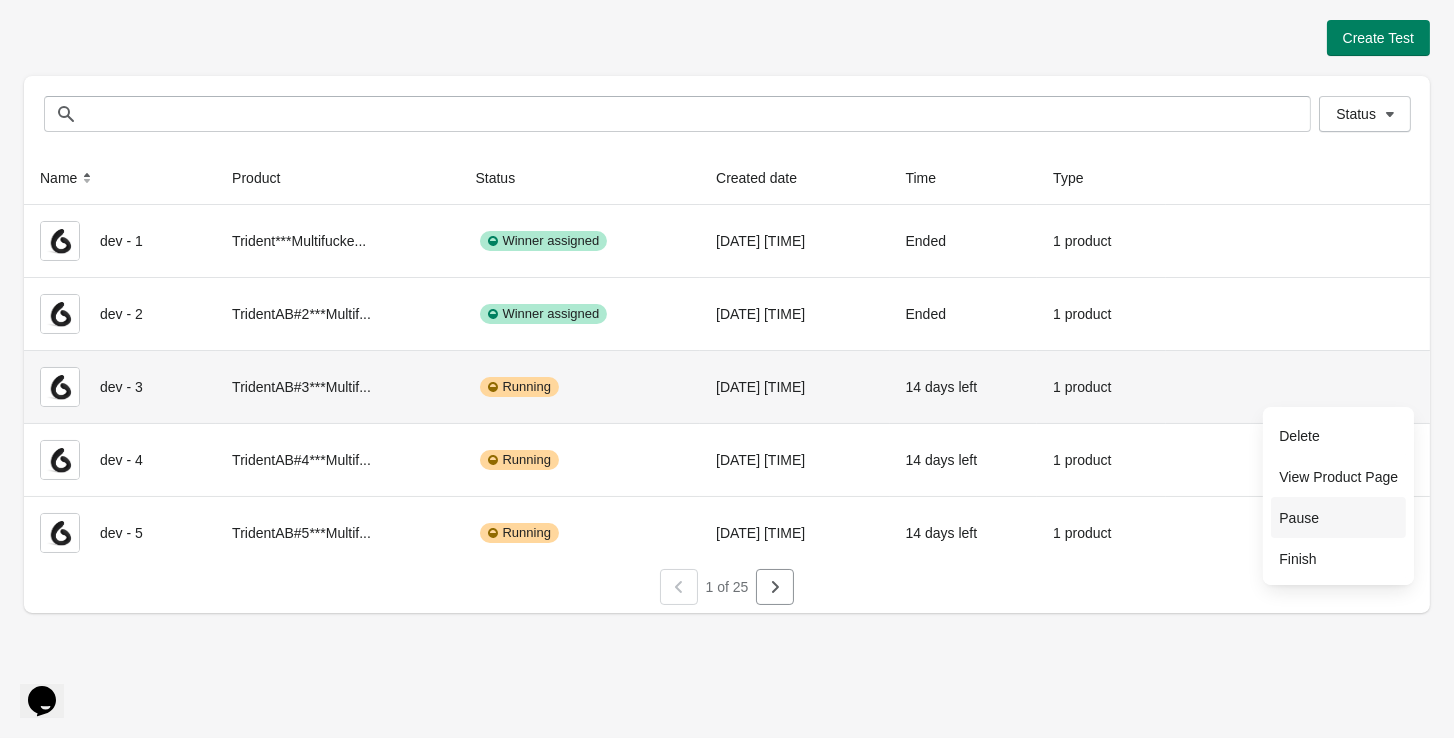 click on "Pause" at bounding box center [1338, 517] 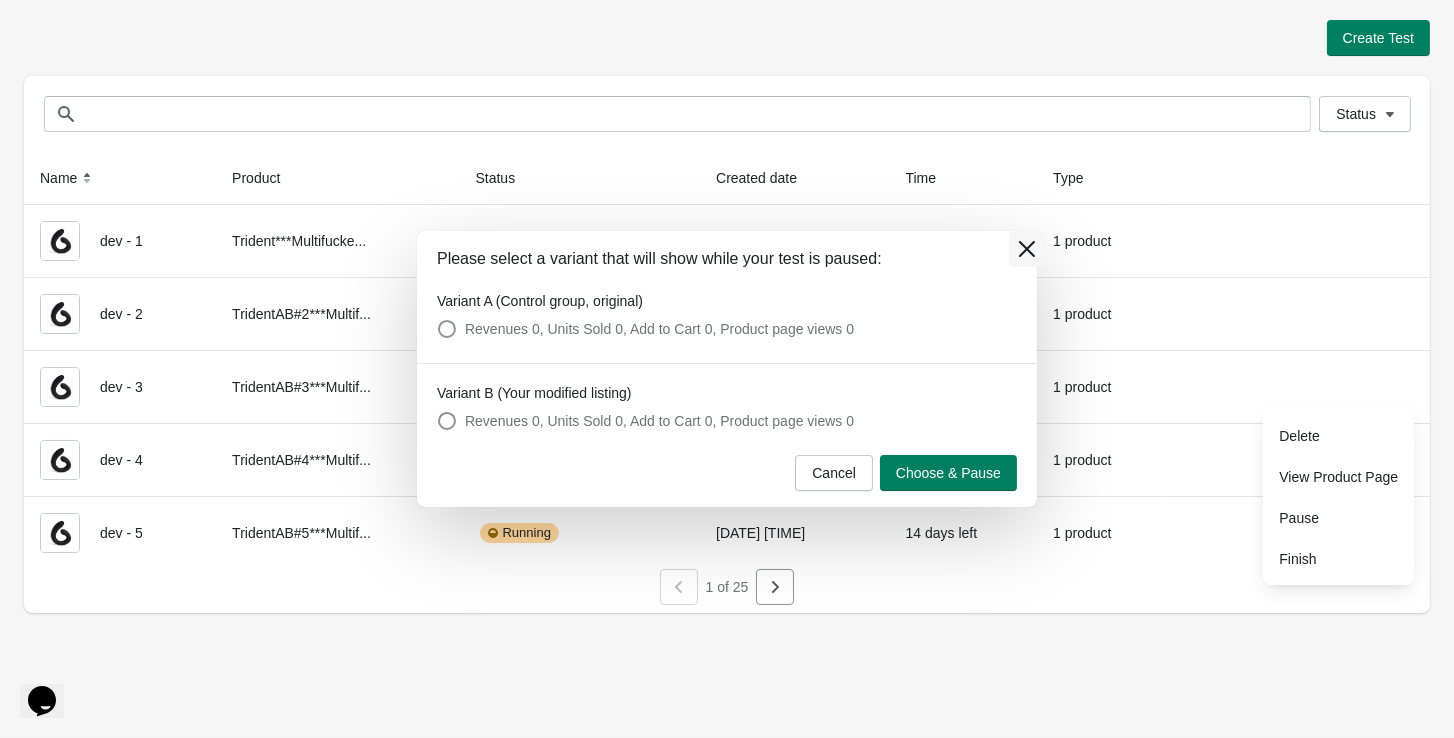 click at bounding box center [1027, 249] 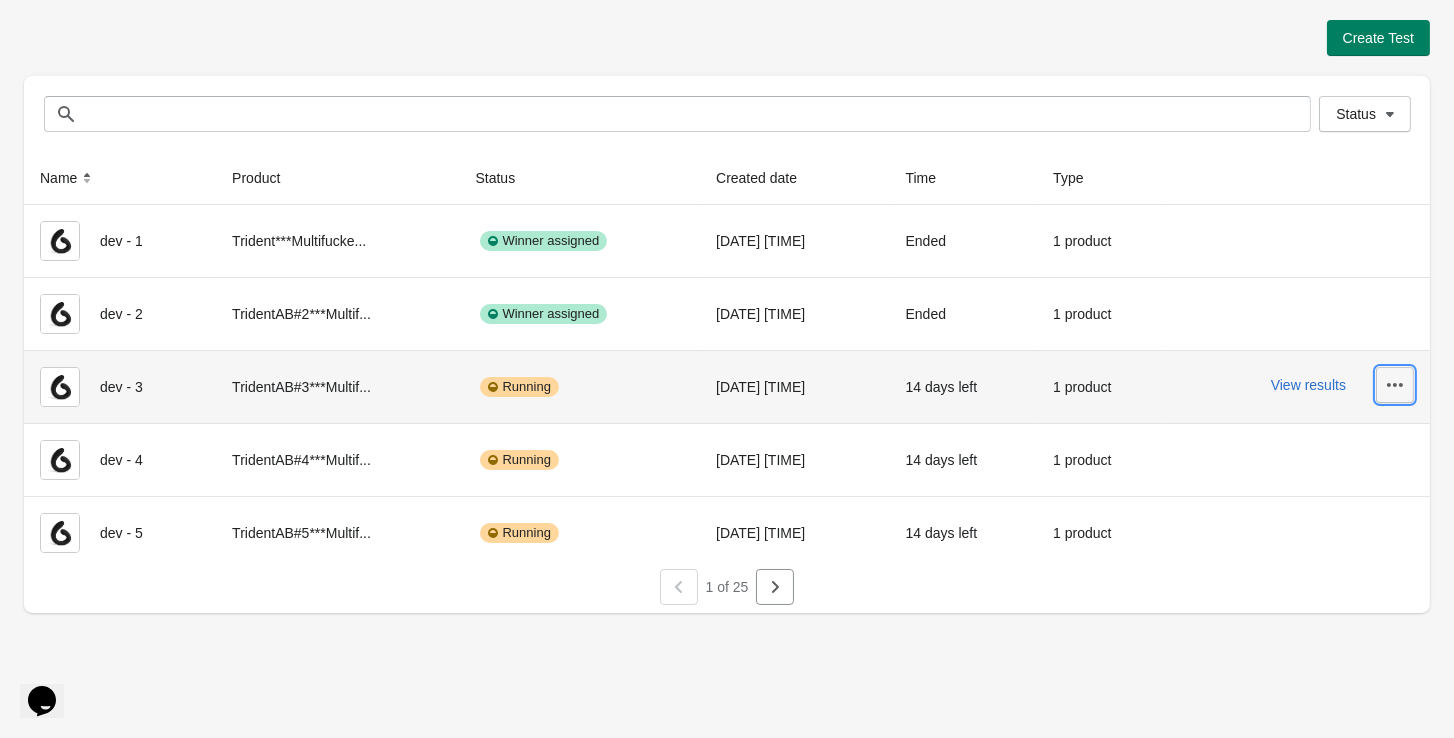 click at bounding box center (1395, 385) 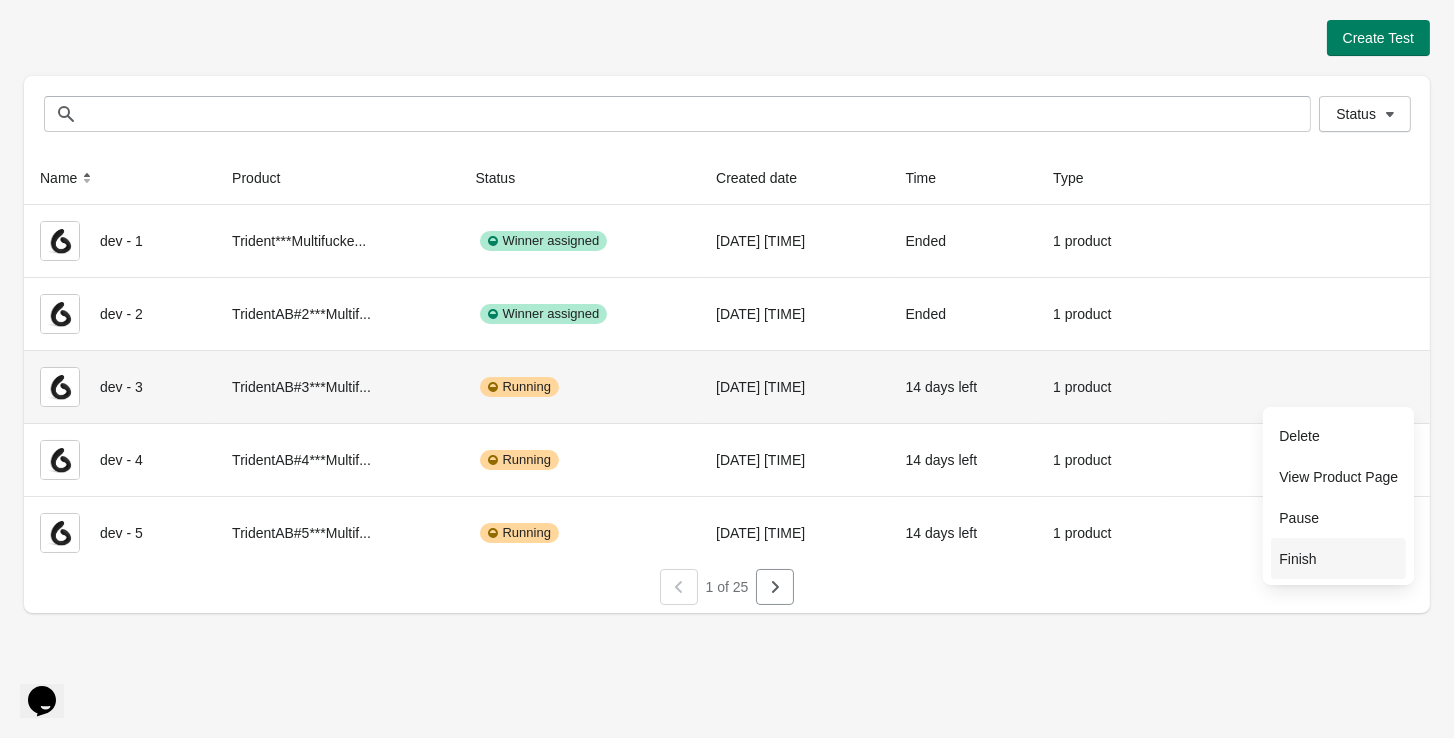 click on "Finish" at bounding box center (1338, 559) 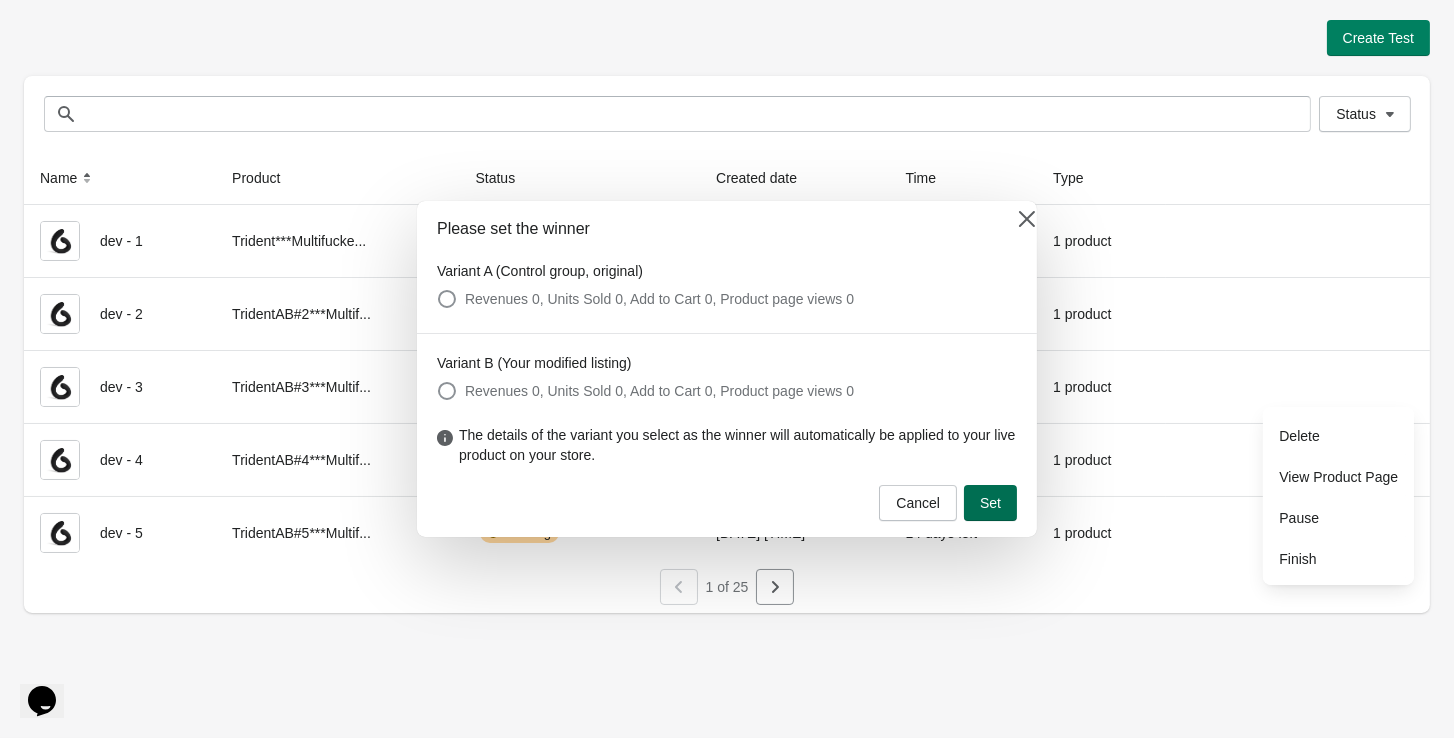 click on "Set" at bounding box center [990, 503] 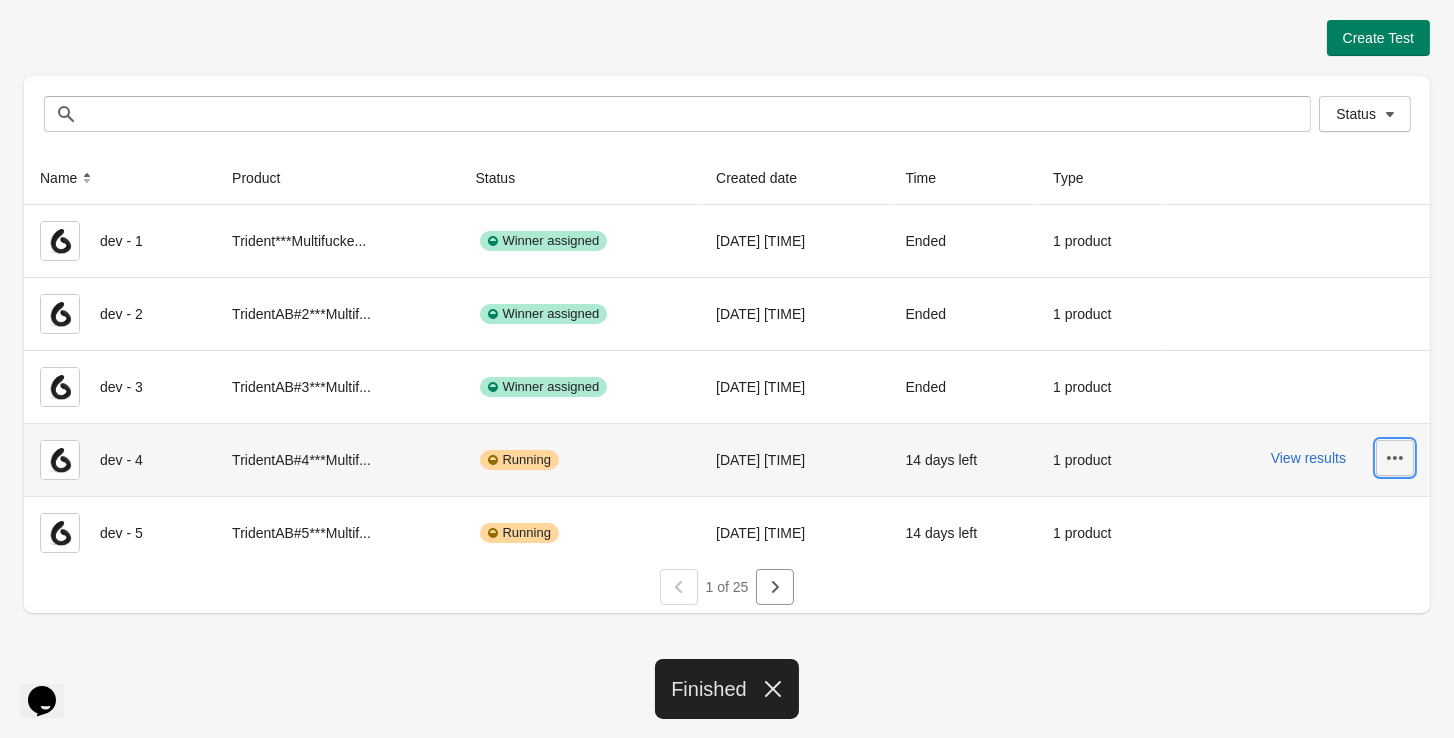 click 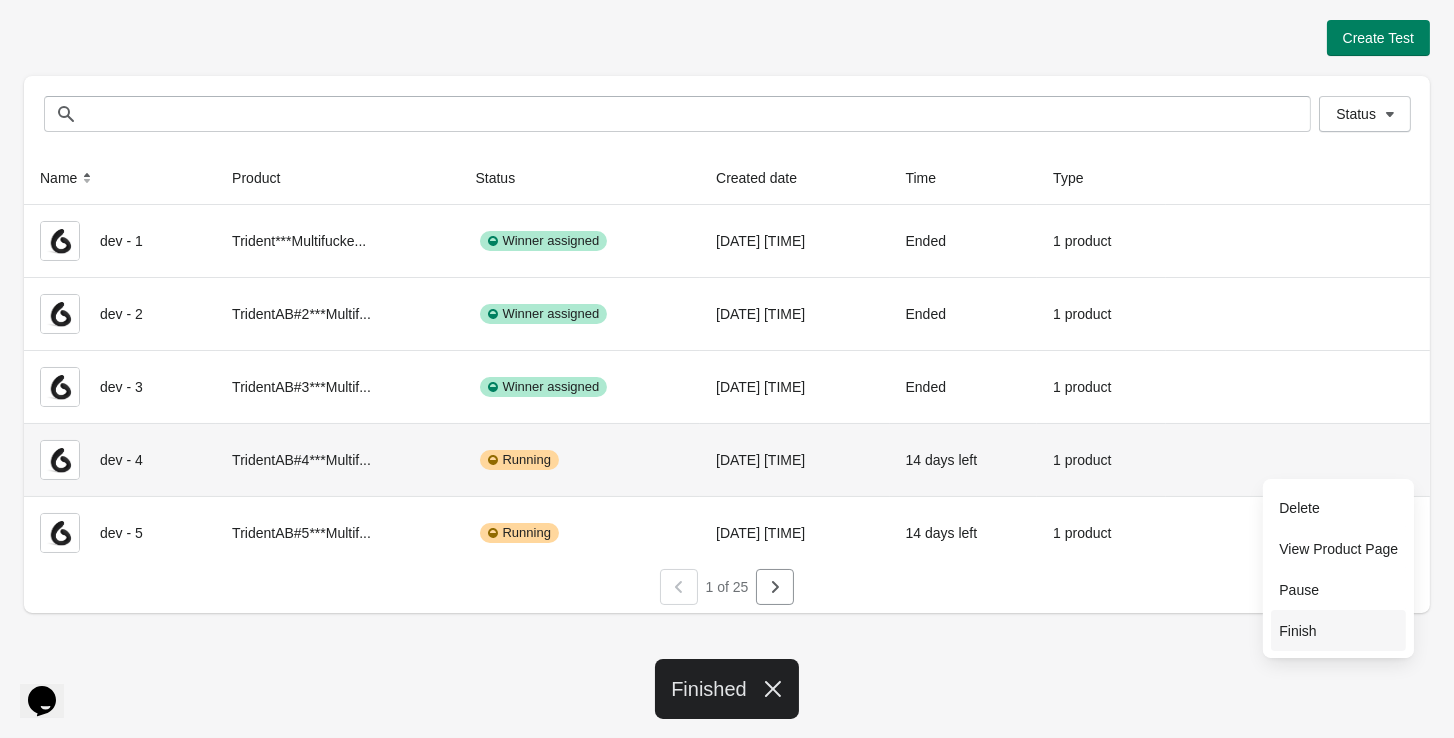click on "Finish" at bounding box center [1338, 631] 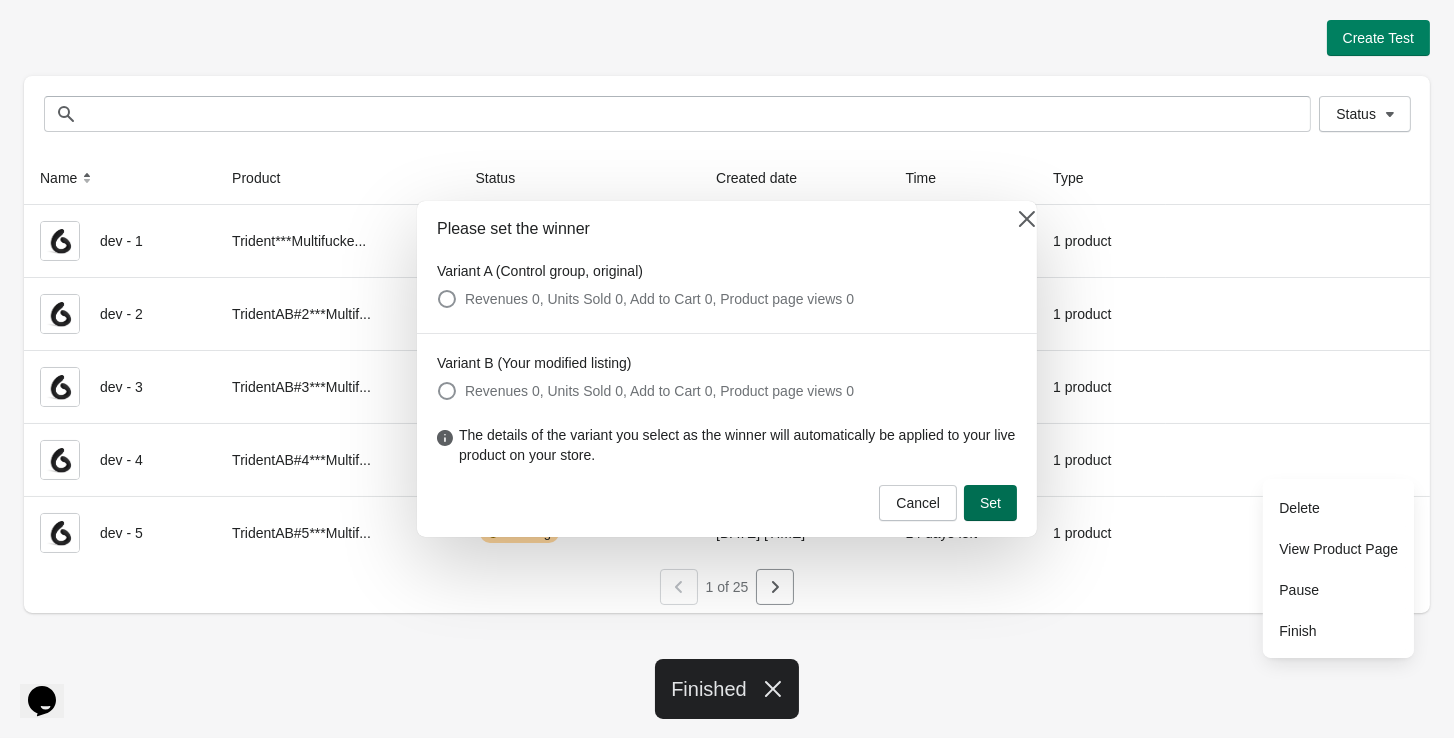 click on "Set" at bounding box center (990, 503) 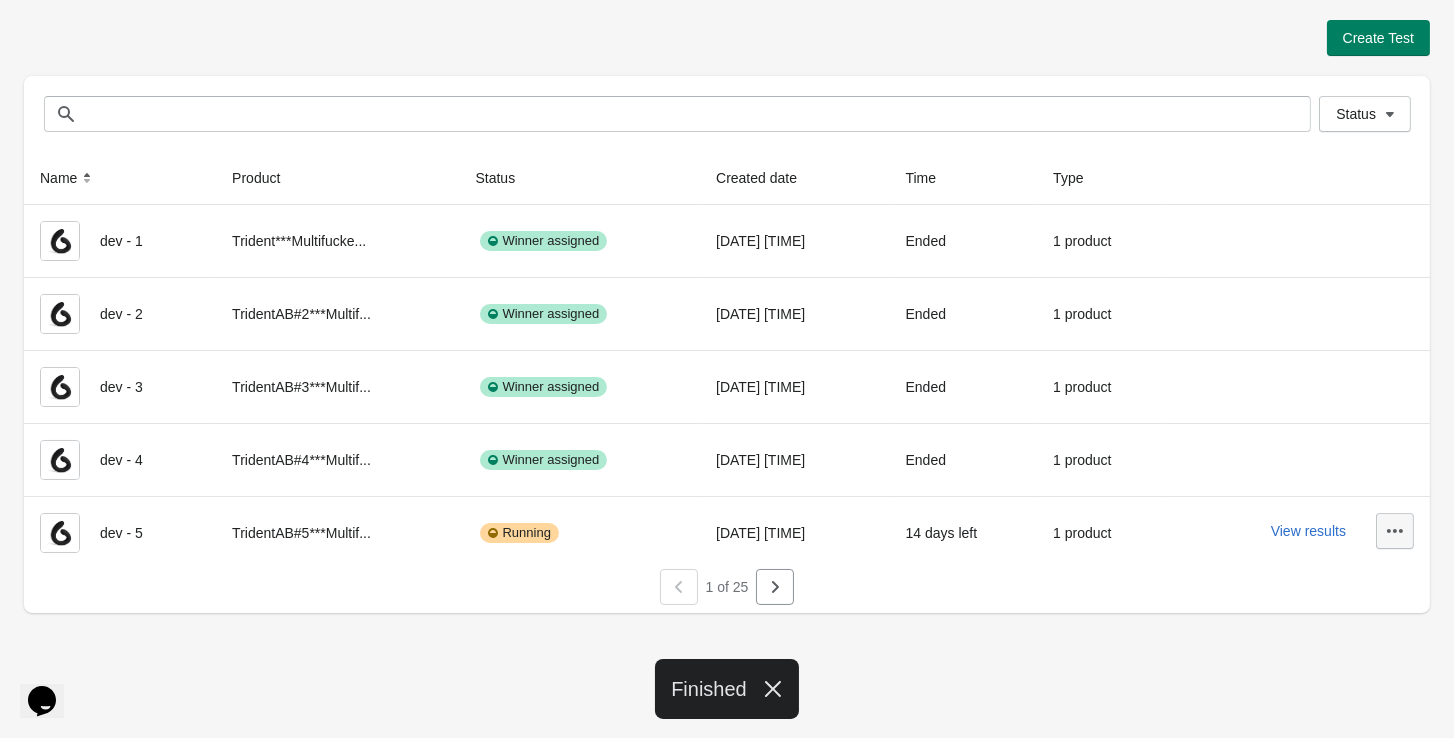 click 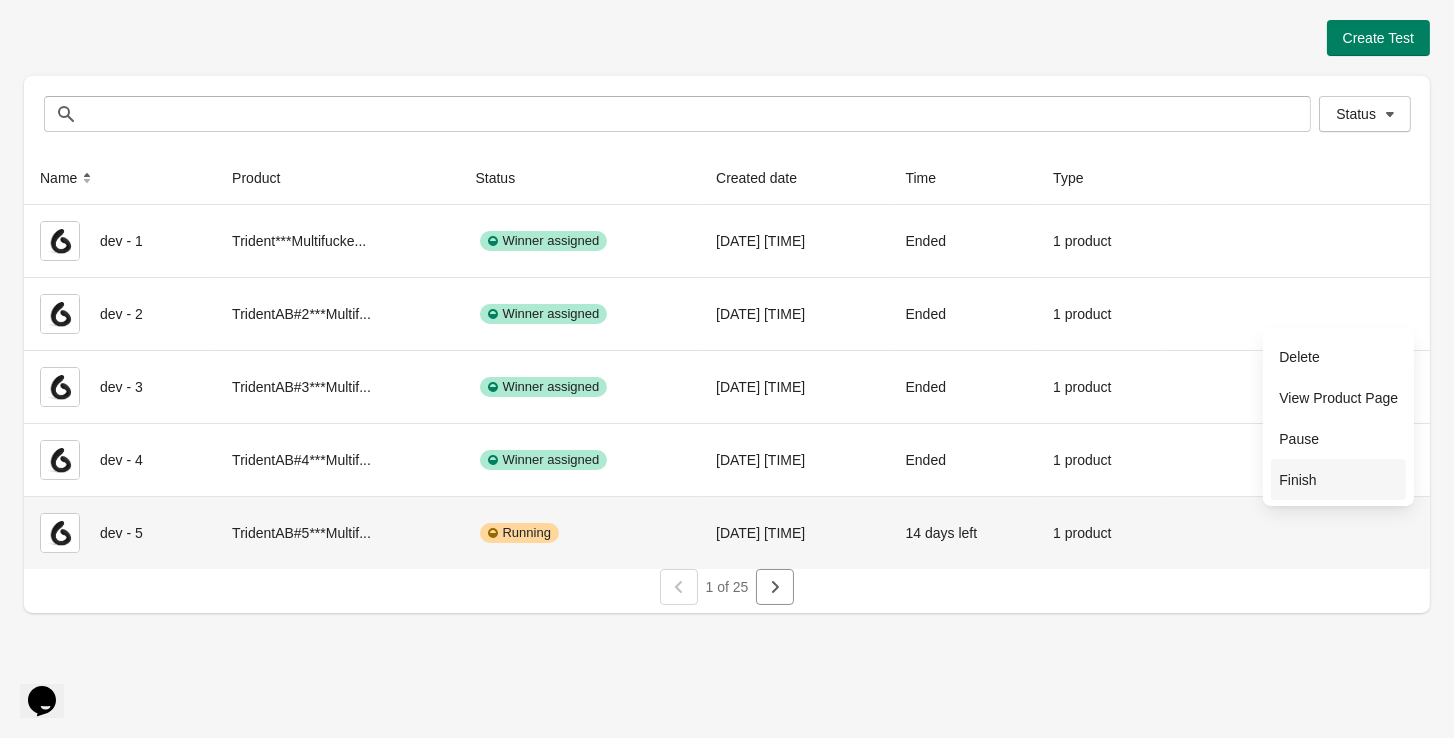 click on "Finish" at bounding box center [1338, 479] 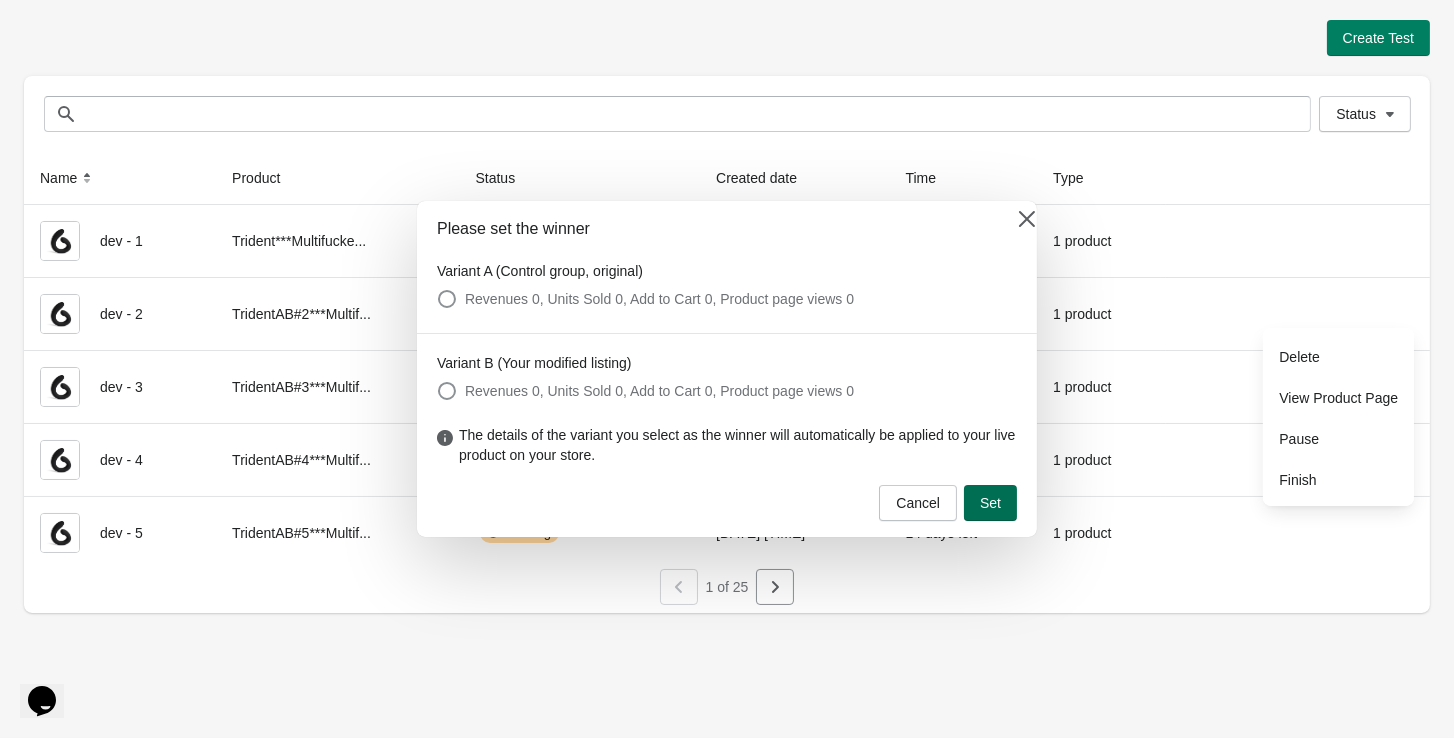 click on "Set" at bounding box center (990, 503) 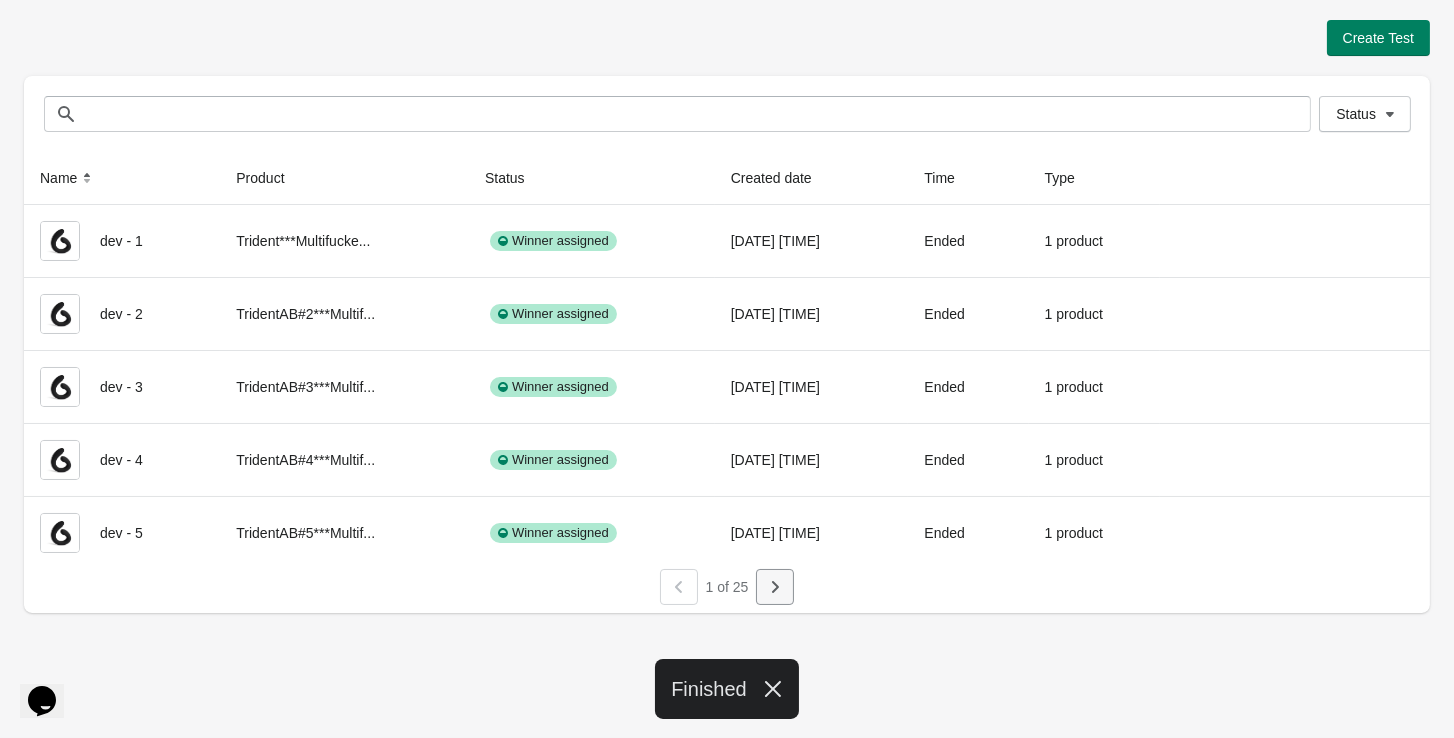 click 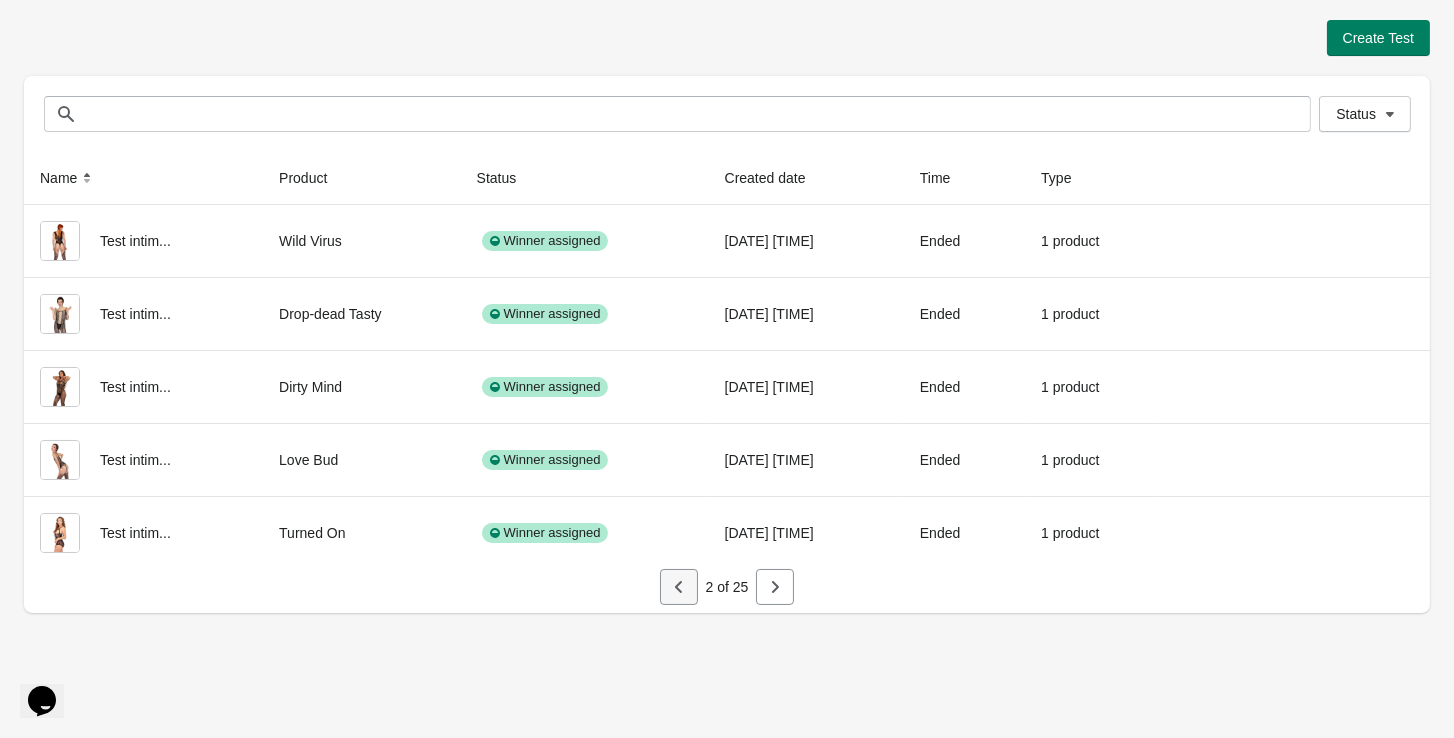 click at bounding box center (679, 587) 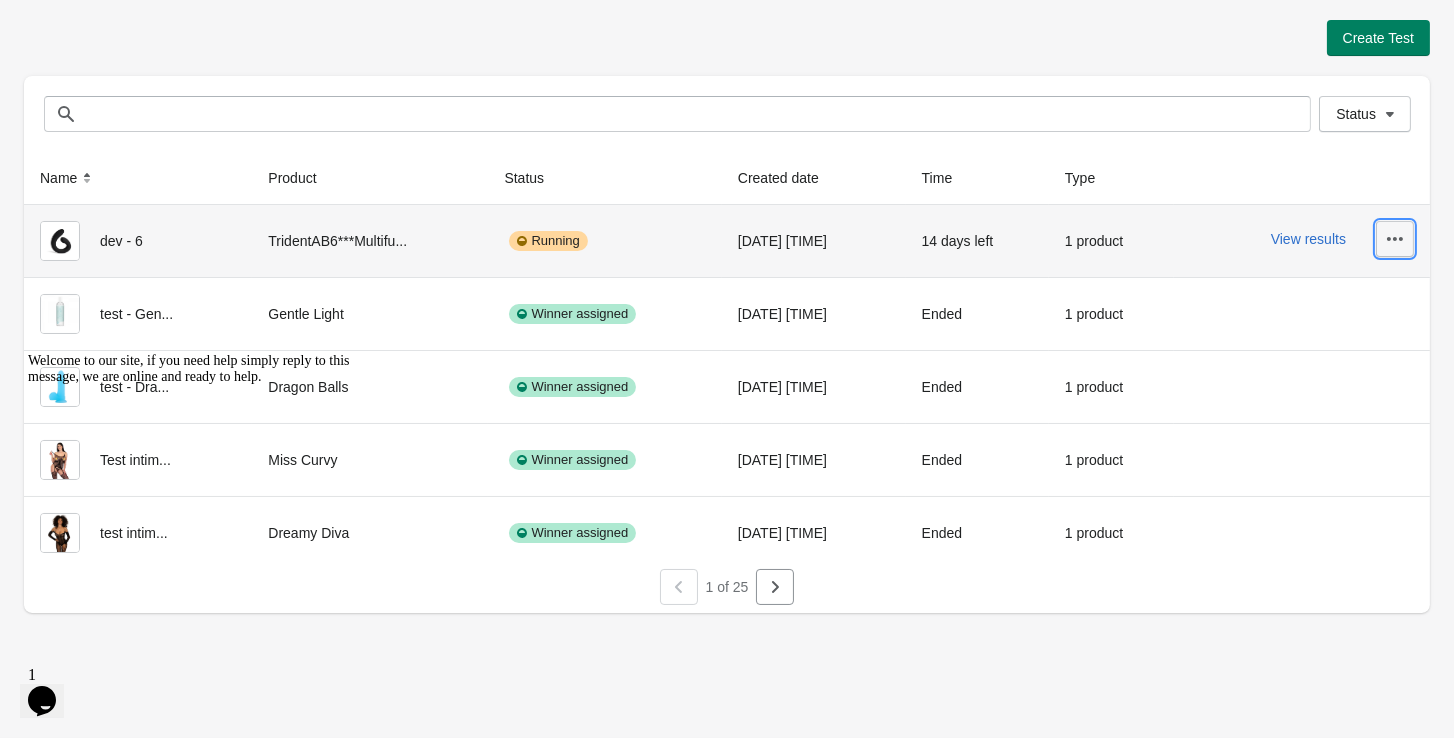 click 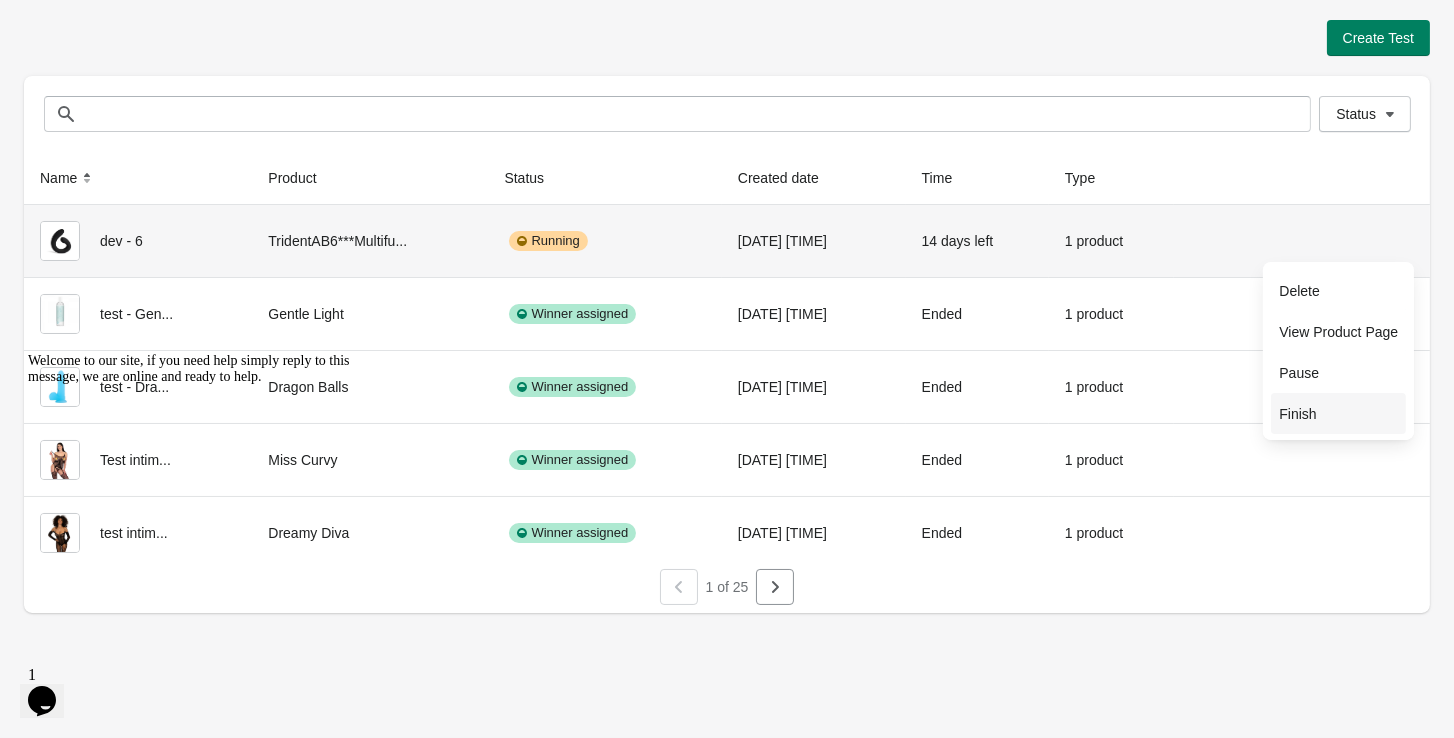 click on "Finish" at bounding box center [1338, 414] 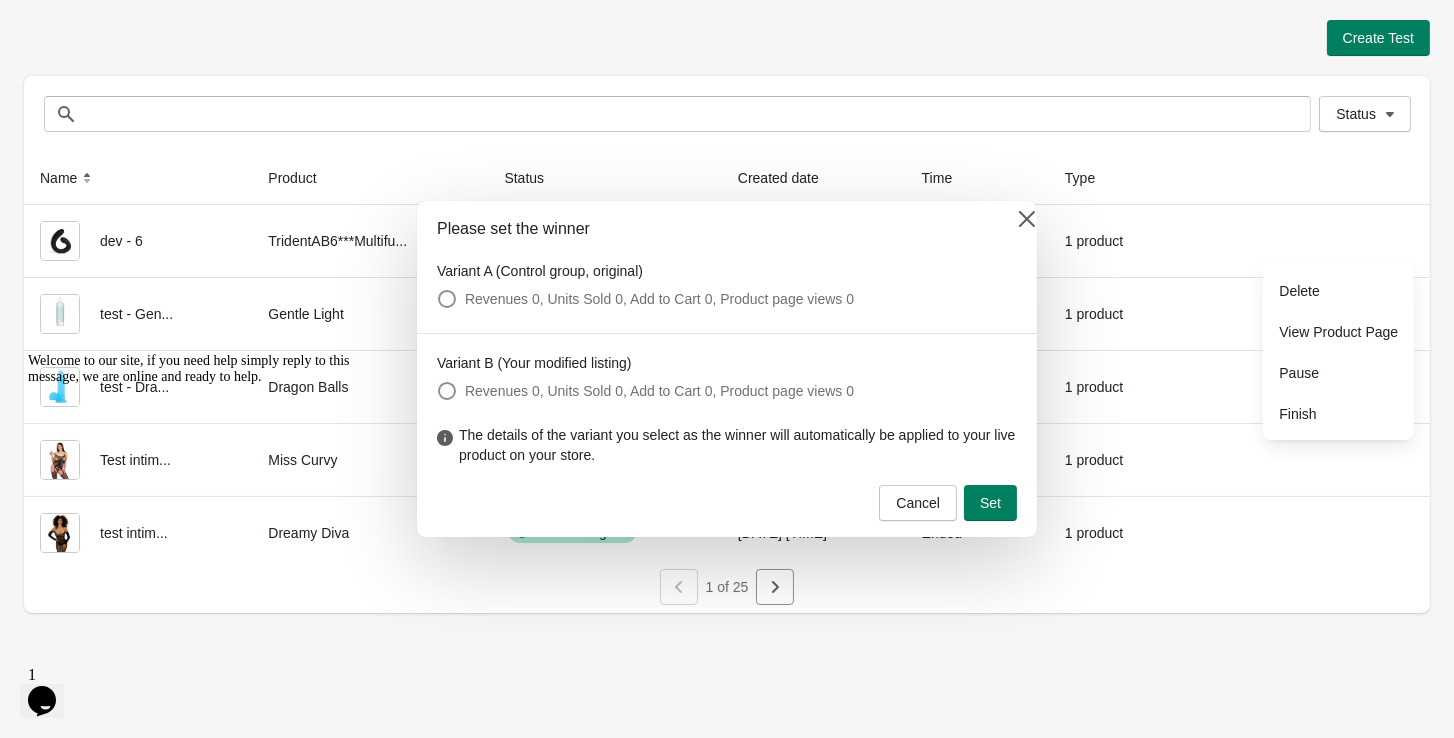 click on "The details of the variant you select as the winner will automatically be applied to your live product on your store." at bounding box center (727, 455) 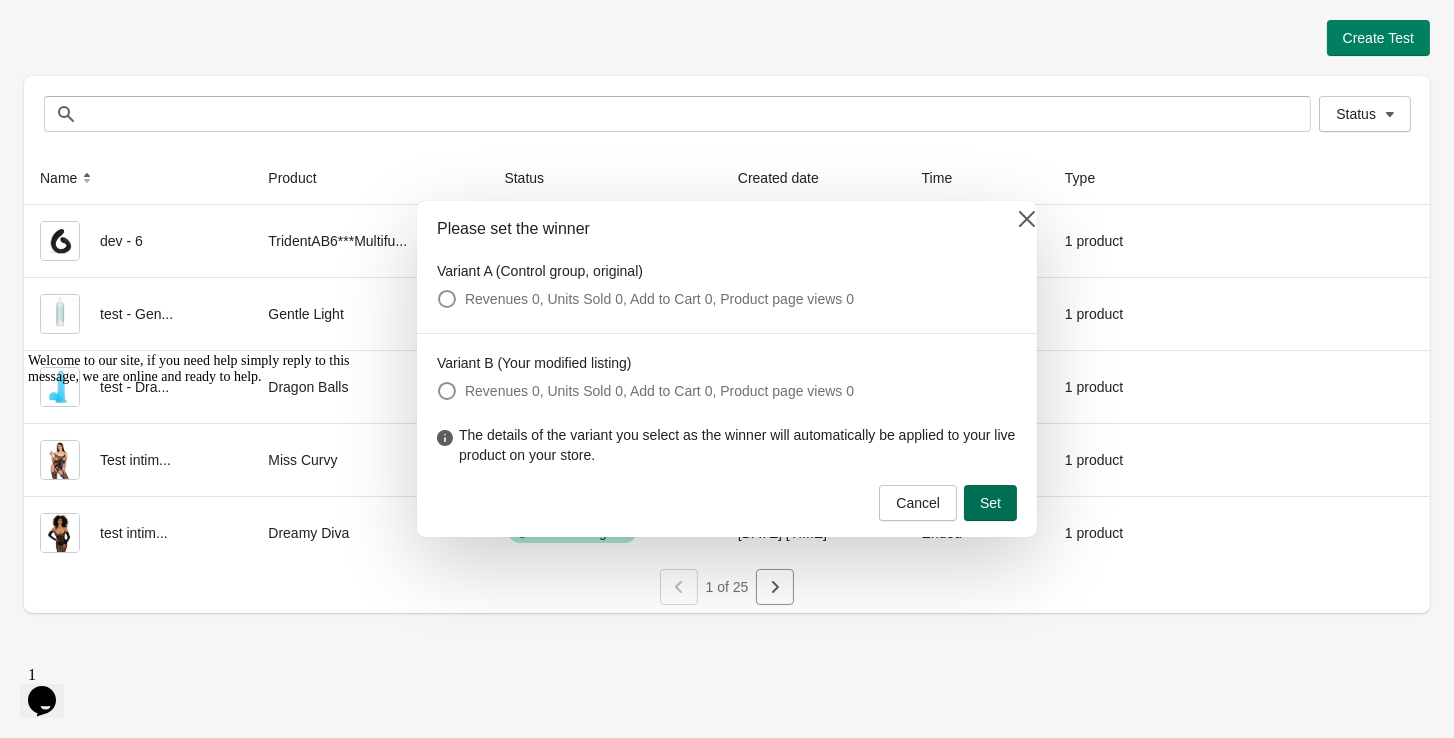 click on "Set" at bounding box center [990, 503] 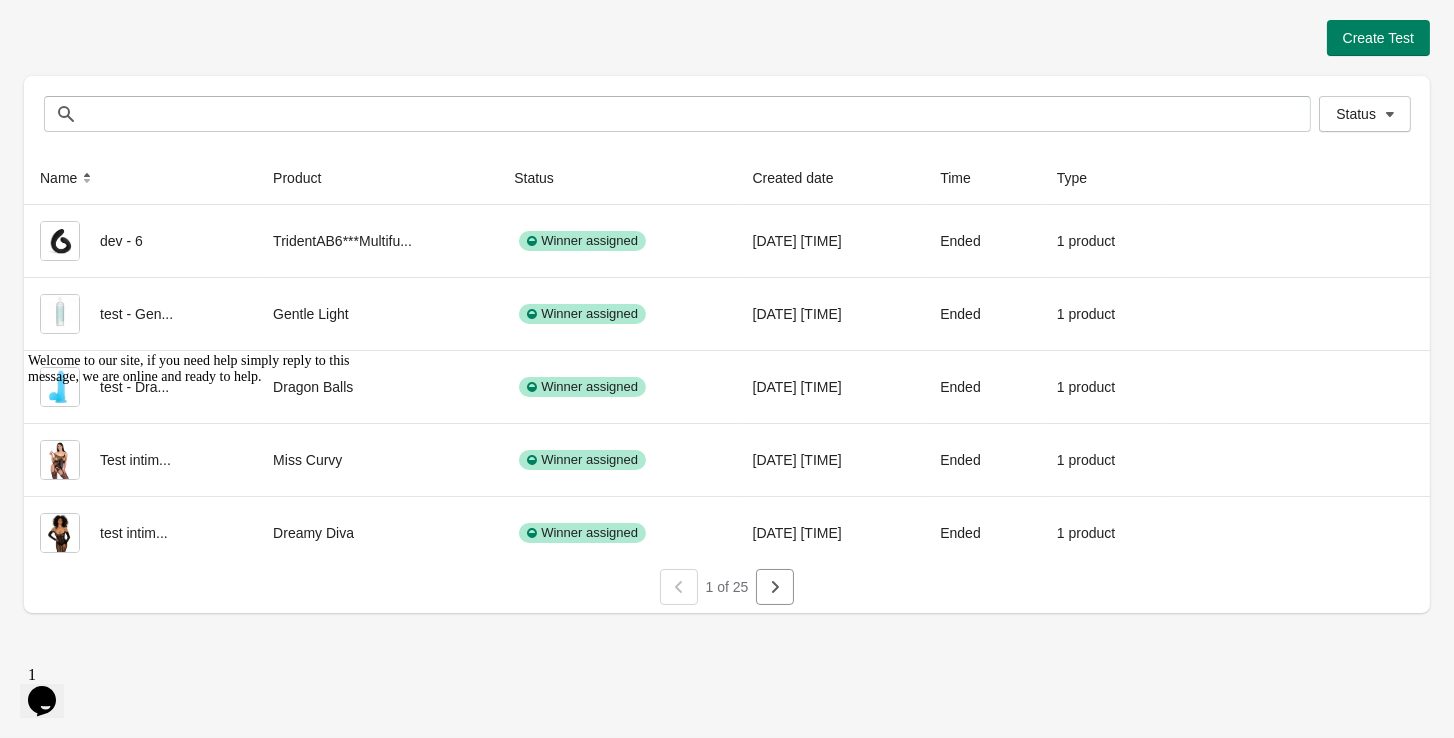 click at bounding box center (28, 352) 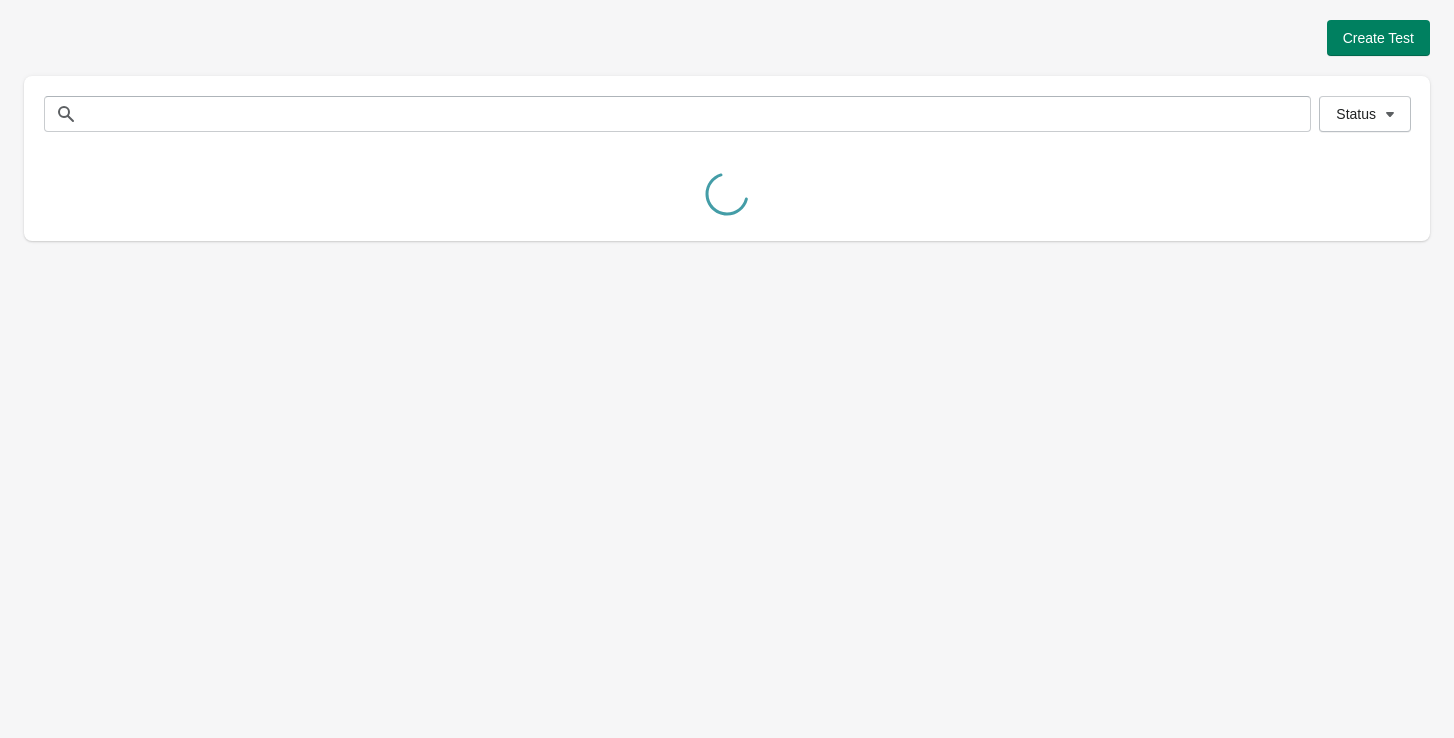 scroll, scrollTop: 0, scrollLeft: 0, axis: both 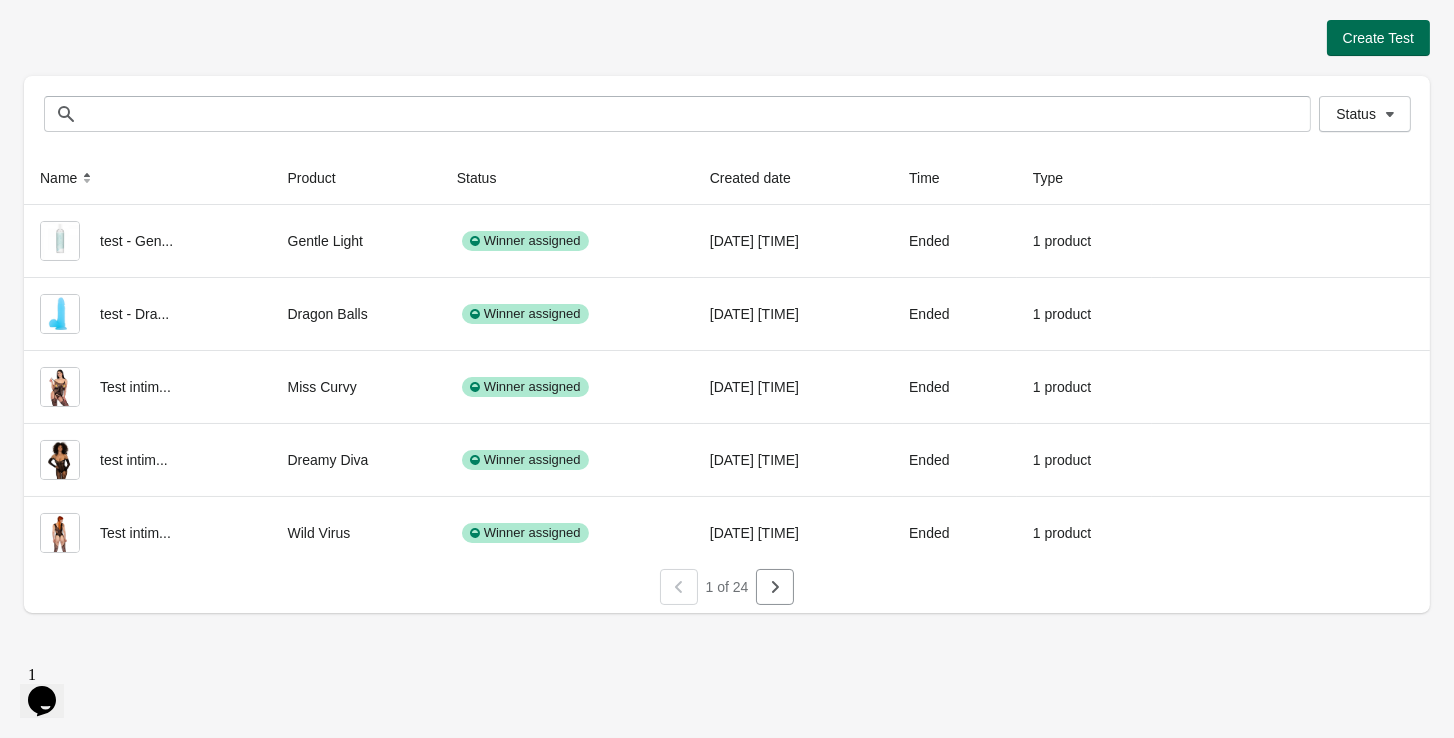 click on "Create Test" at bounding box center [1378, 38] 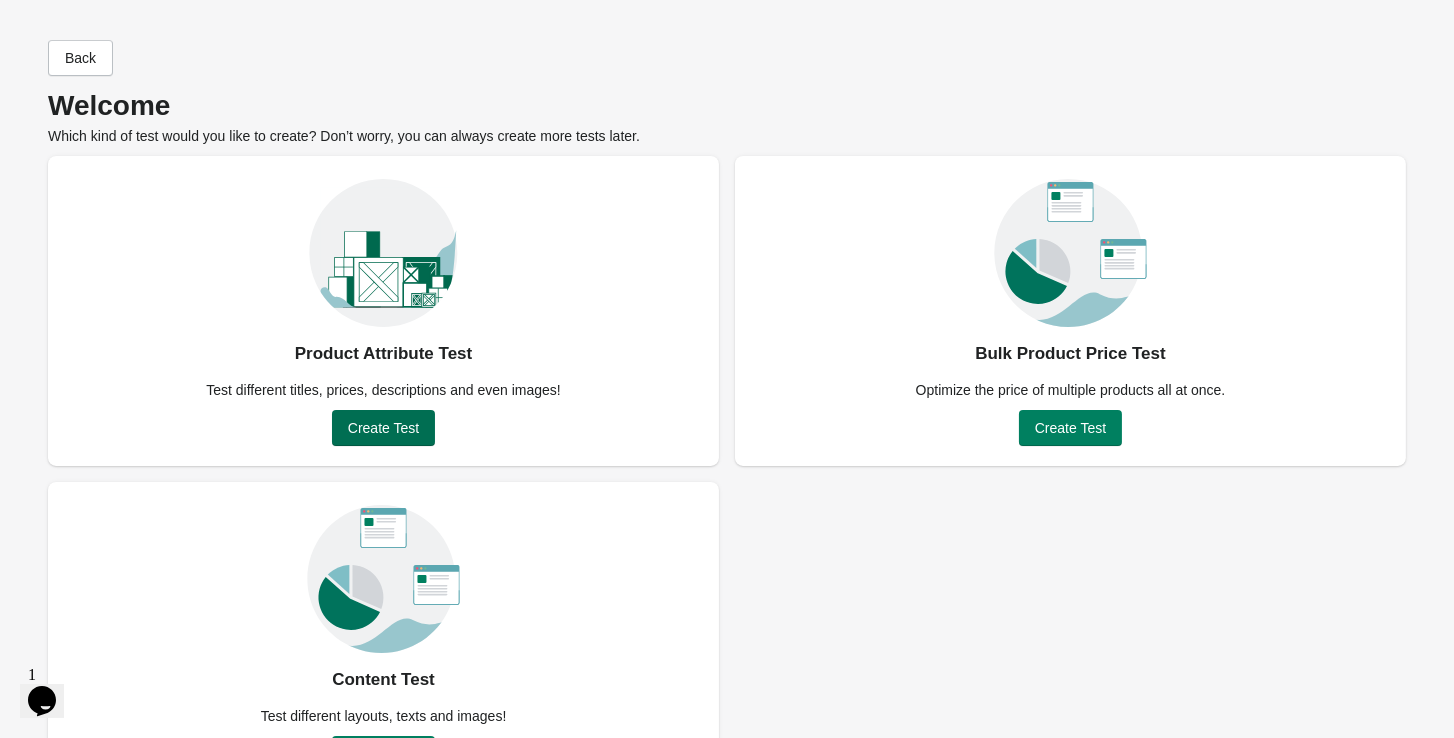 click on "Create Test" at bounding box center (383, 428) 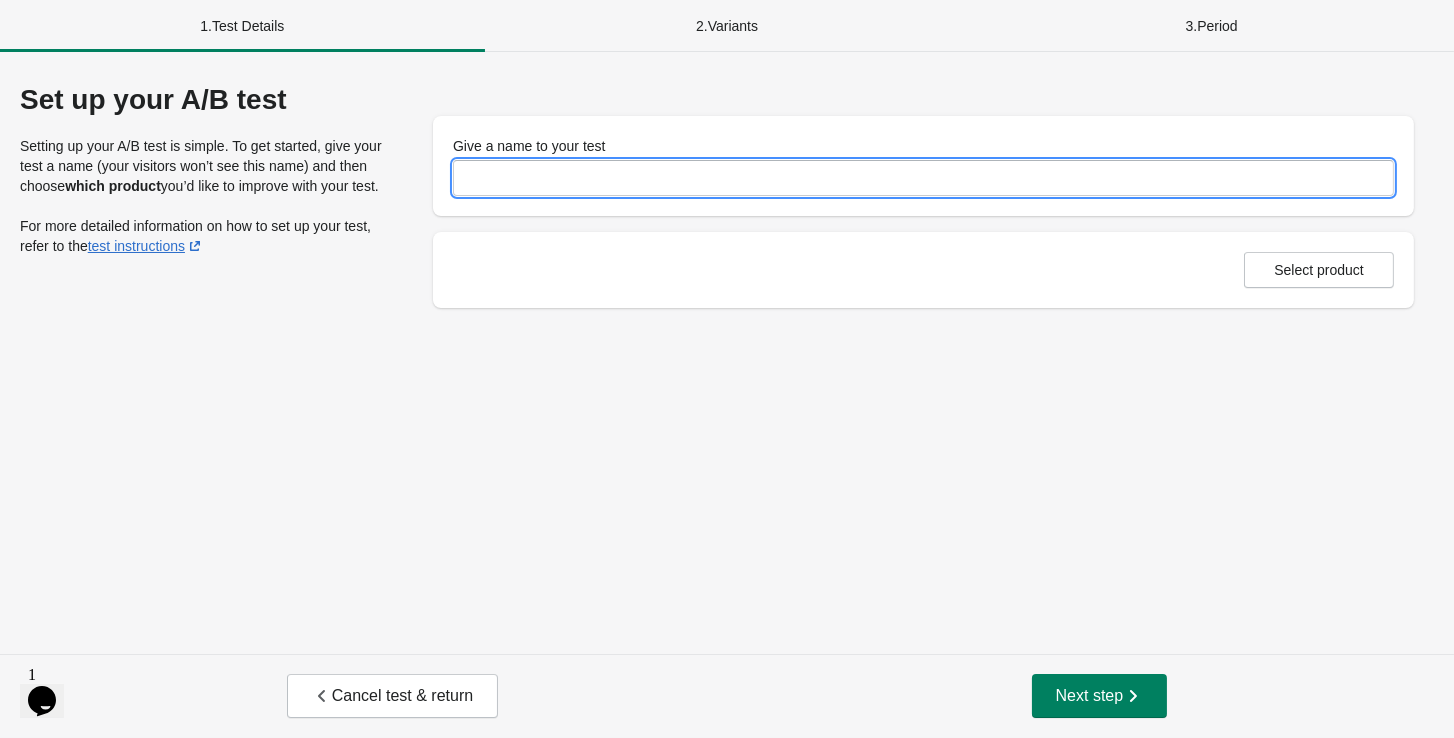 click on "Give a name to your test" at bounding box center [923, 178] 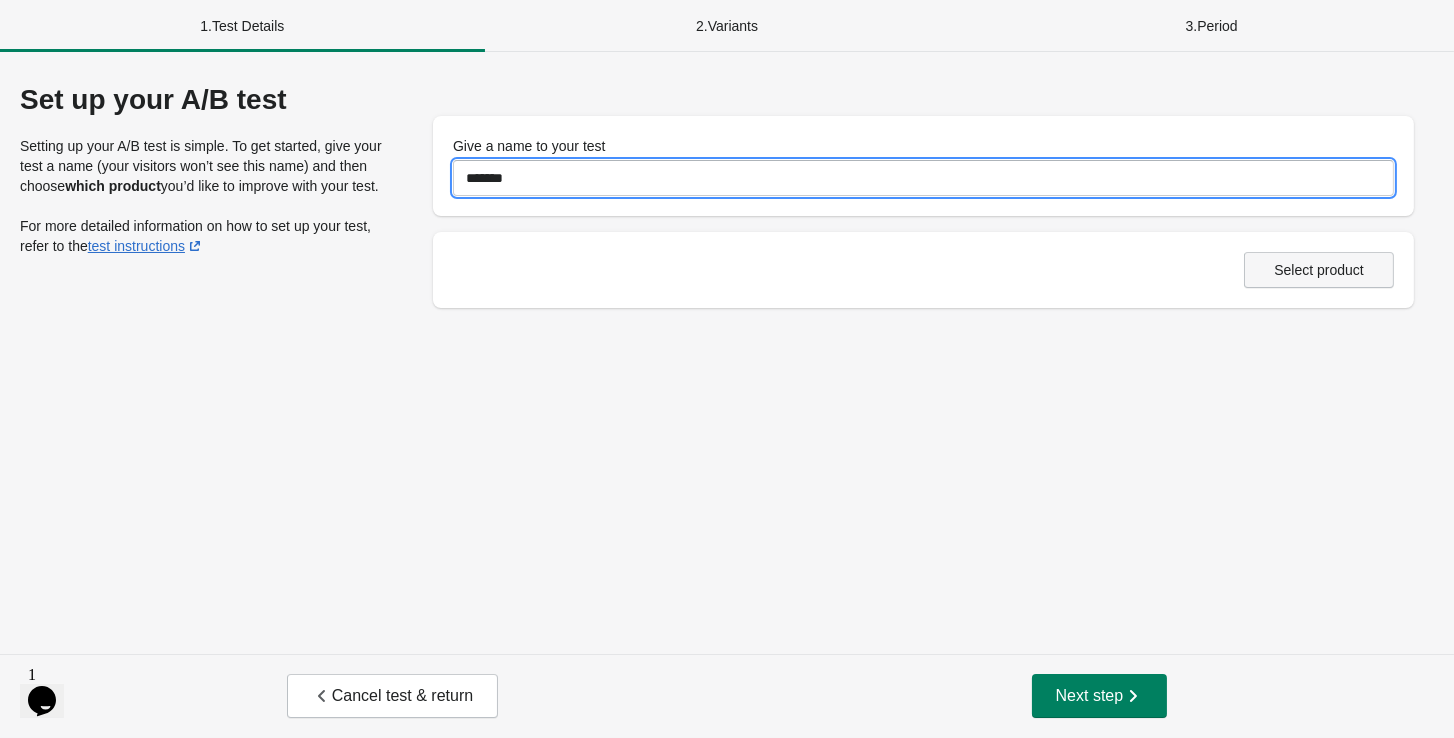 type on "*******" 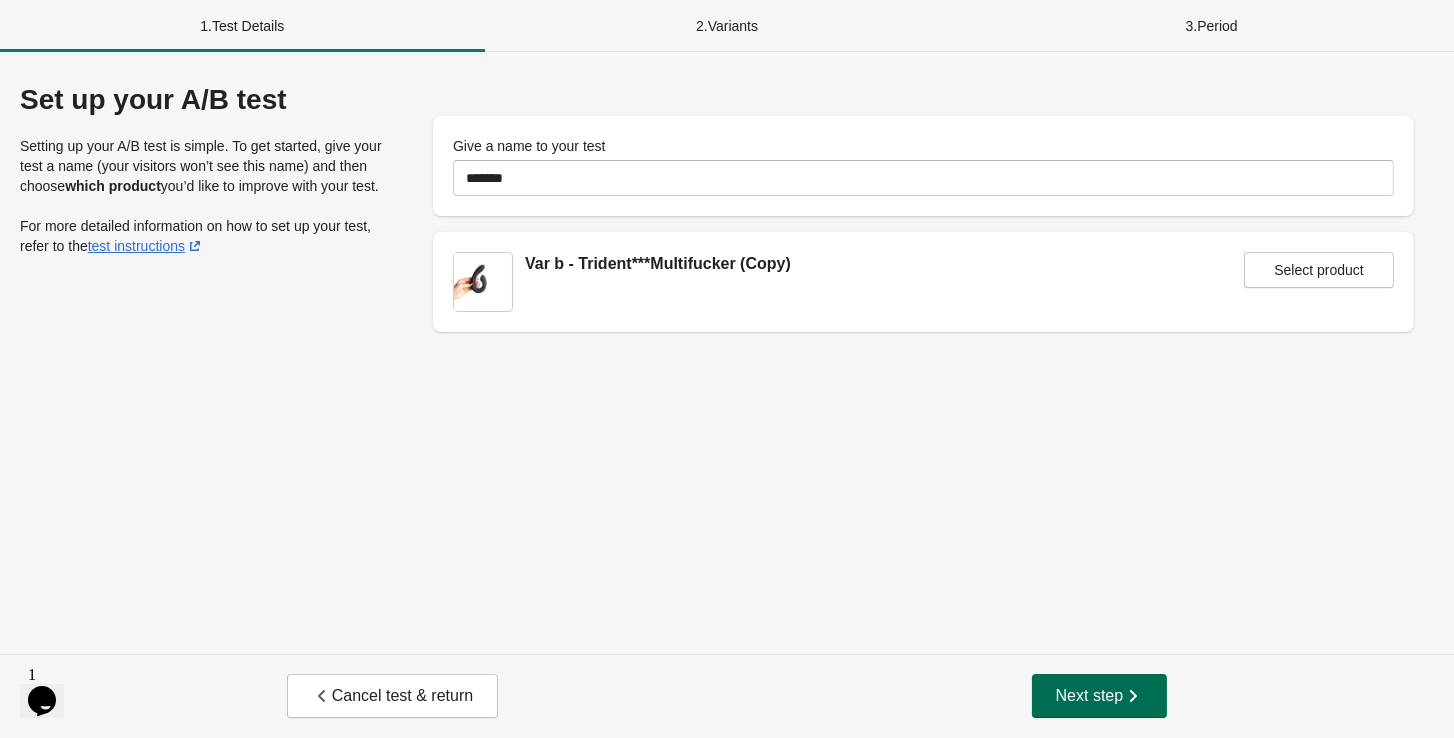 click on "Next step" at bounding box center (1100, 696) 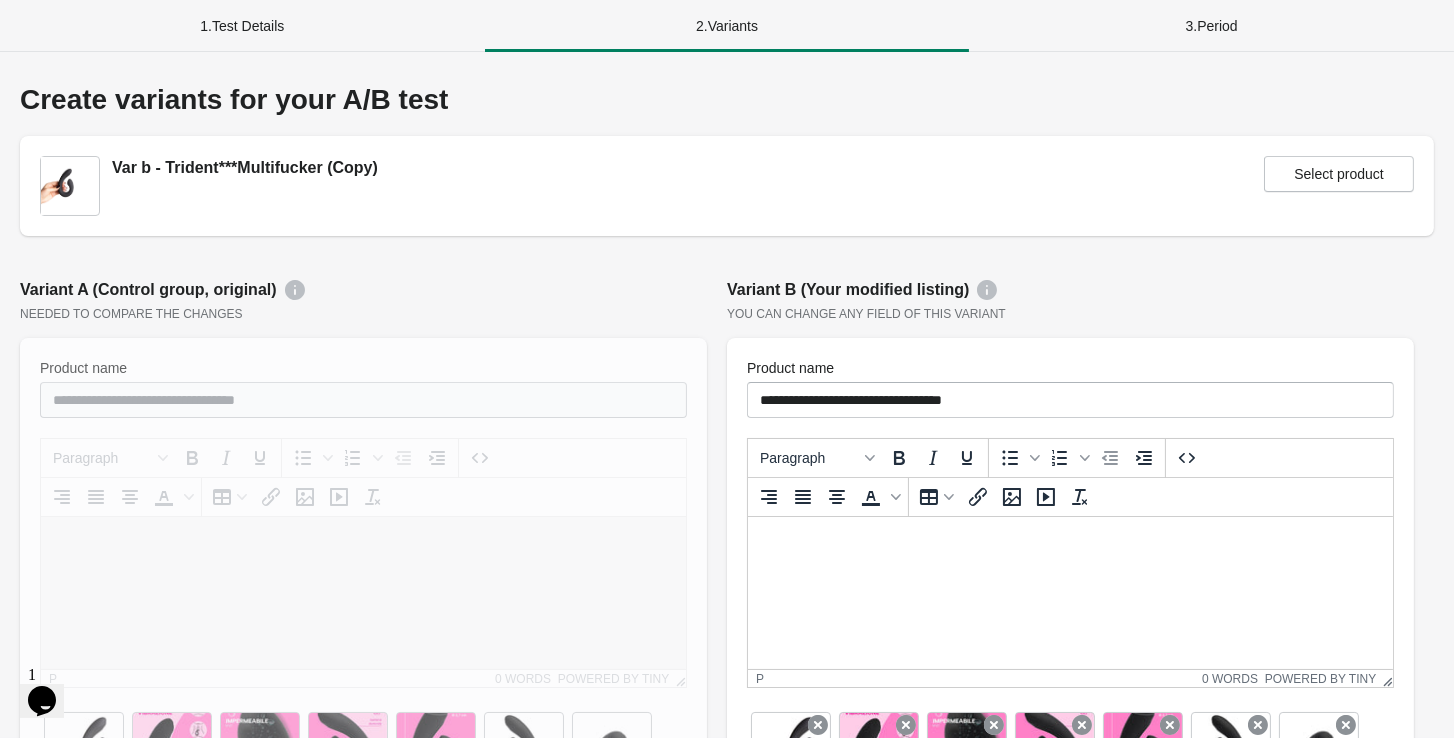 scroll, scrollTop: 0, scrollLeft: 0, axis: both 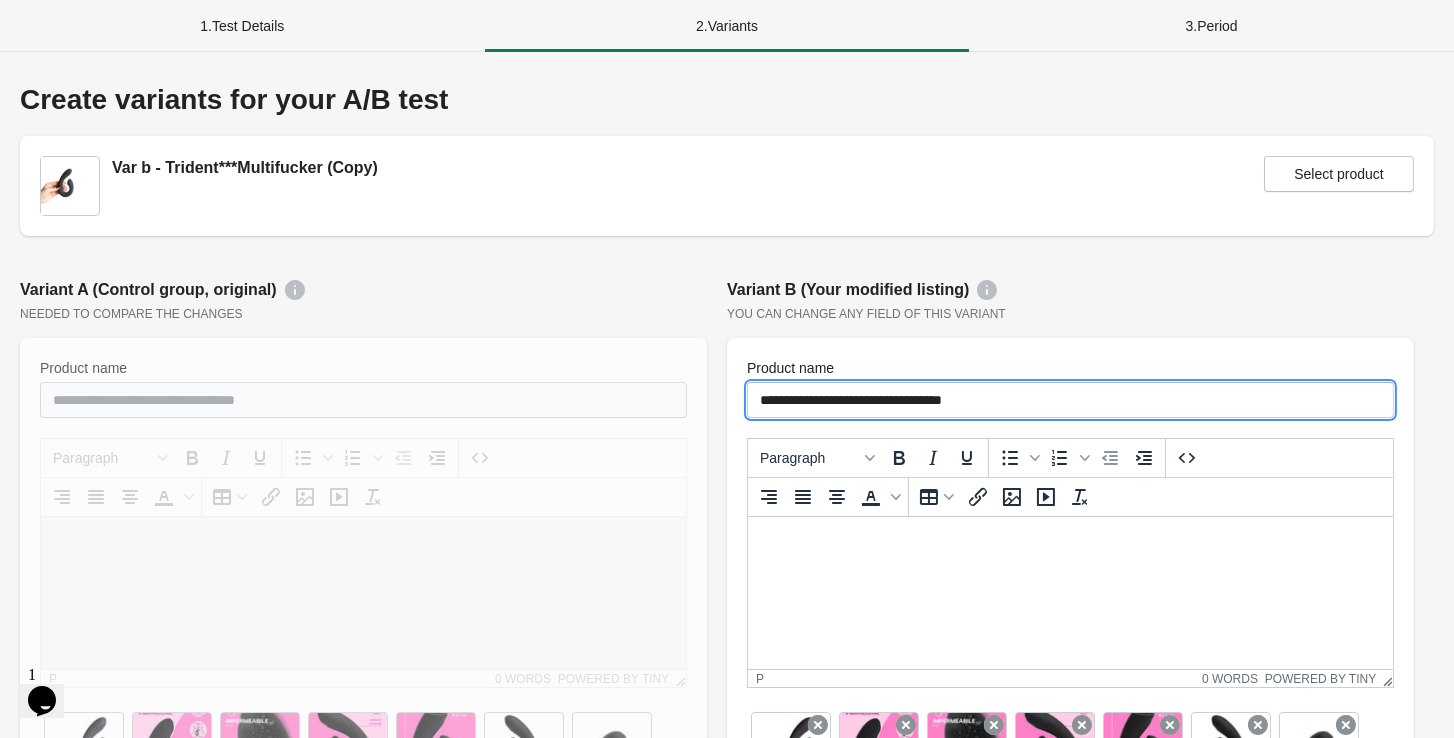 drag, startPoint x: 811, startPoint y: 399, endPoint x: 608, endPoint y: 399, distance: 203 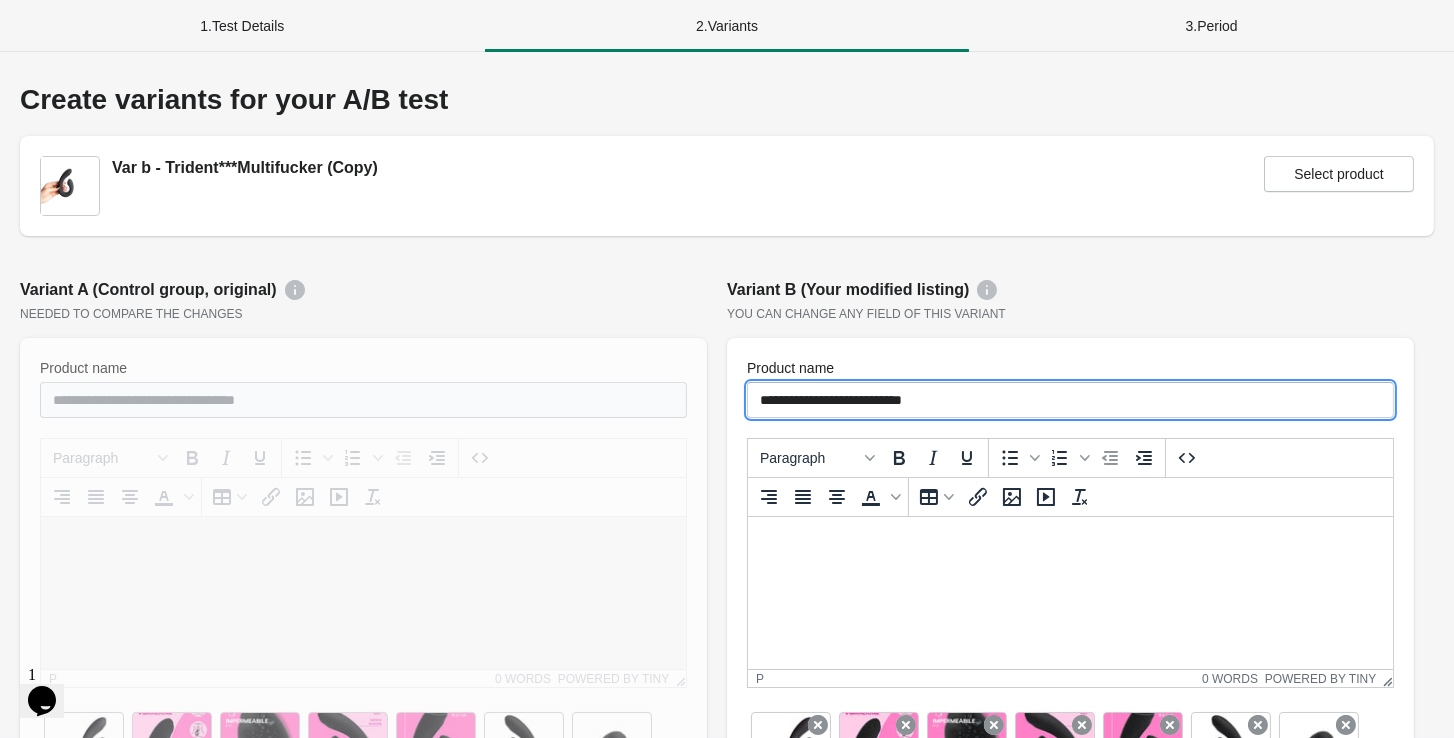 type on "**********" 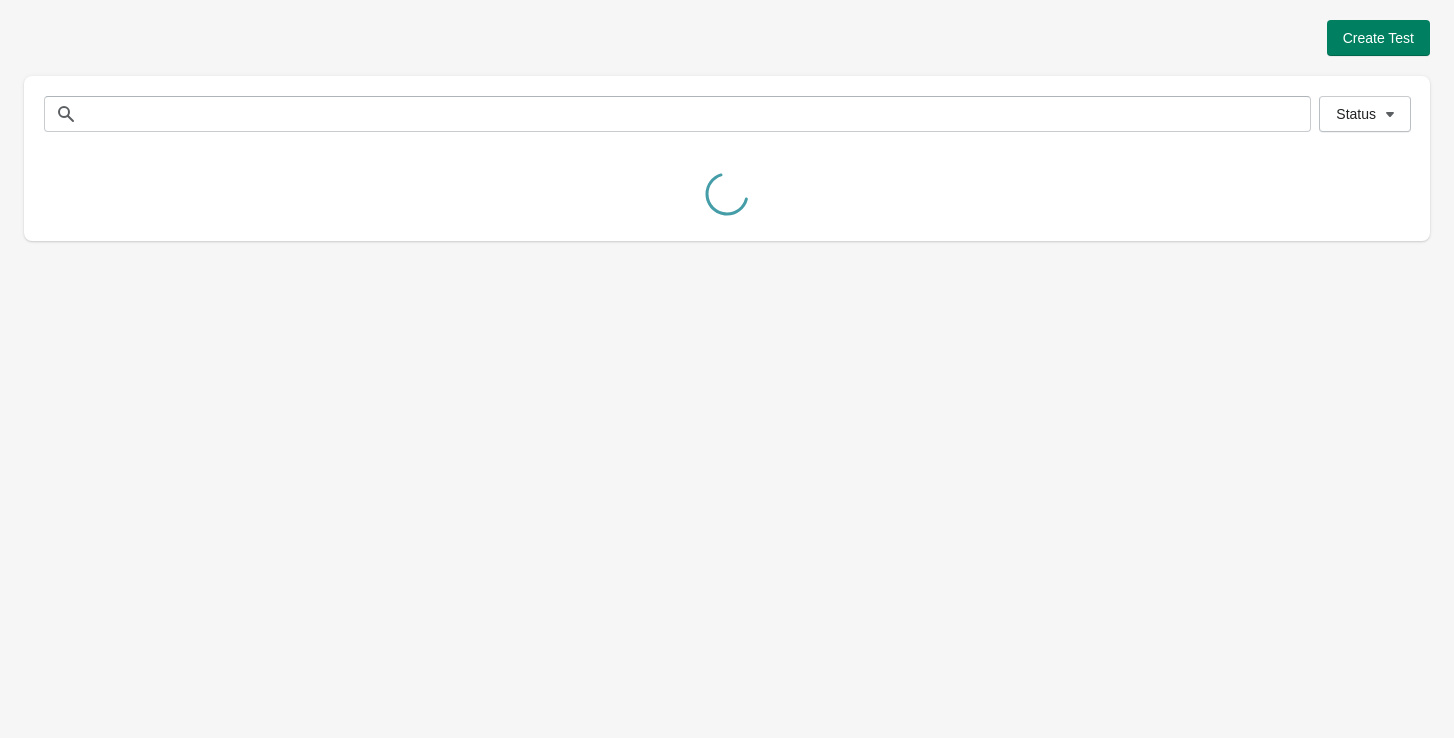 scroll, scrollTop: 0, scrollLeft: 0, axis: both 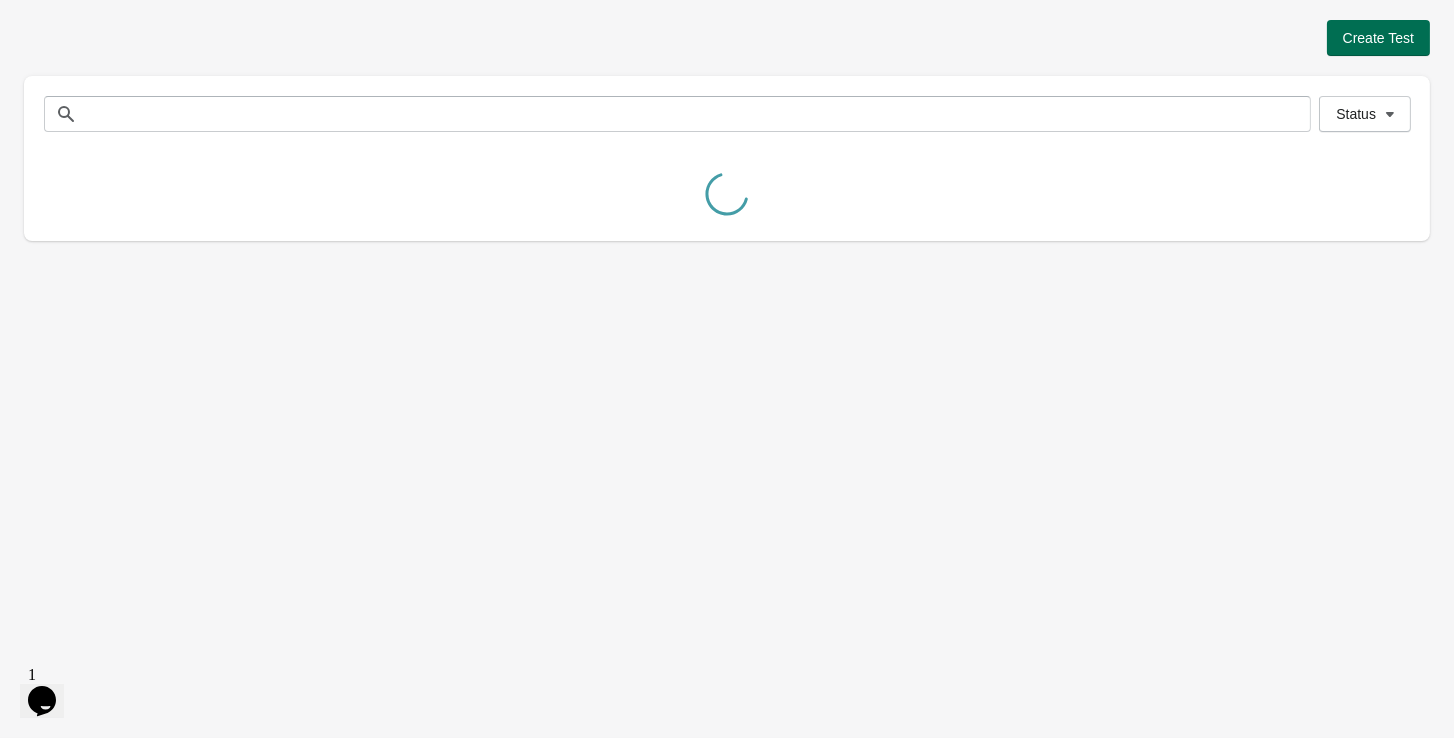 click on "Create Test" at bounding box center [1378, 38] 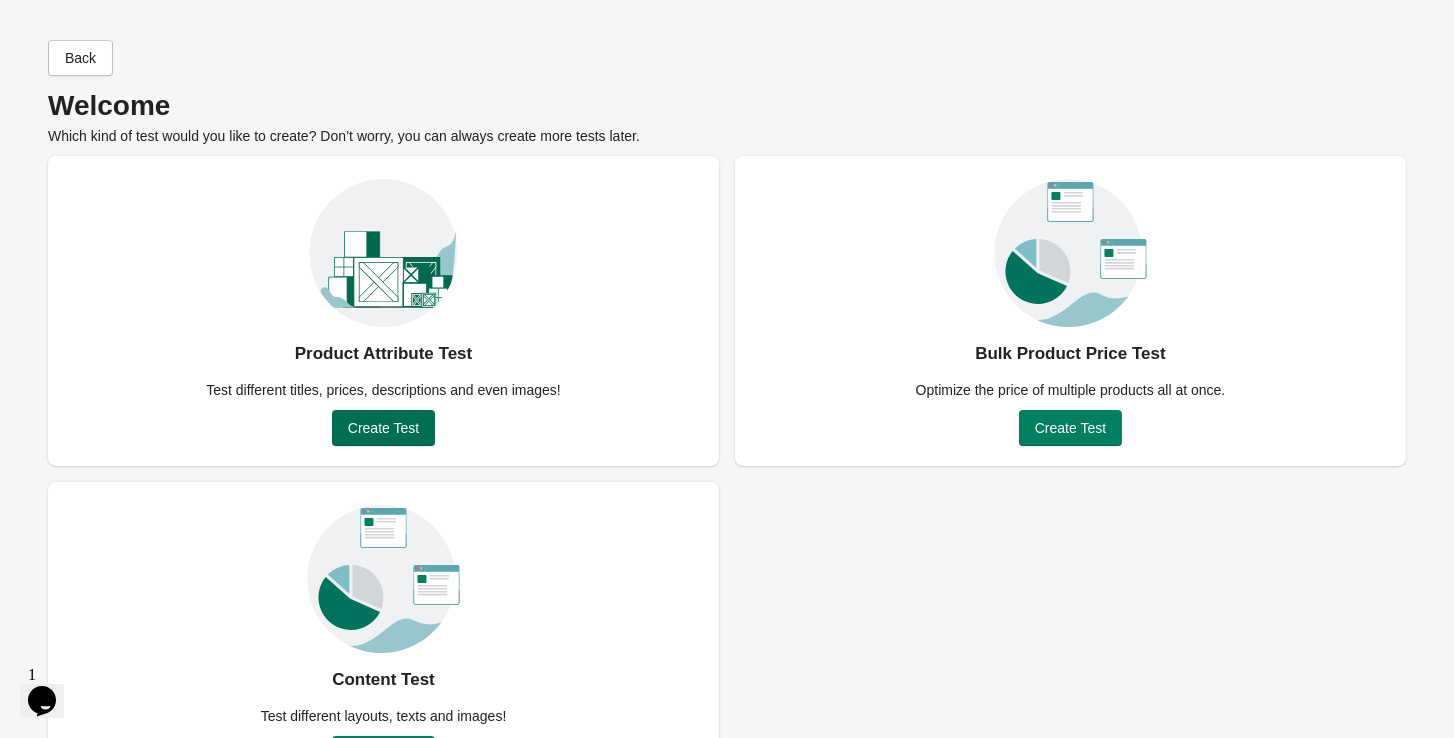 click on "Create Test" at bounding box center [383, 428] 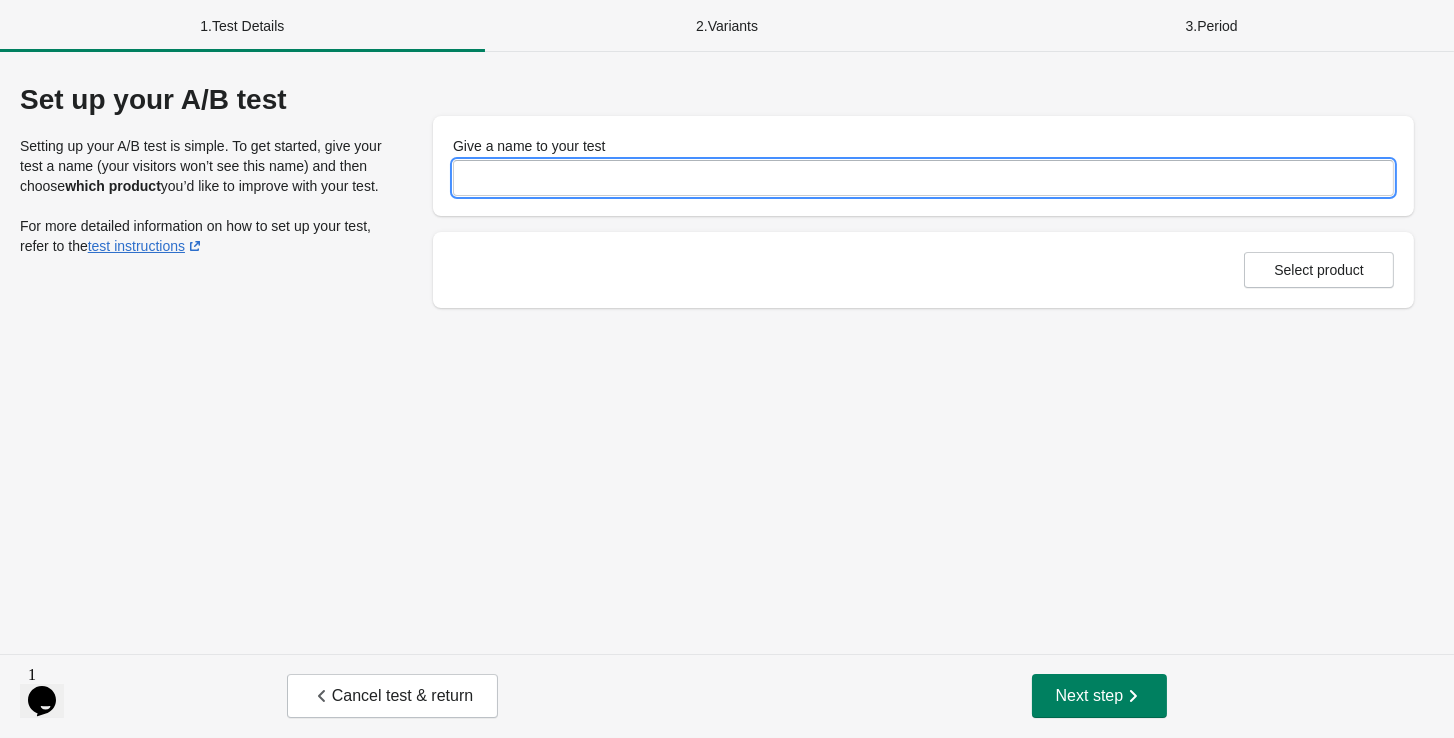 click on "Give a name to your test" at bounding box center (923, 178) 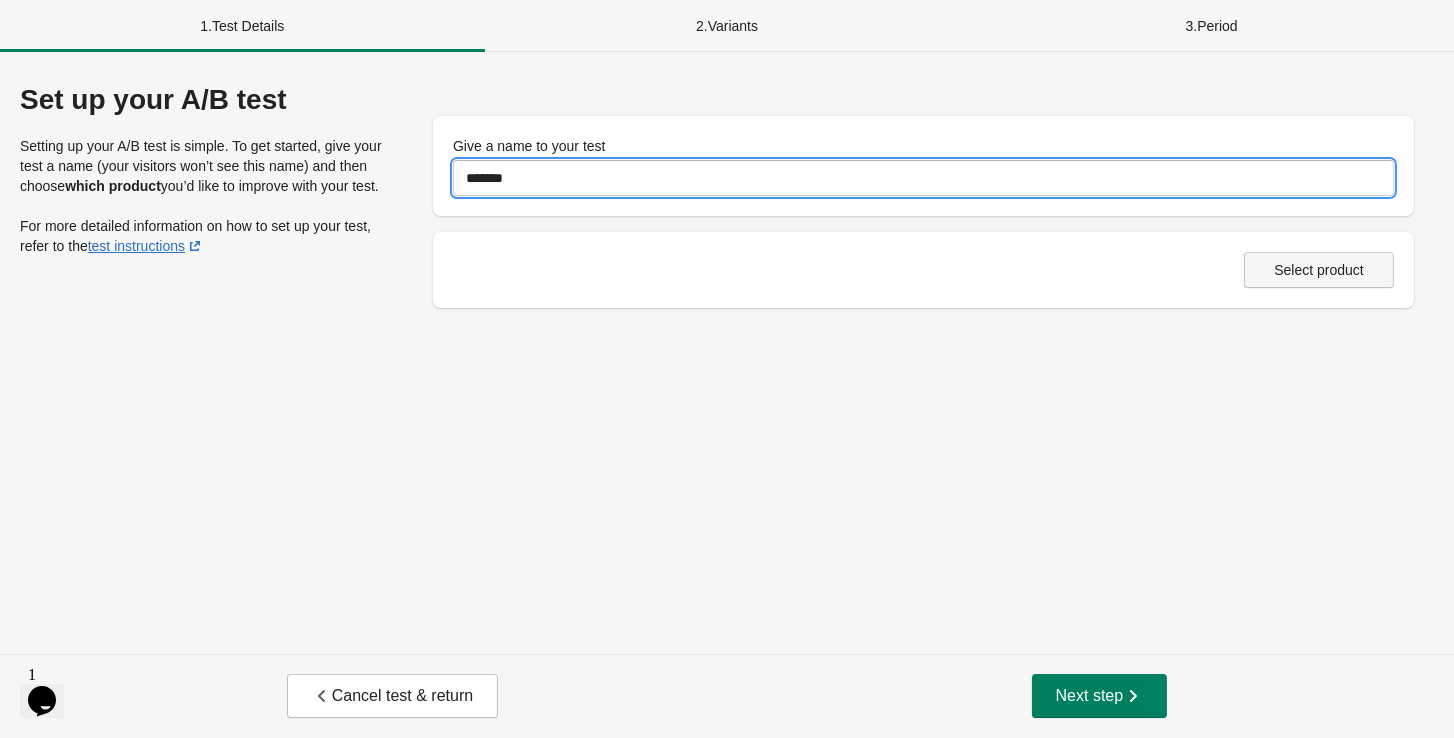 type on "*******" 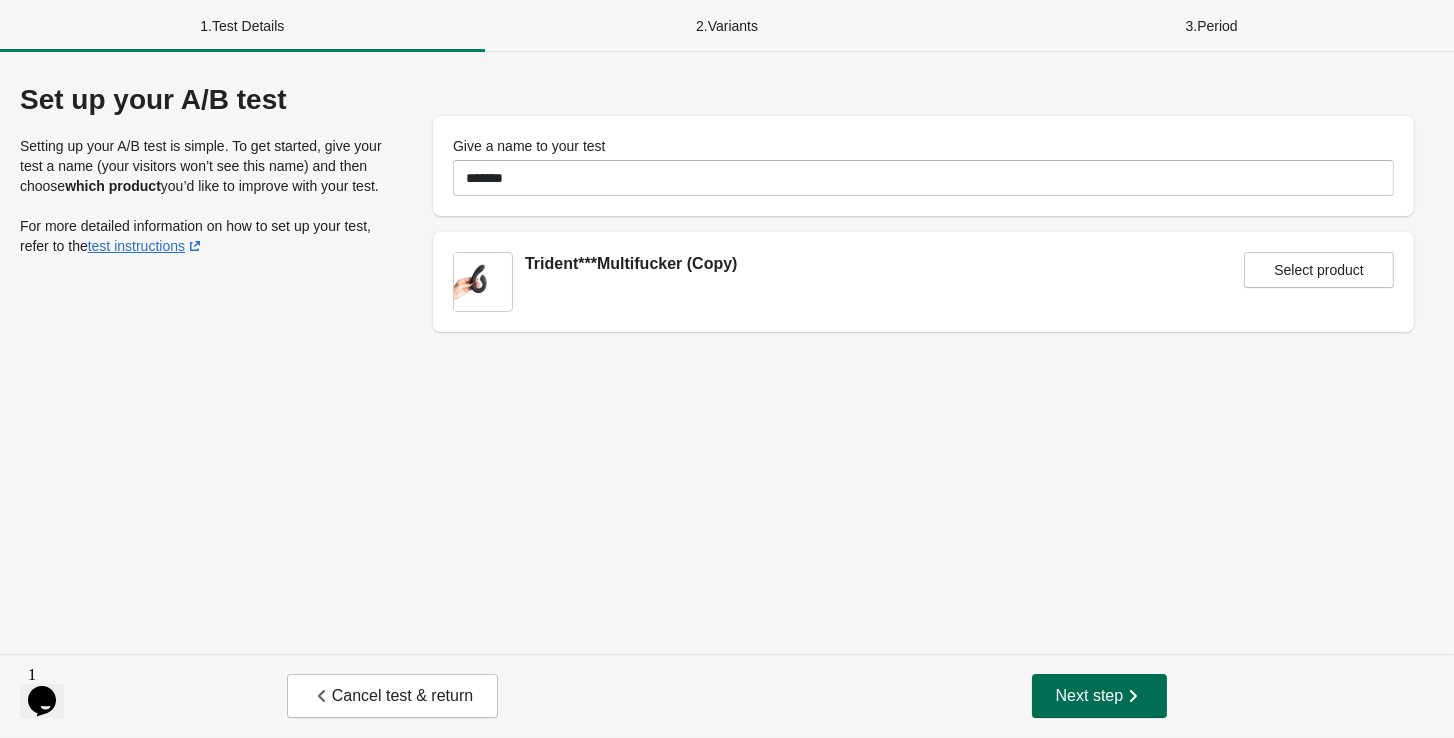 click on "Next step" at bounding box center [1100, 696] 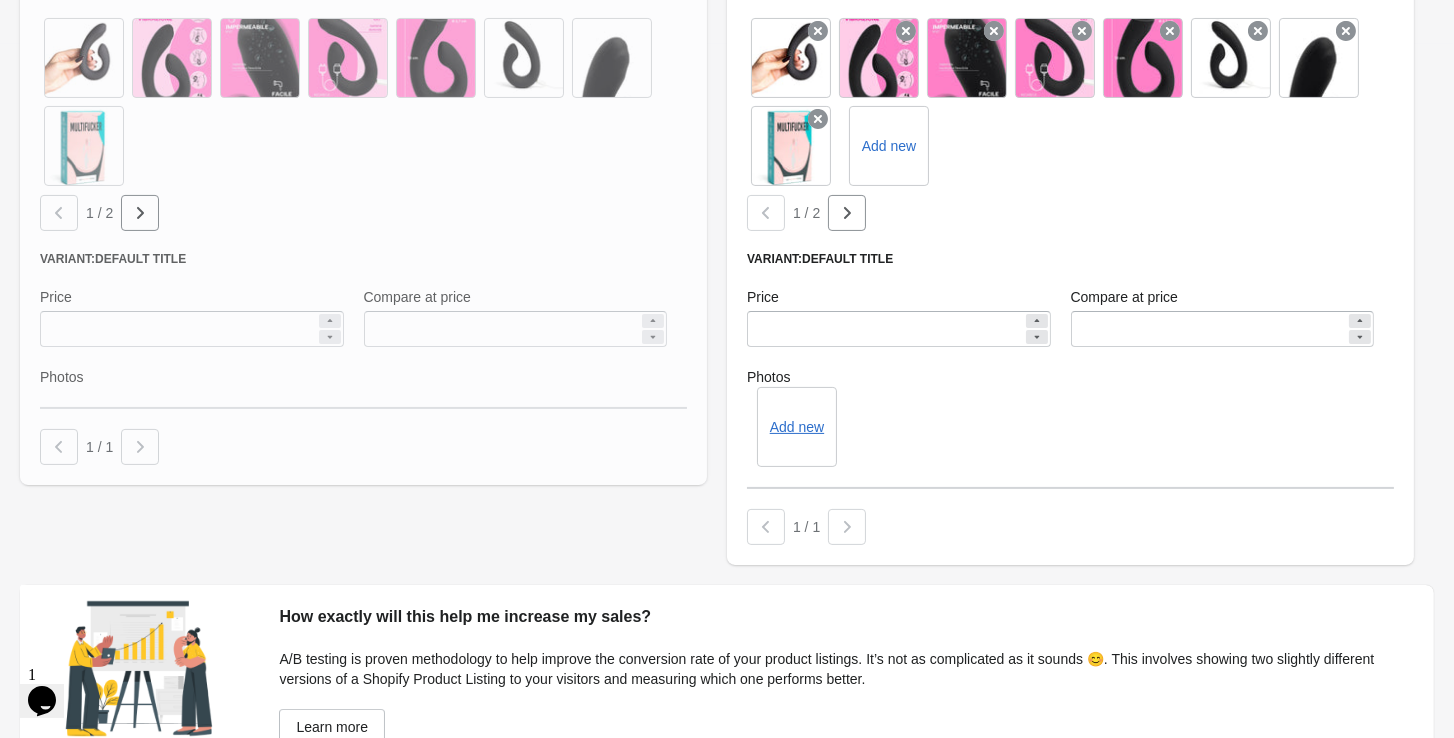 scroll, scrollTop: 720, scrollLeft: 0, axis: vertical 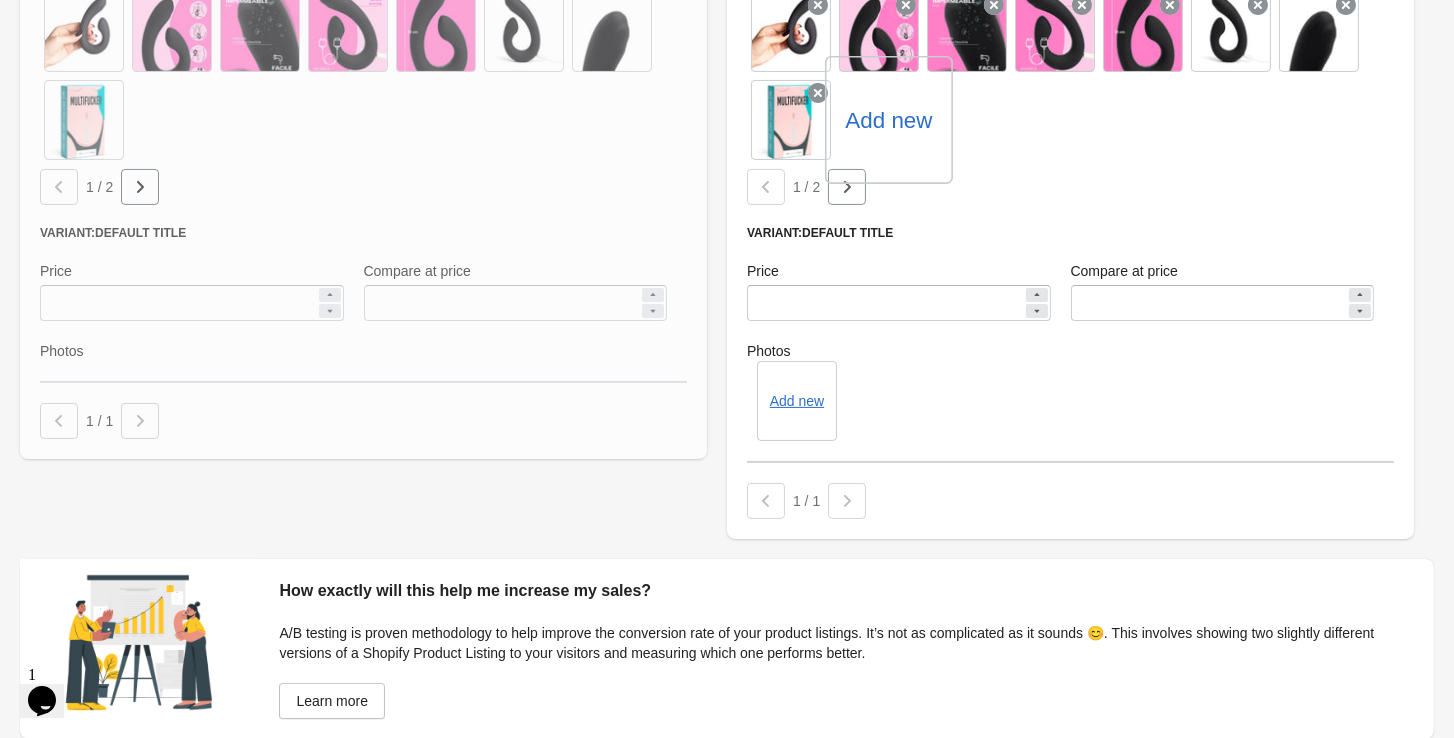 click on "Add new" at bounding box center [888, 120] 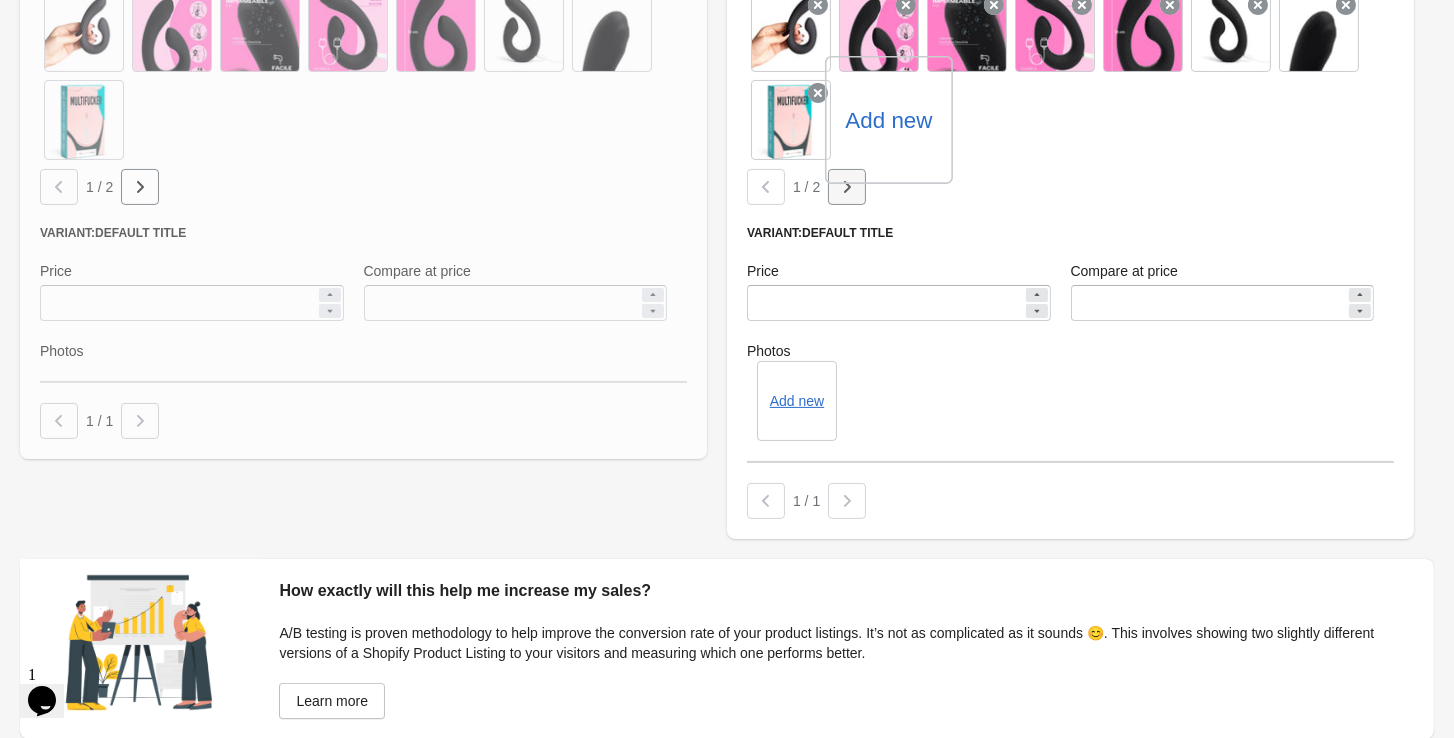 click 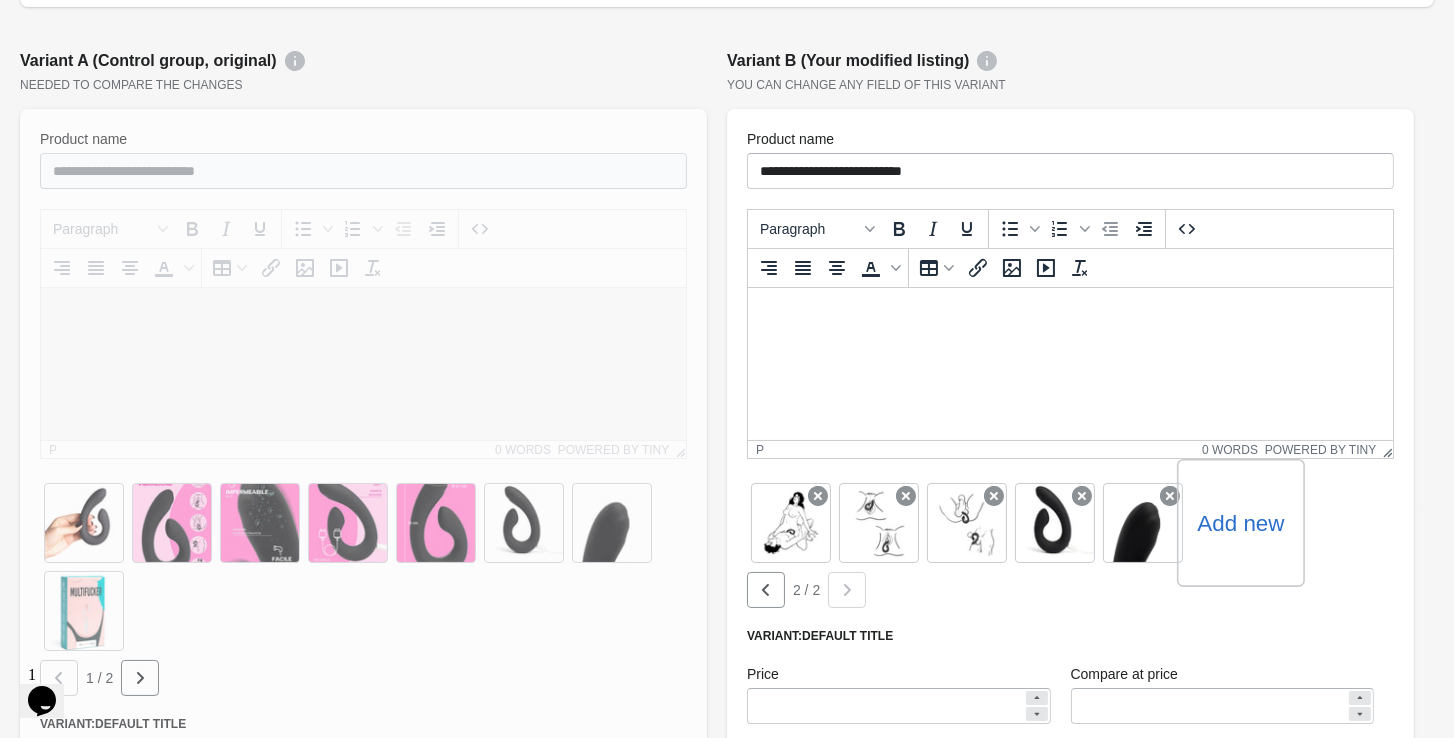 scroll, scrollTop: 183, scrollLeft: 0, axis: vertical 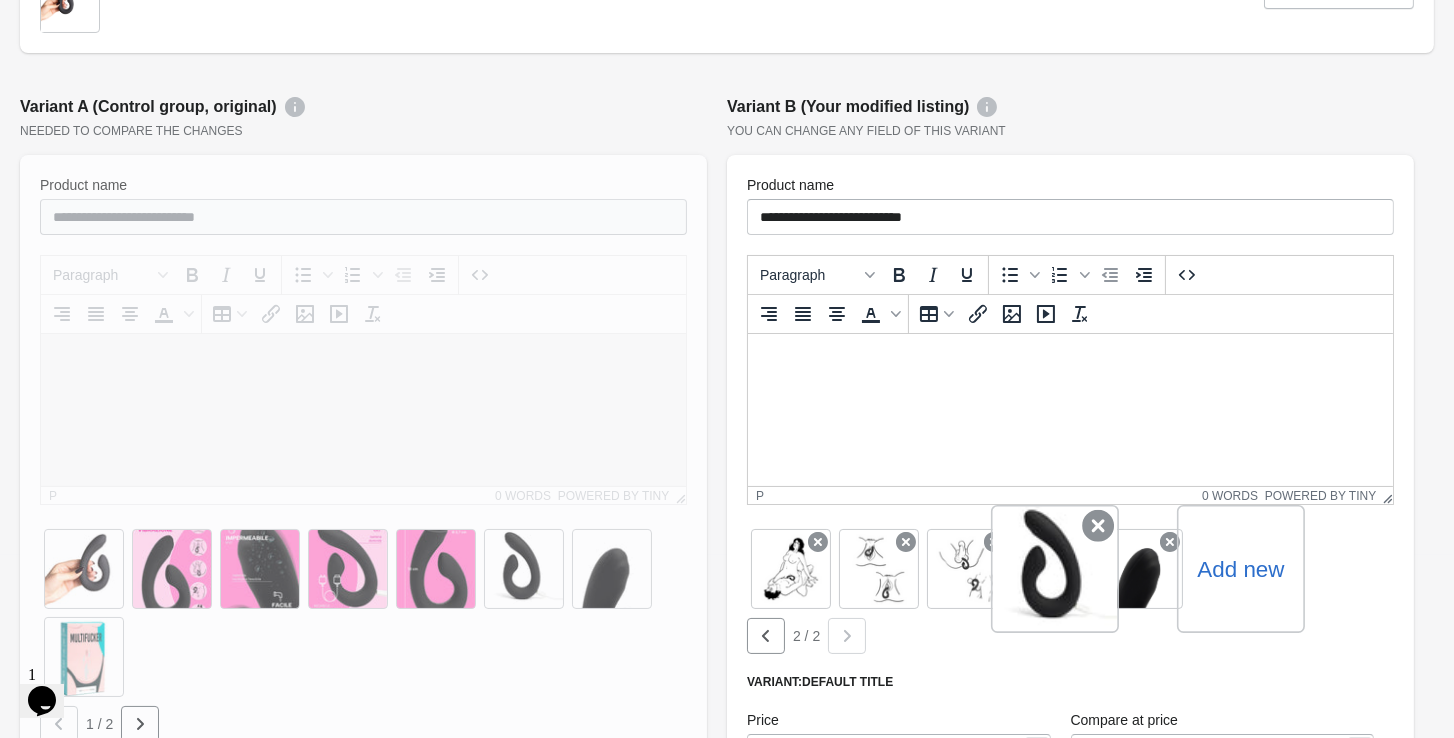 click 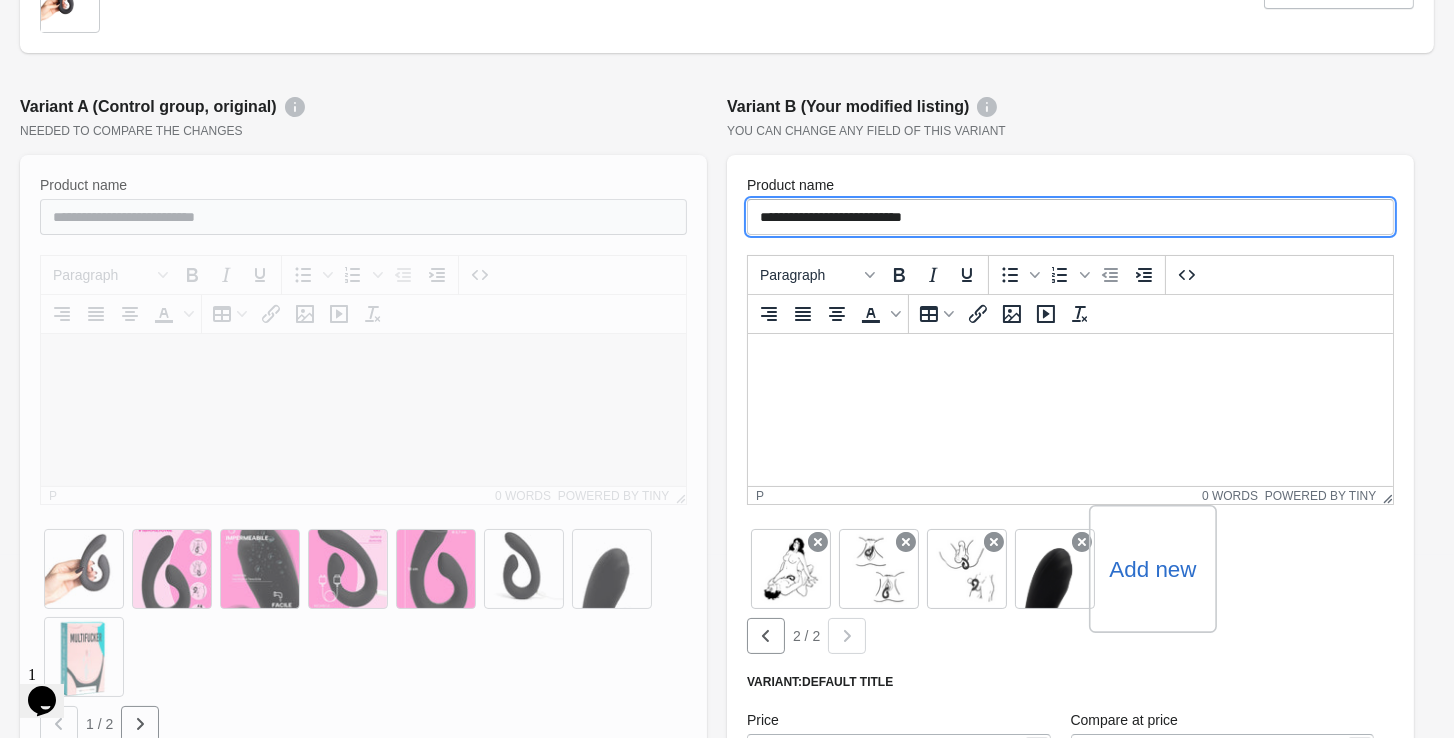 click on "**********" at bounding box center [1070, 217] 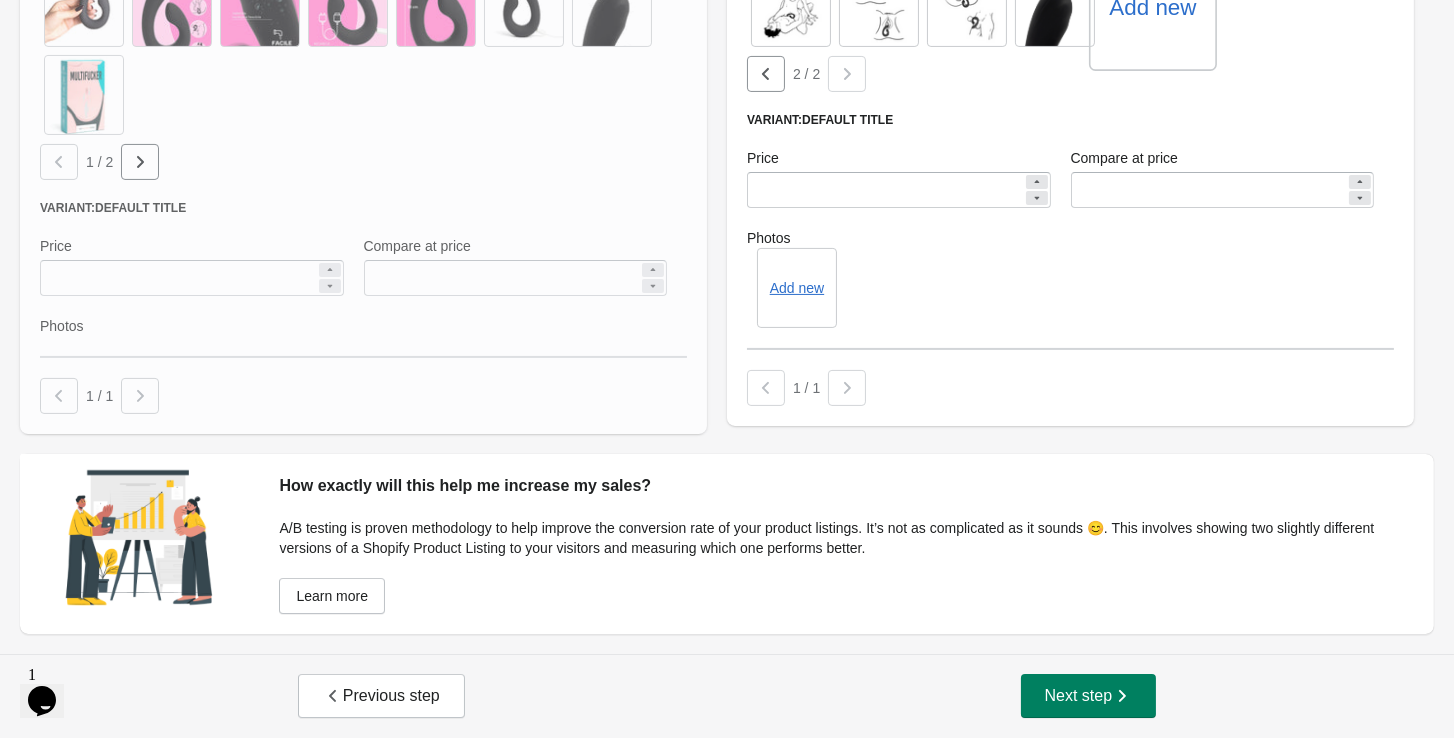 scroll, scrollTop: 741, scrollLeft: 0, axis: vertical 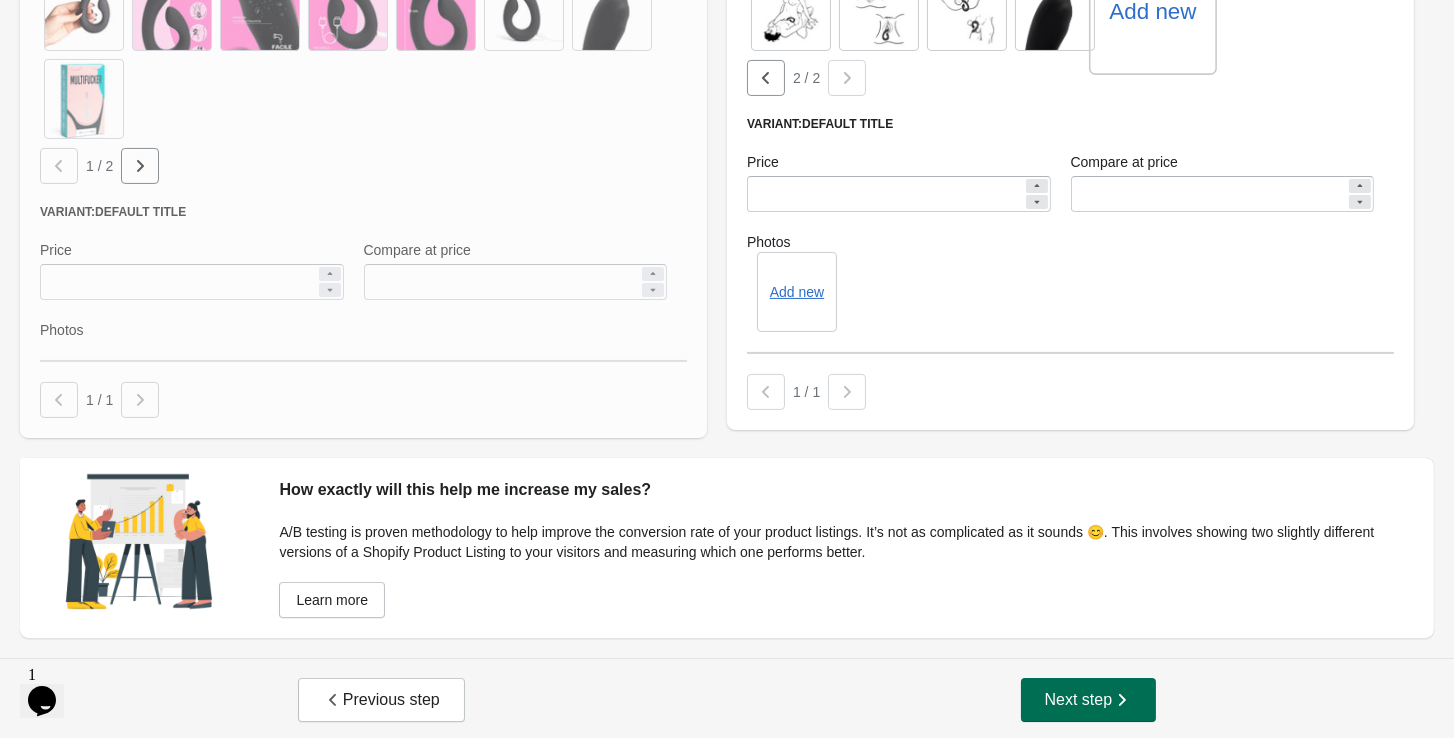 type on "**********" 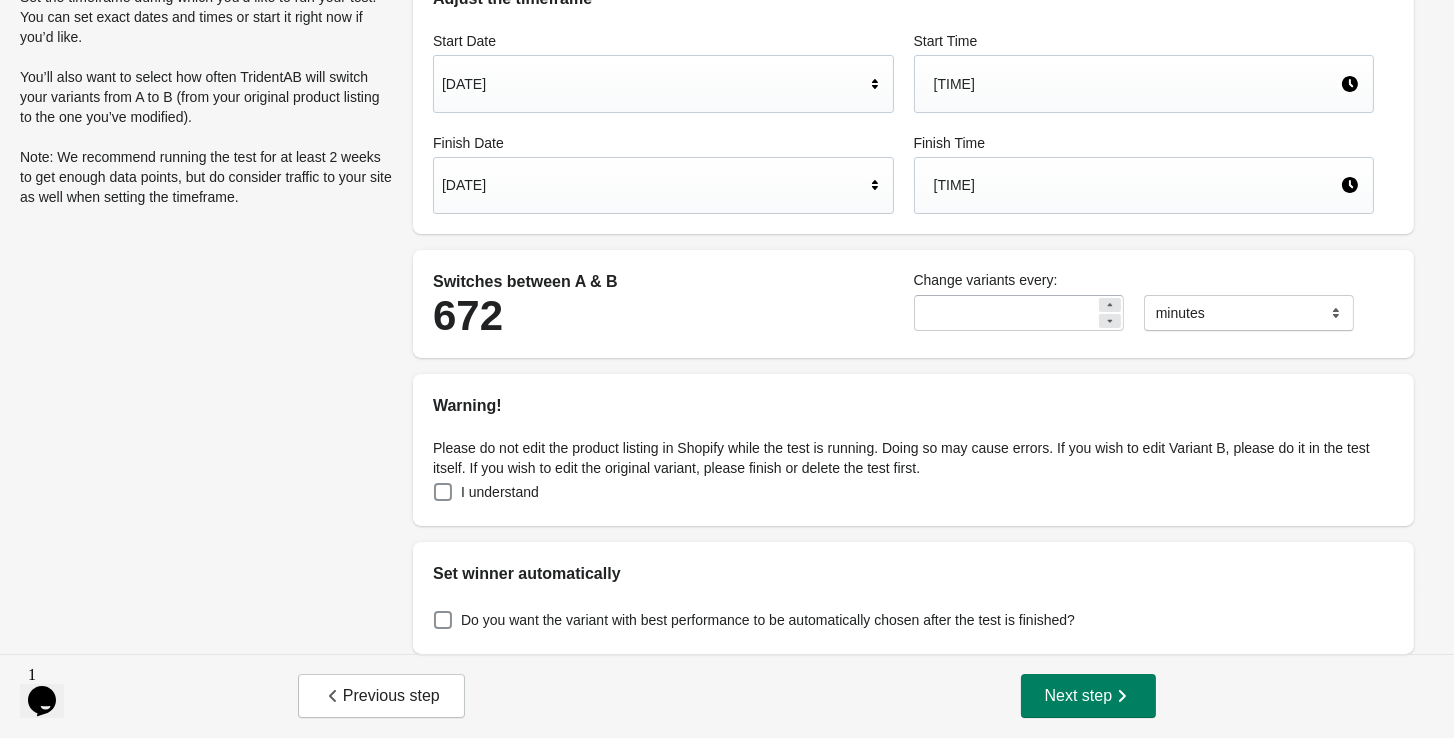scroll, scrollTop: 0, scrollLeft: 0, axis: both 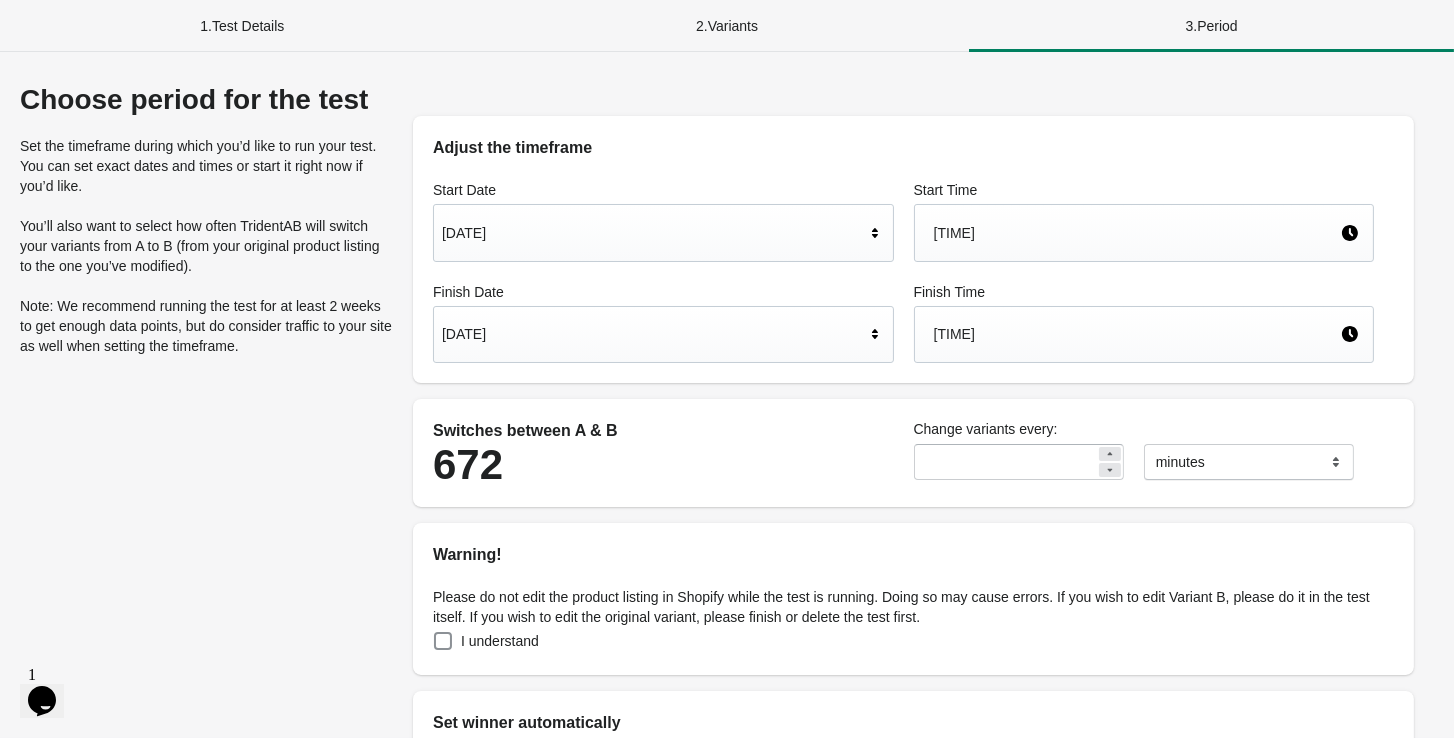 click on "8:45 PM" at bounding box center [1137, 233] 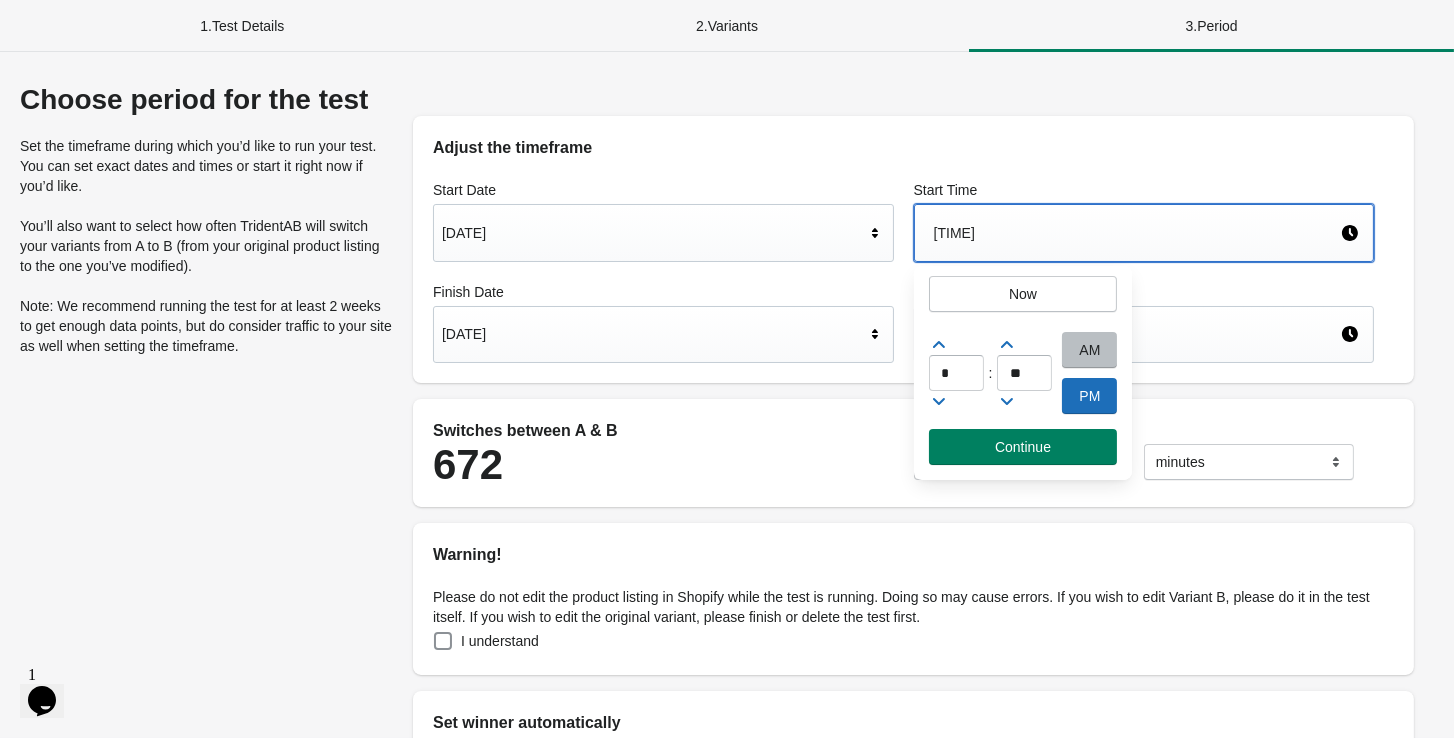 click 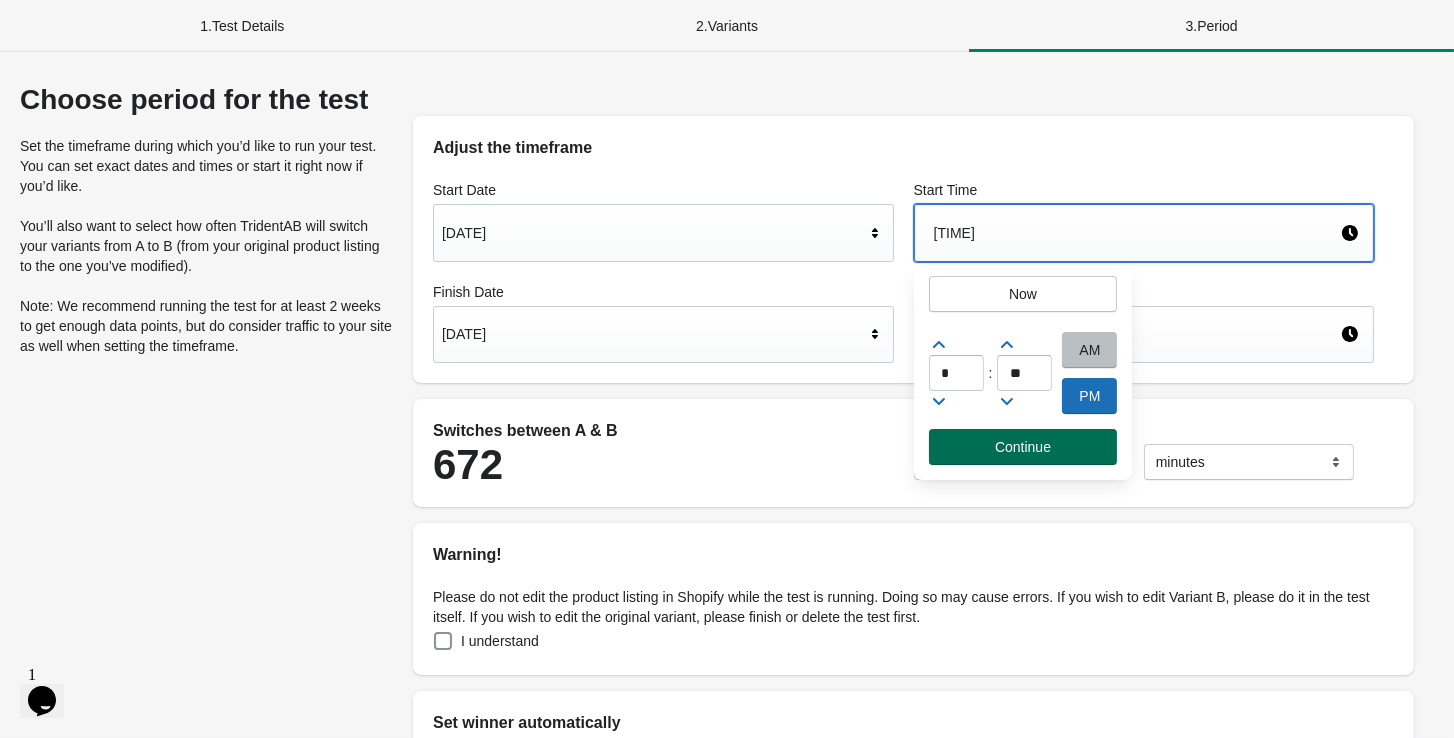 click on "Continue" at bounding box center (1023, 447) 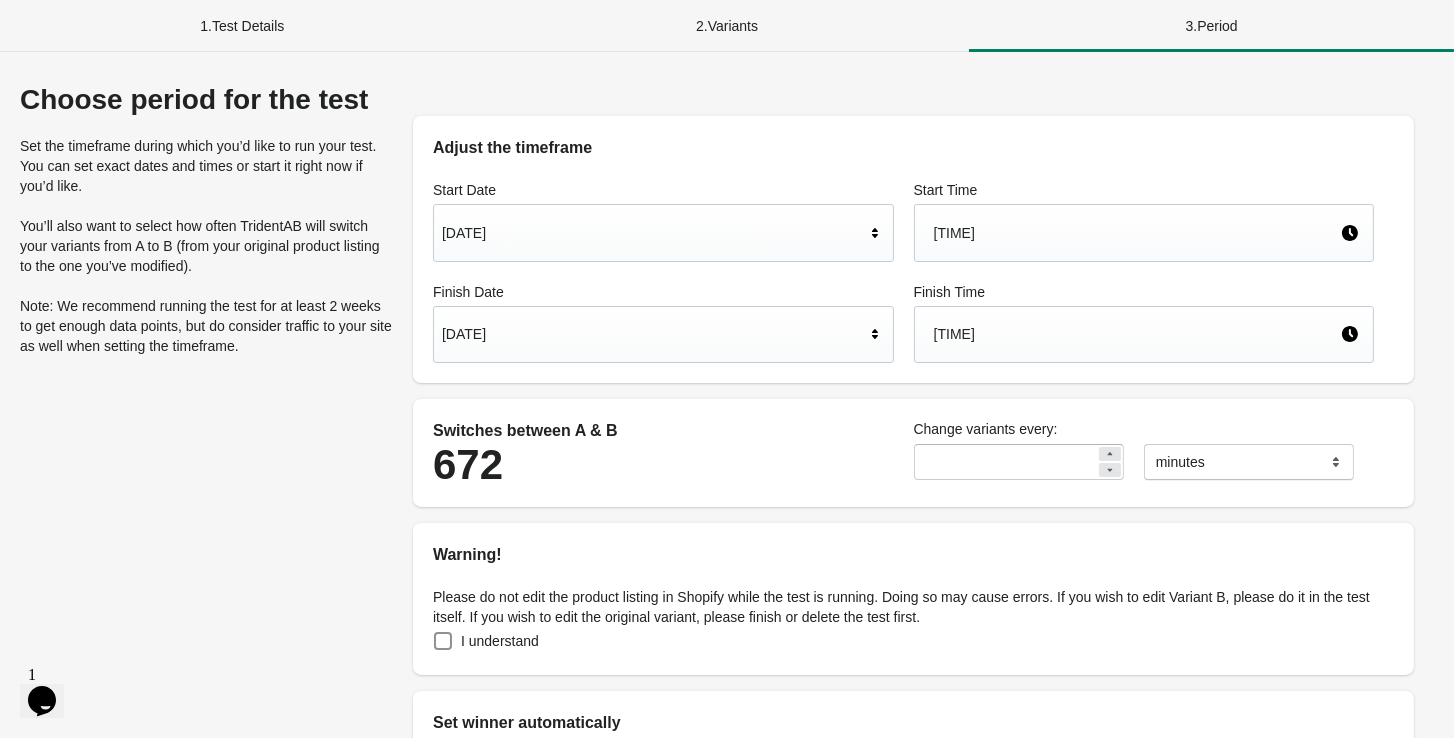 click on "I understand" at bounding box center [500, 641] 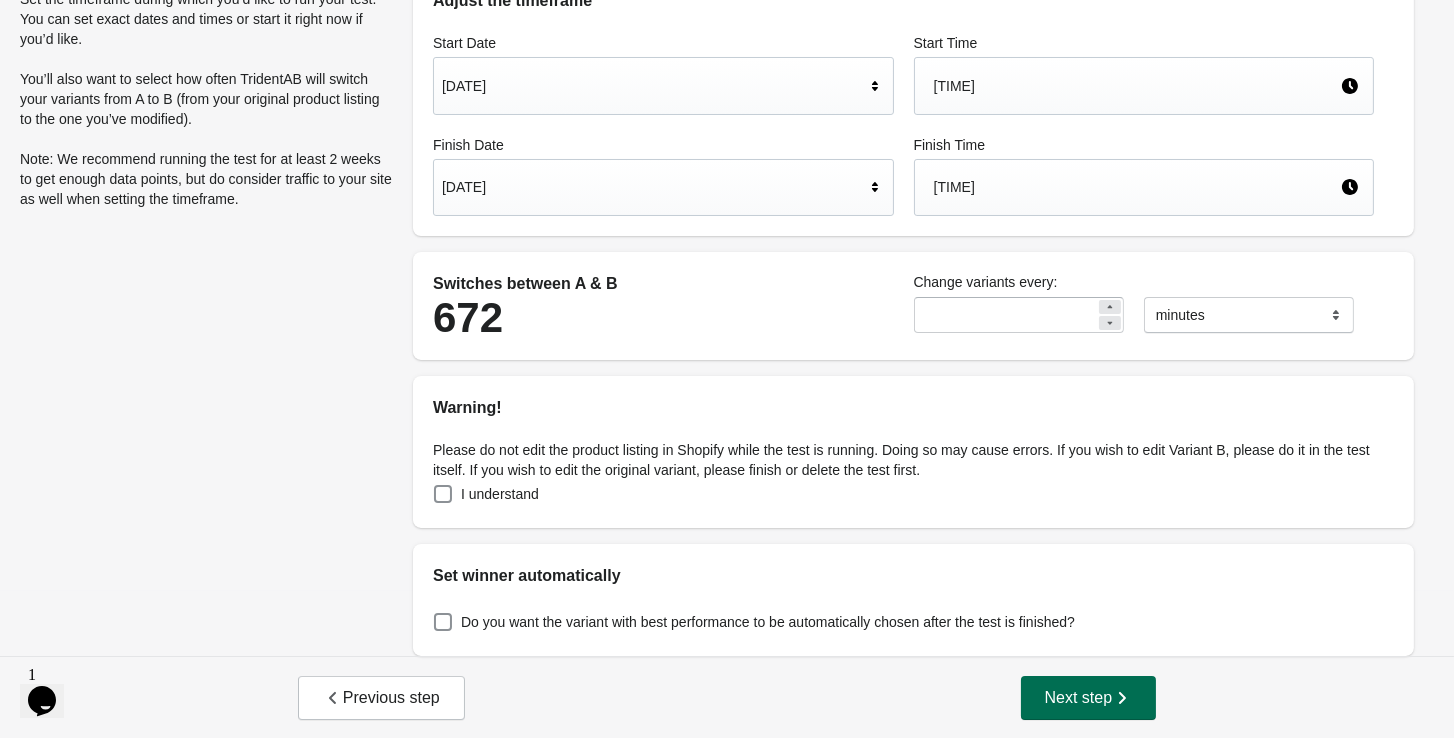scroll, scrollTop: 145, scrollLeft: 0, axis: vertical 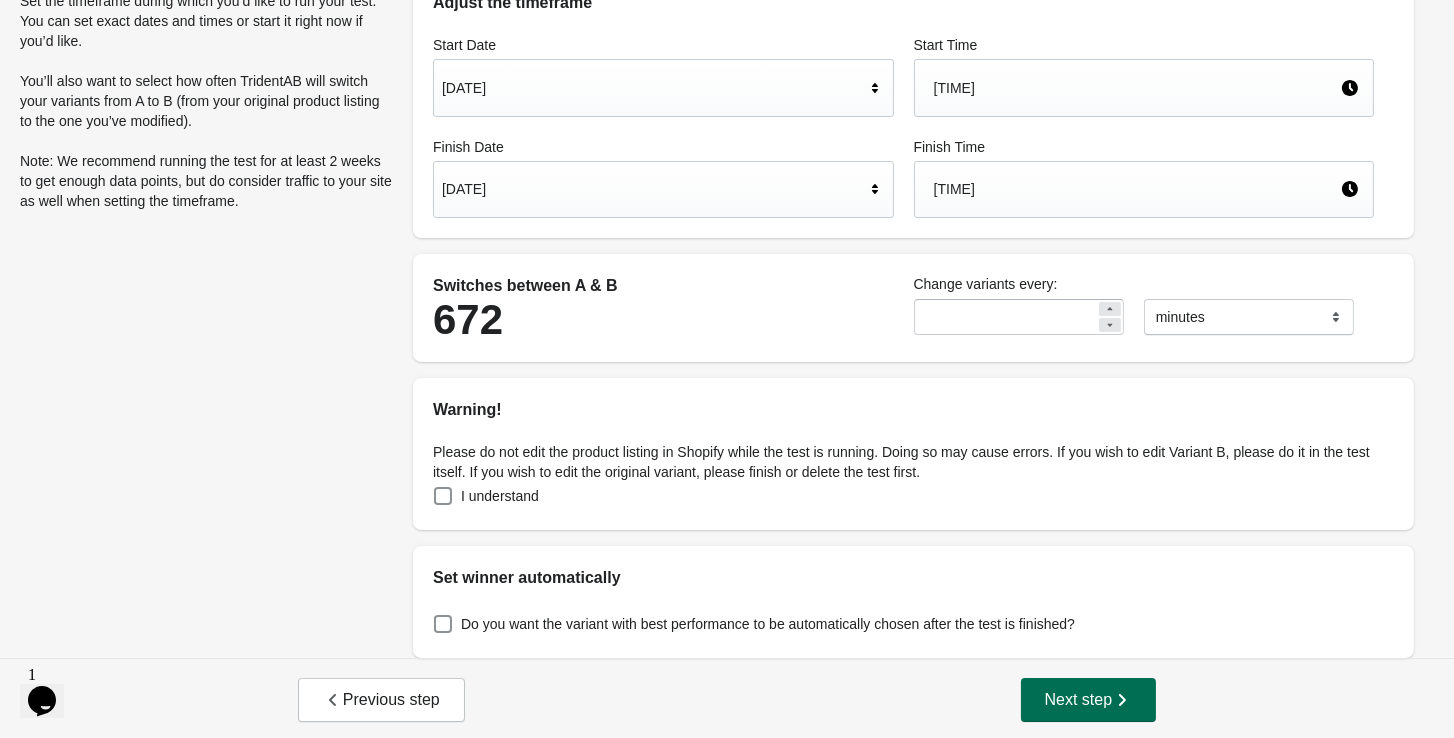 click on "Next step" at bounding box center (1089, 700) 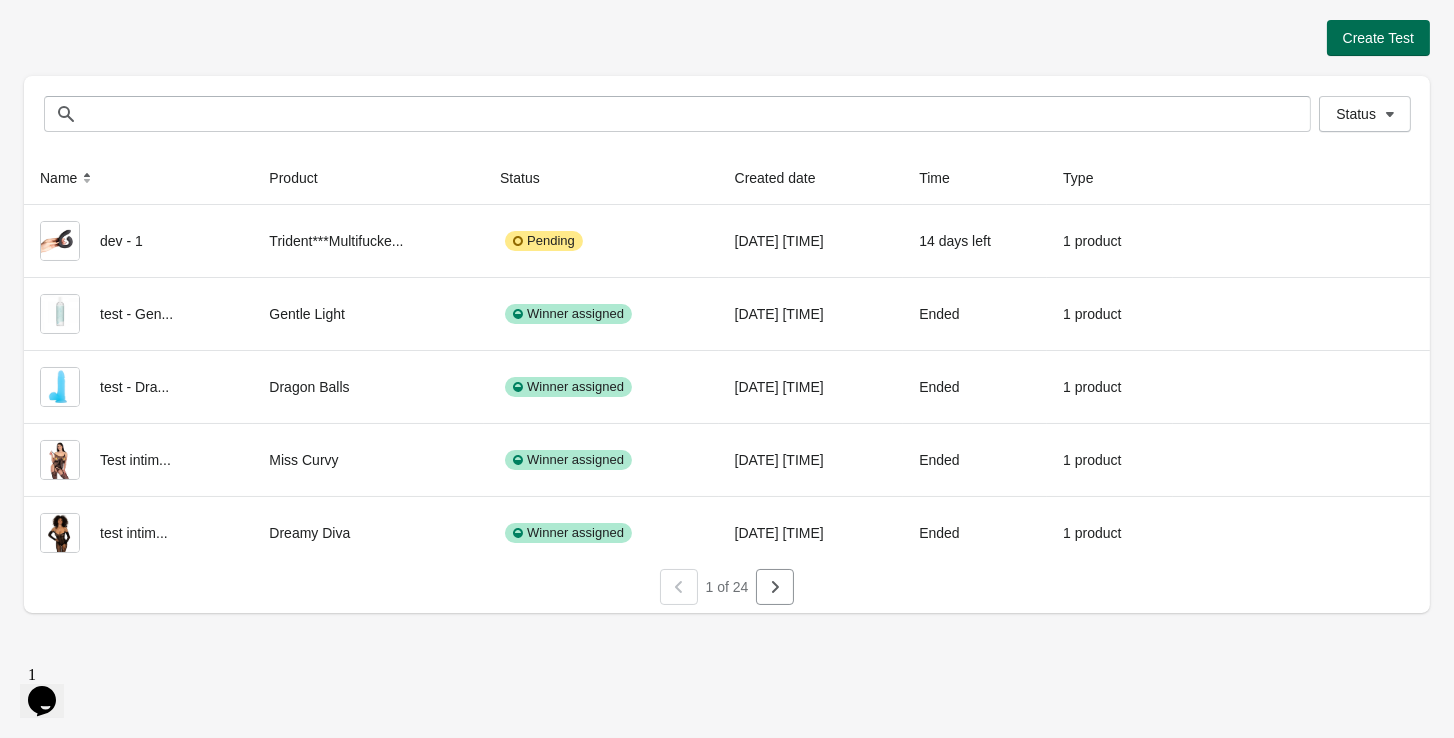 click on "Create Test" at bounding box center [1378, 38] 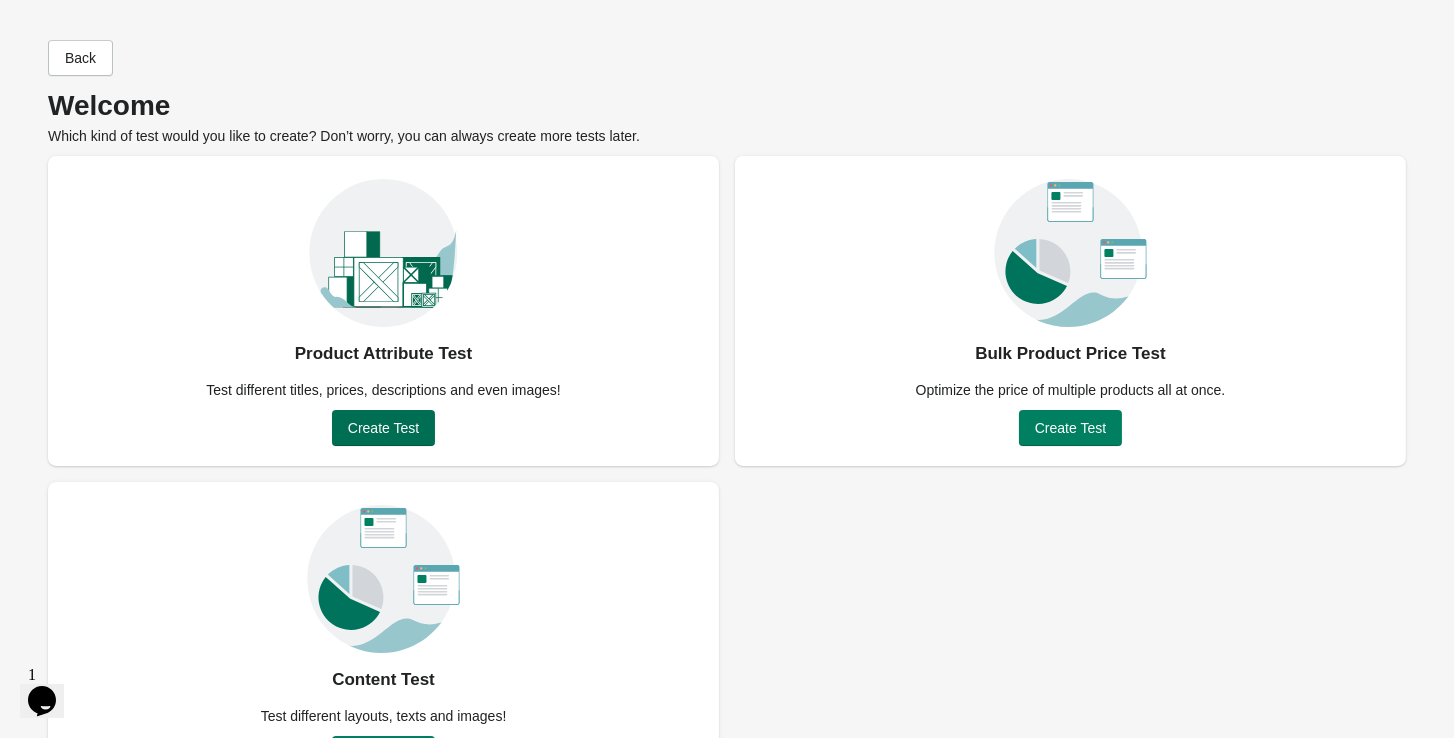 click on "Create Test" at bounding box center (383, 428) 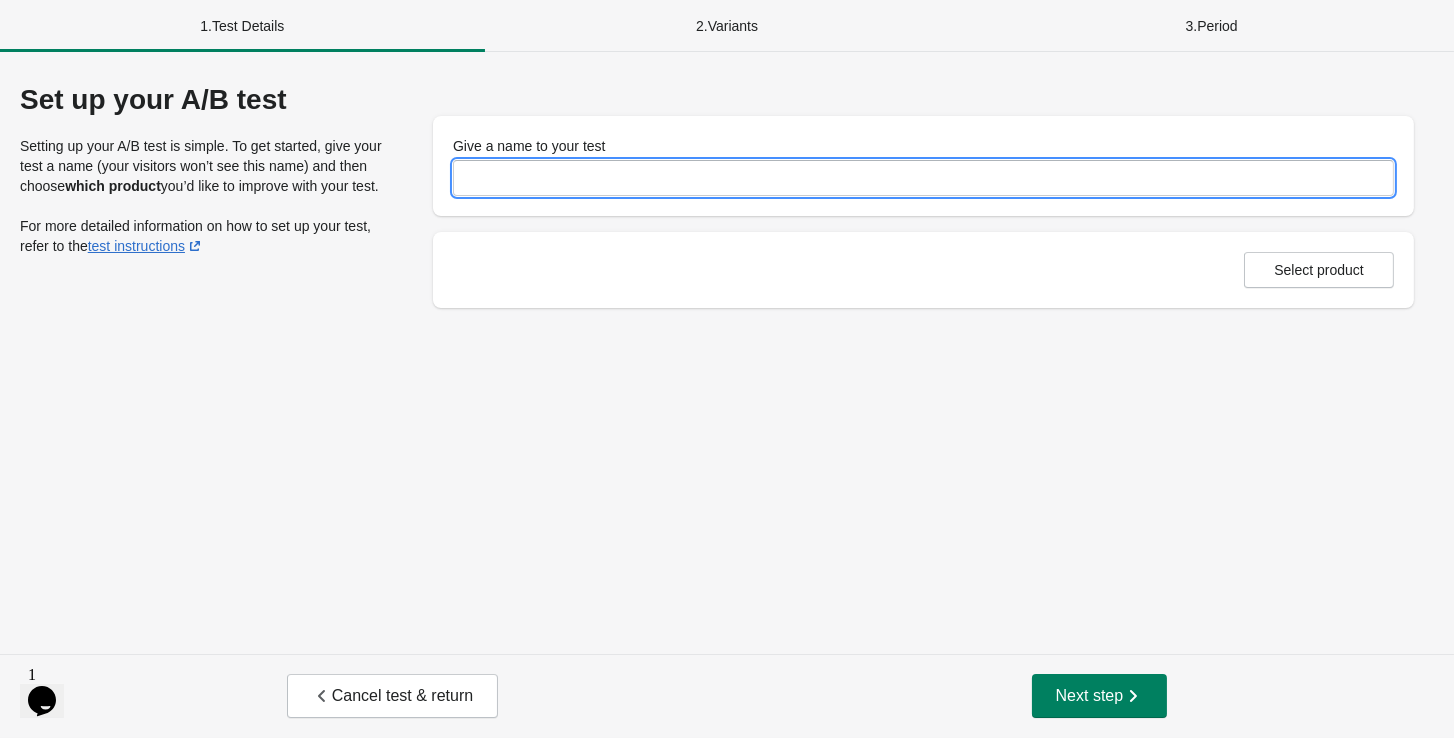 click on "Give a name to your test" at bounding box center (923, 178) 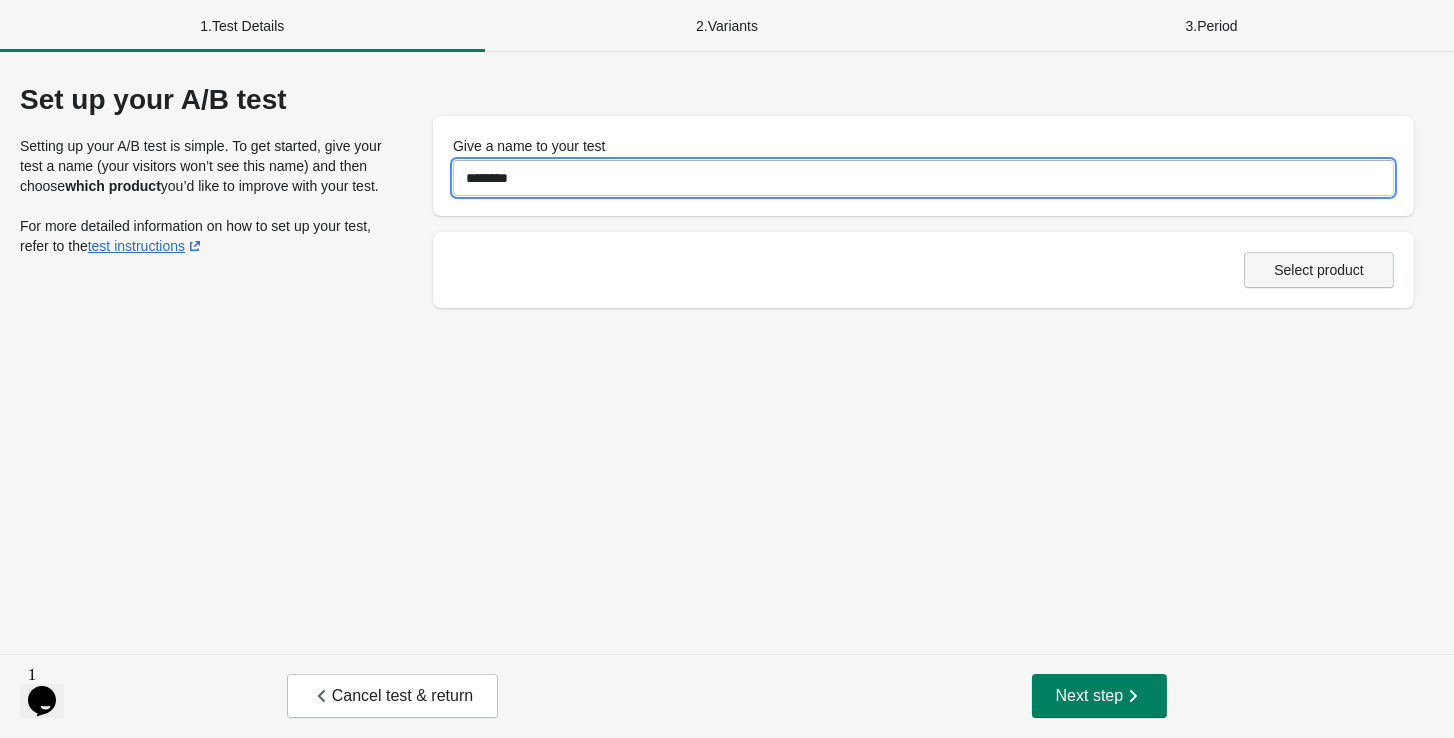 type on "*******" 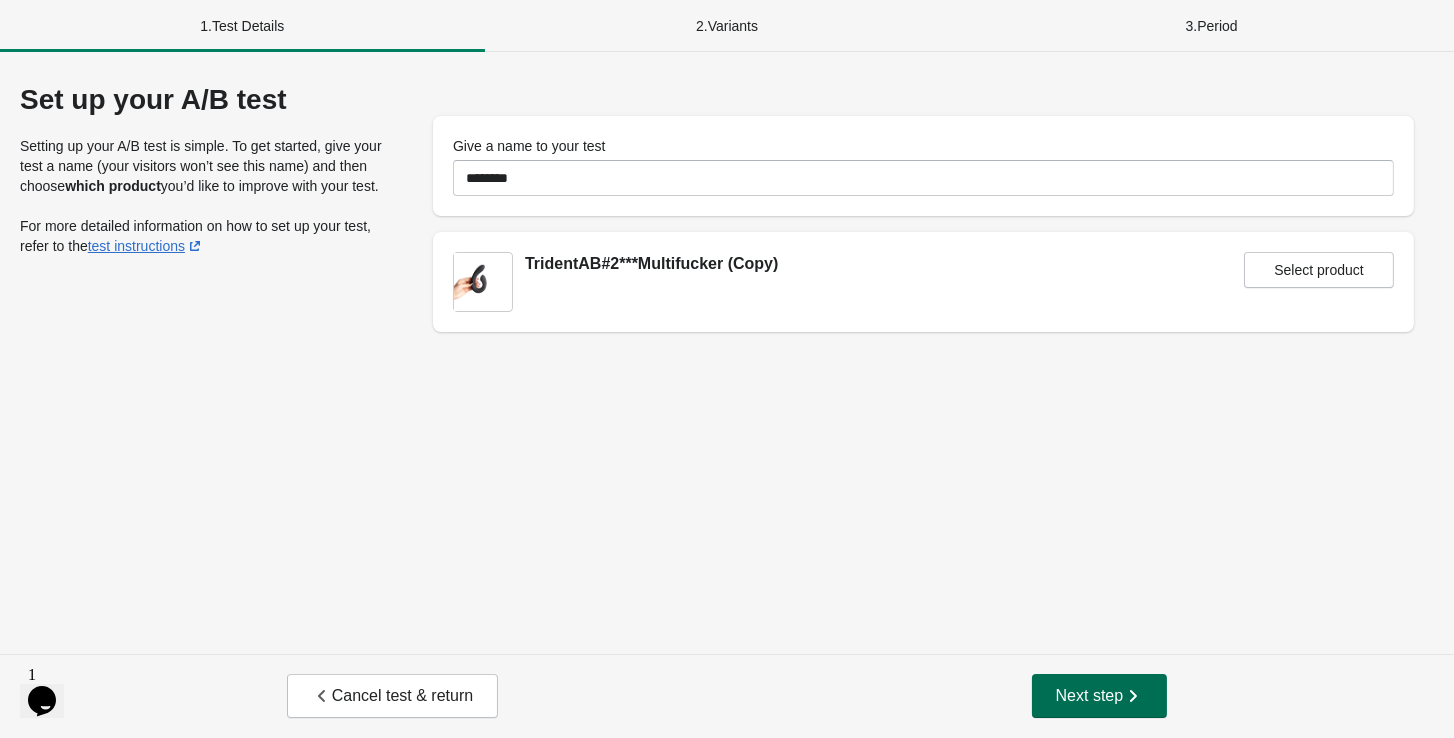click on "Next step" at bounding box center (1100, 696) 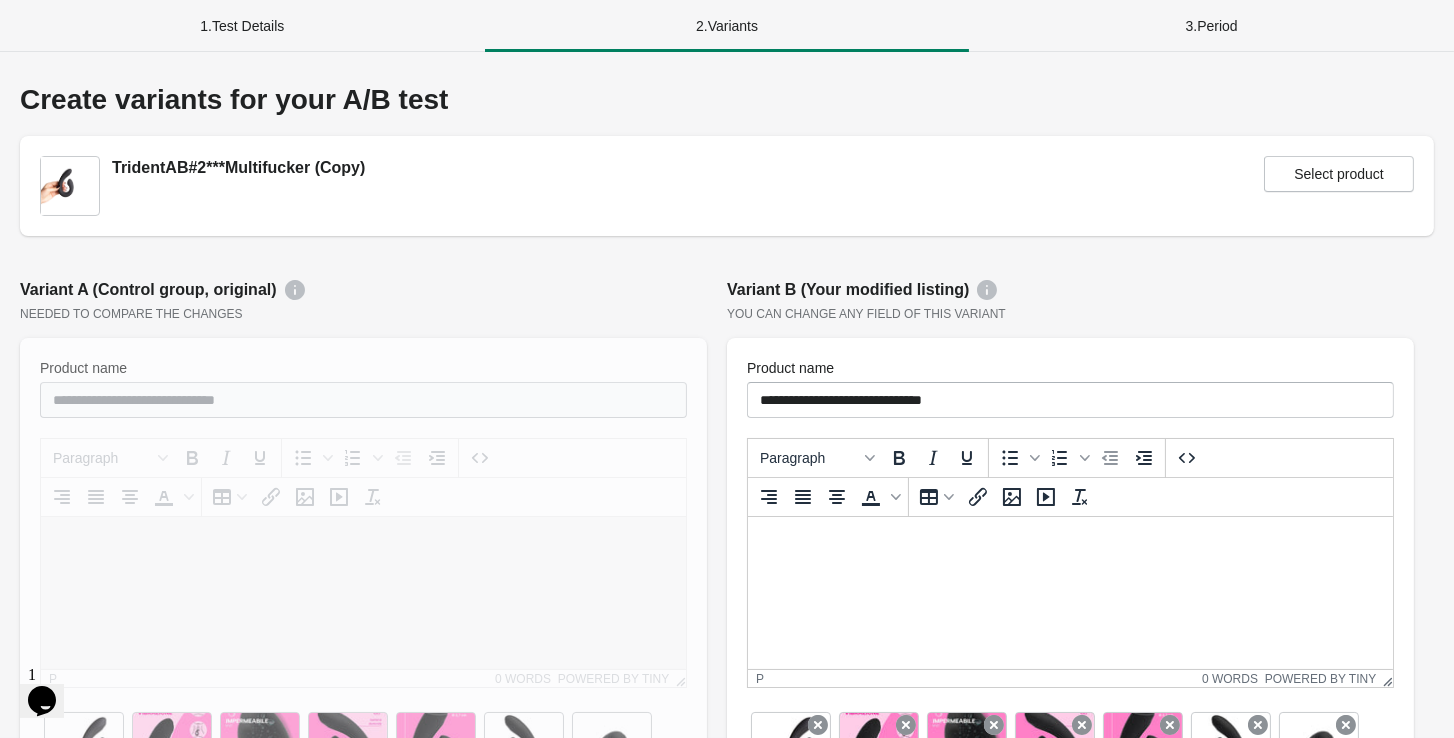 scroll, scrollTop: 50, scrollLeft: 0, axis: vertical 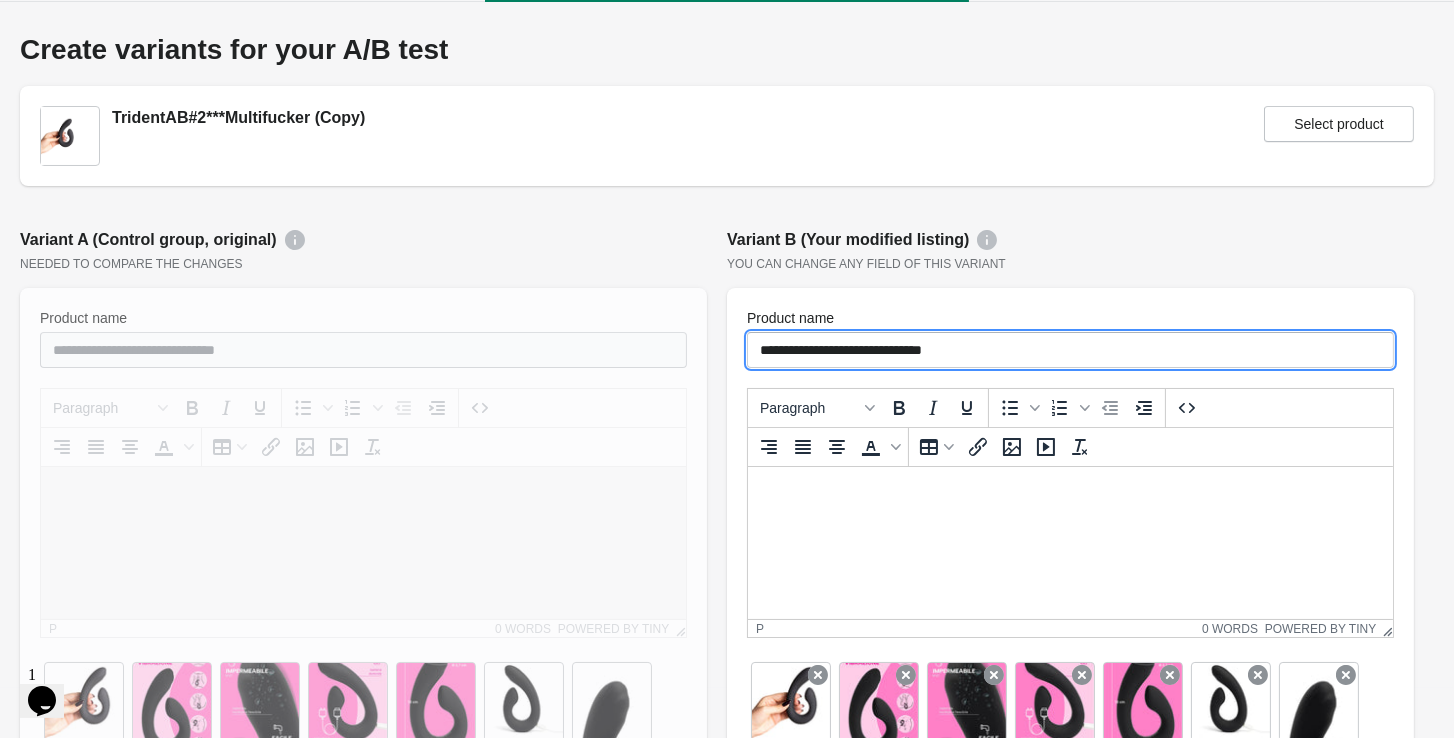 click on "**********" at bounding box center [1070, 350] 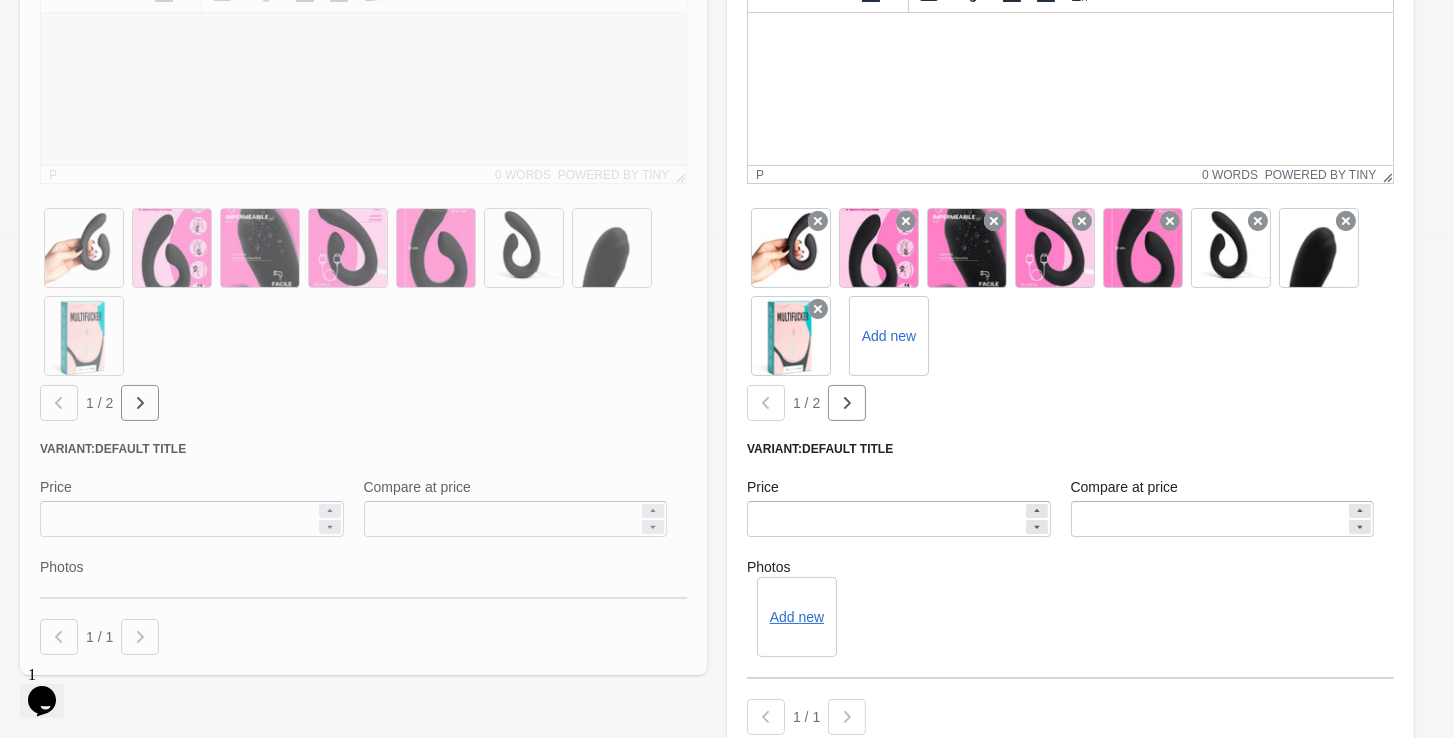 scroll, scrollTop: 558, scrollLeft: 0, axis: vertical 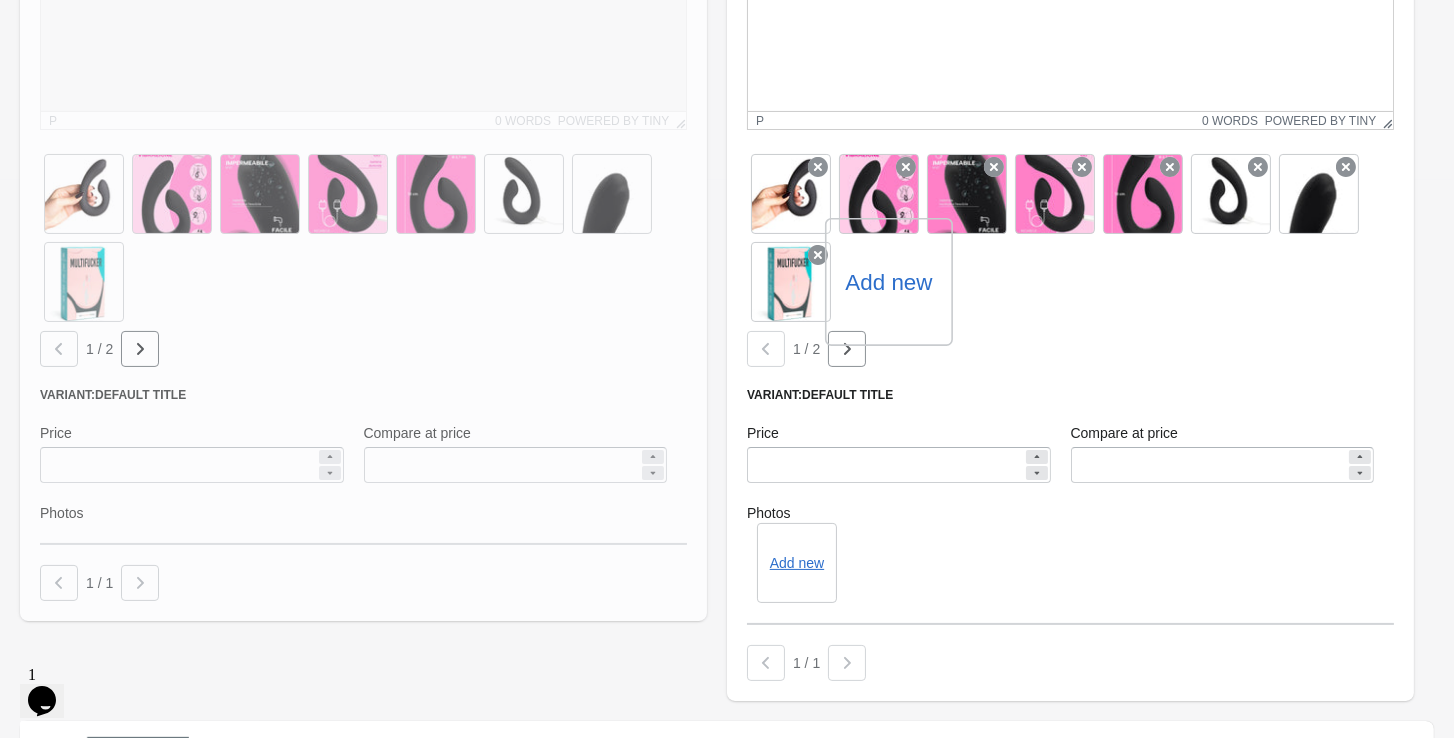 type on "**********" 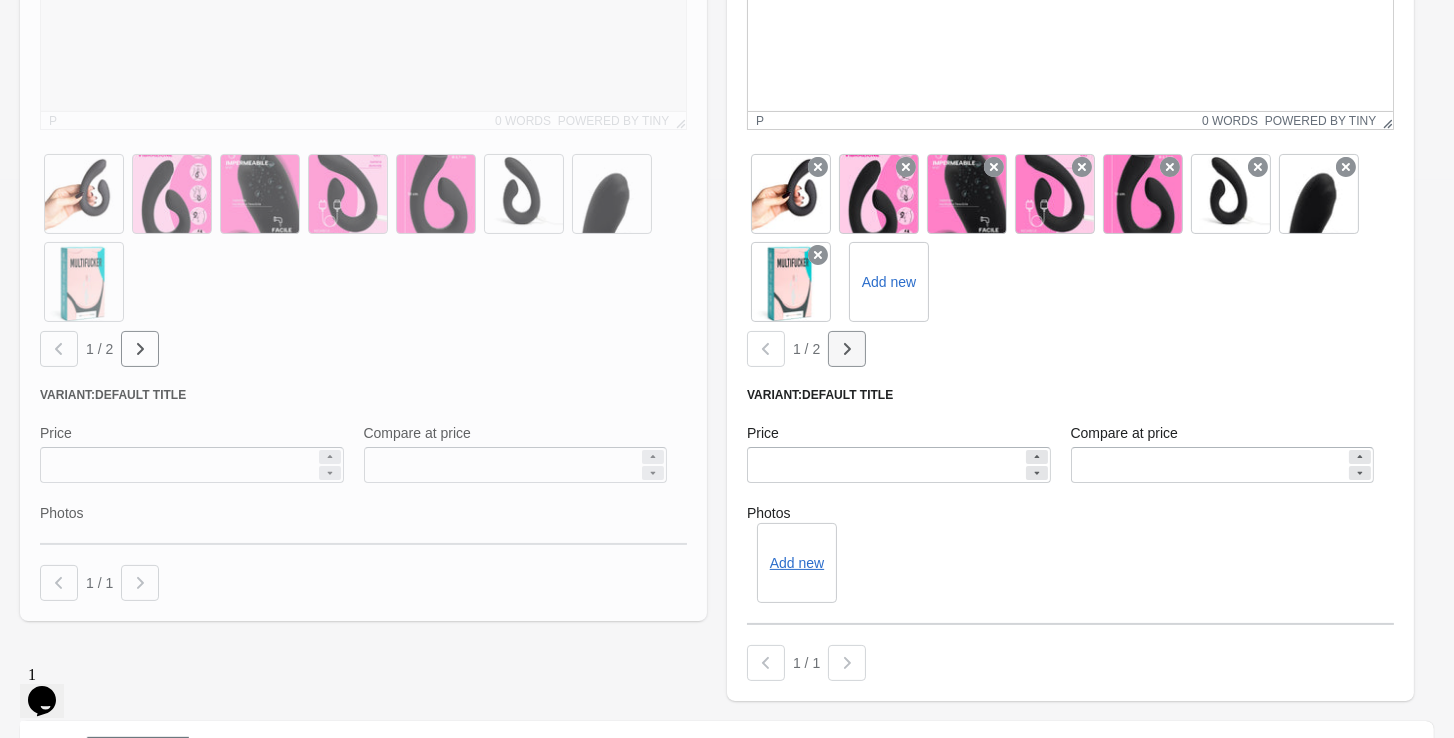 click at bounding box center [140, 349] 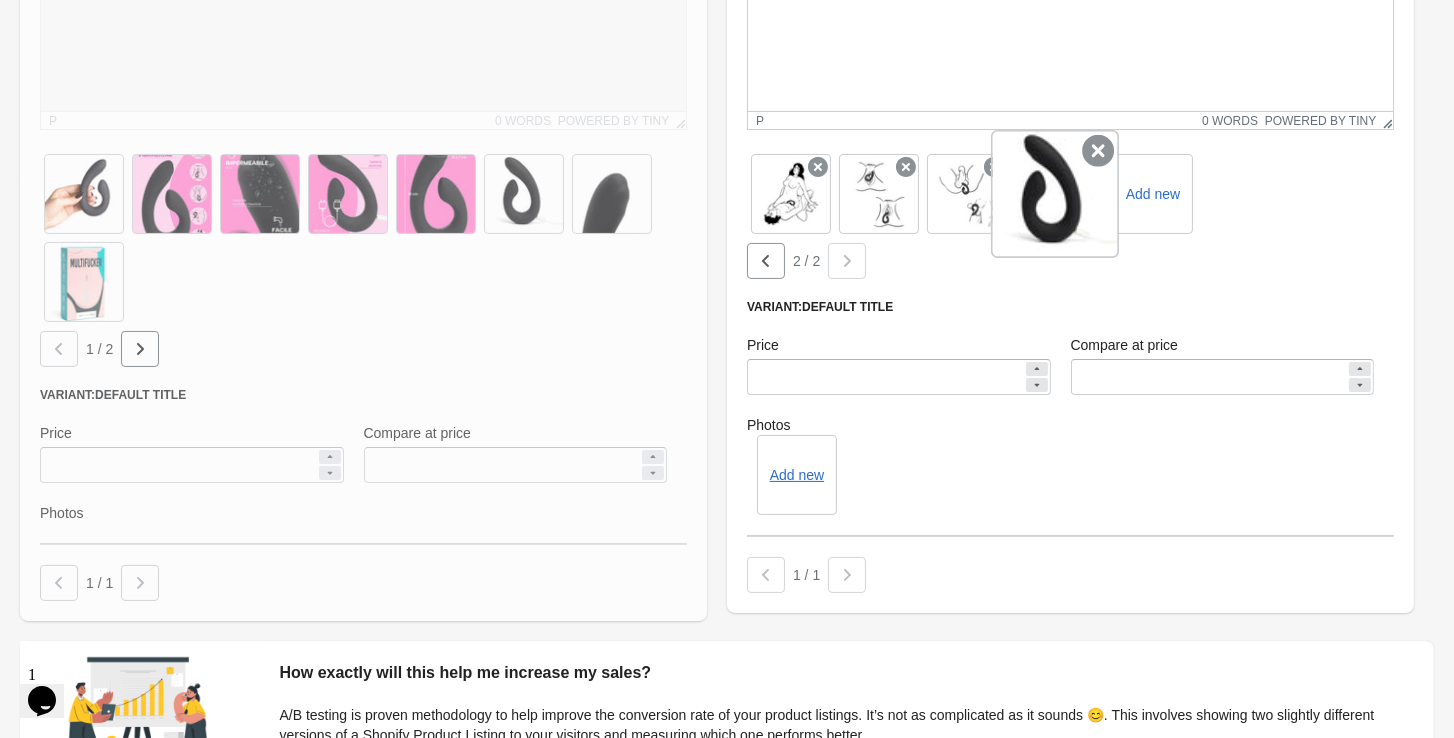 click 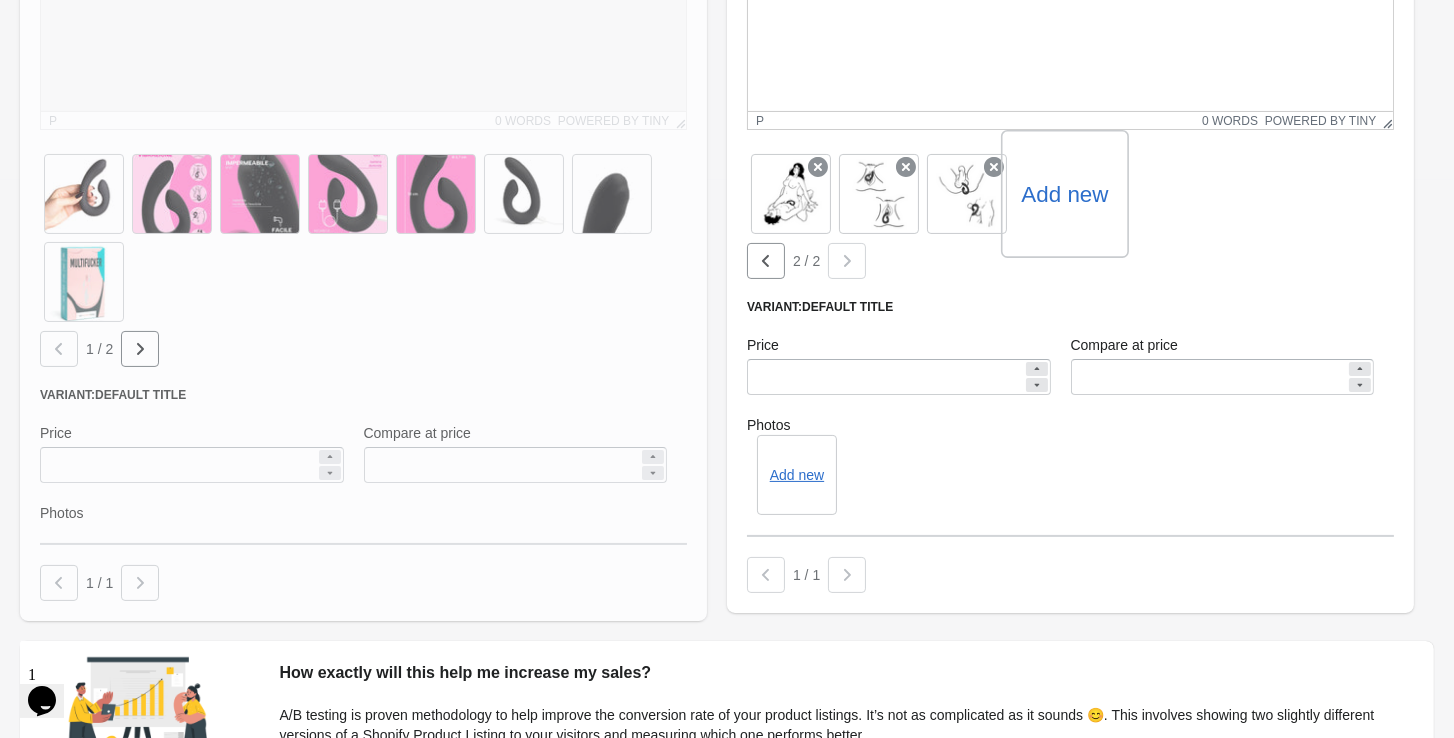 click on "Add new" at bounding box center [1064, 194] 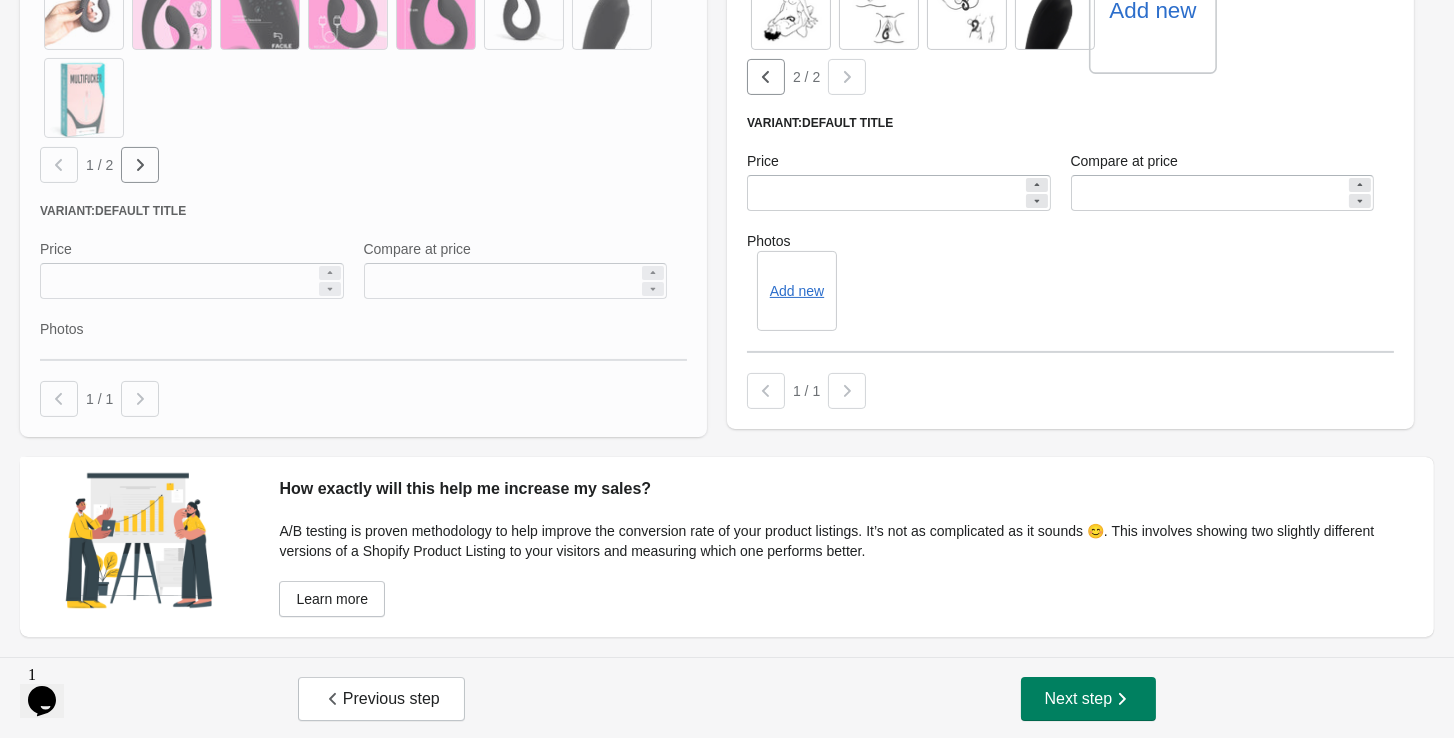 scroll, scrollTop: 741, scrollLeft: 0, axis: vertical 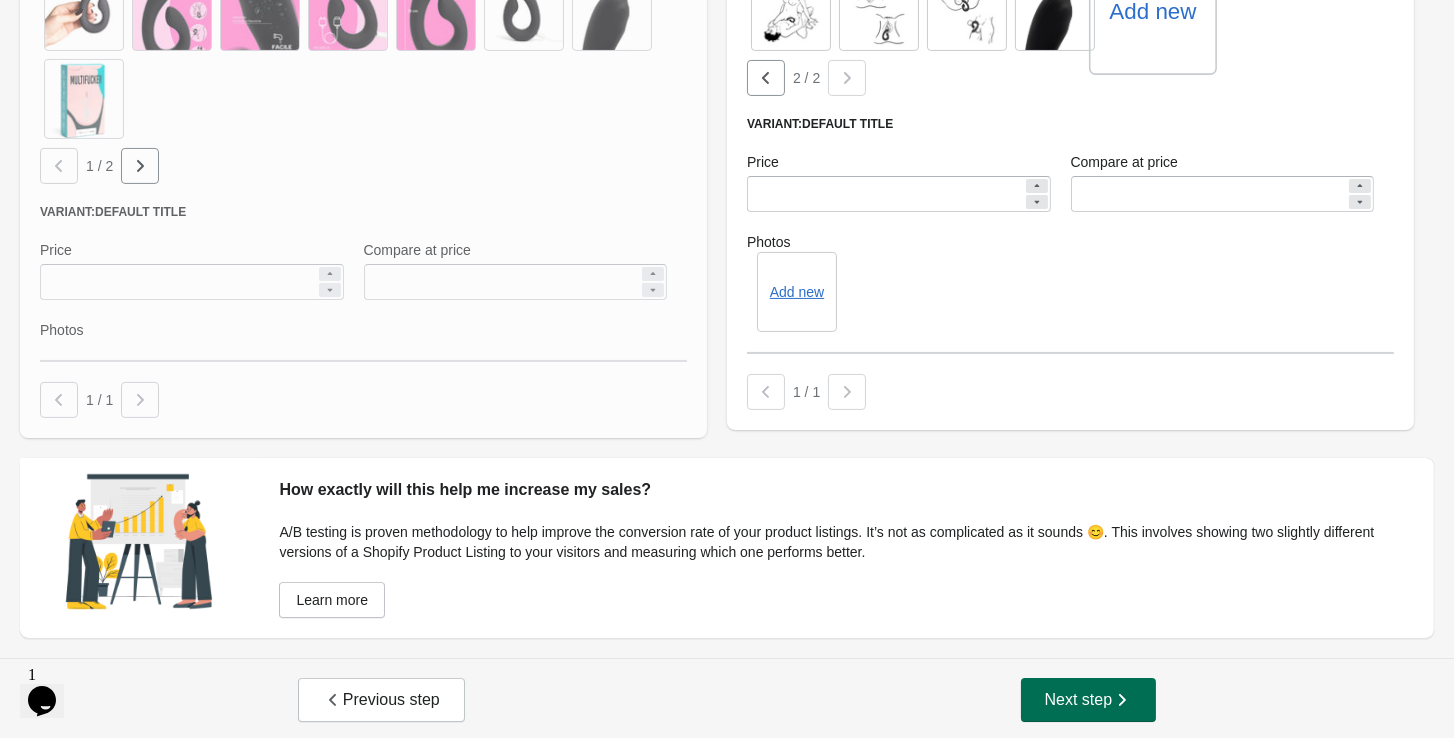 click on "Next step" at bounding box center (1089, 700) 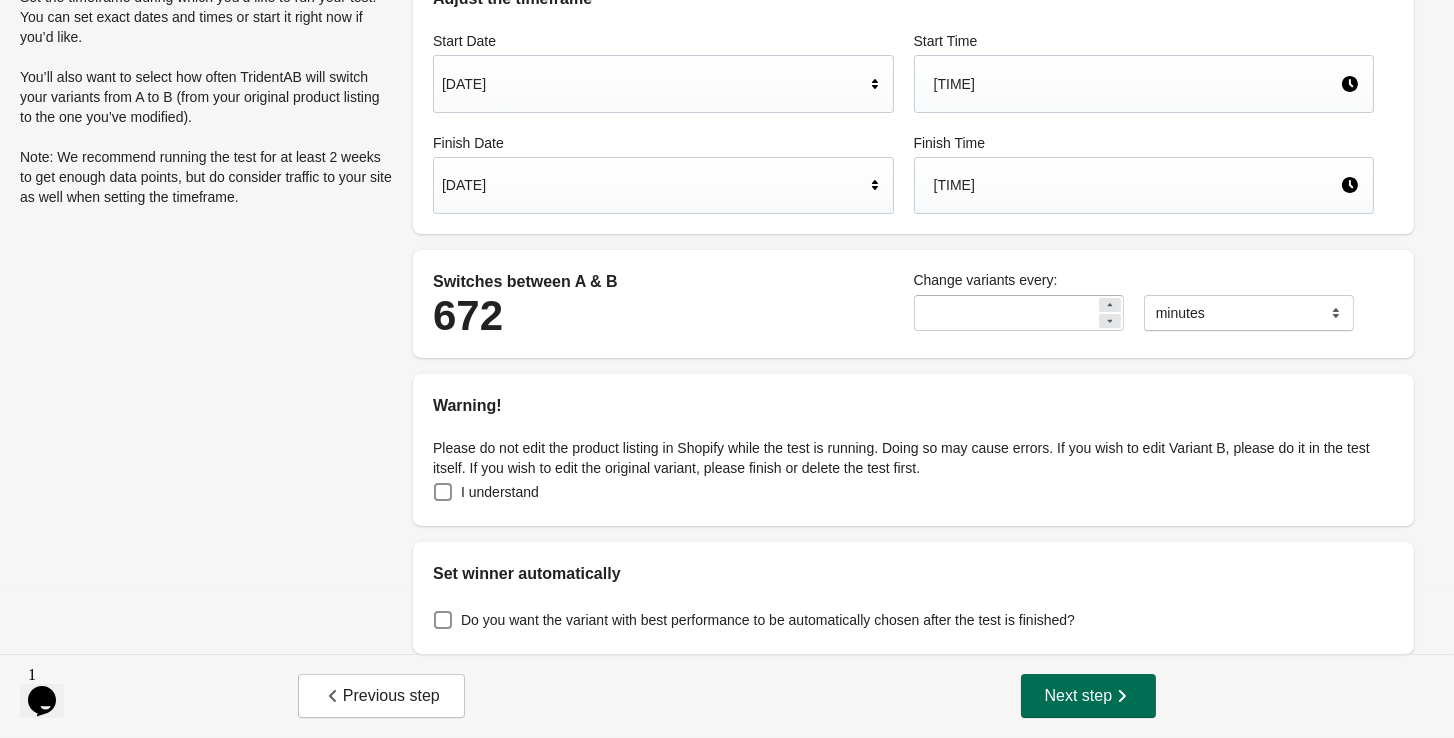 scroll, scrollTop: 0, scrollLeft: 0, axis: both 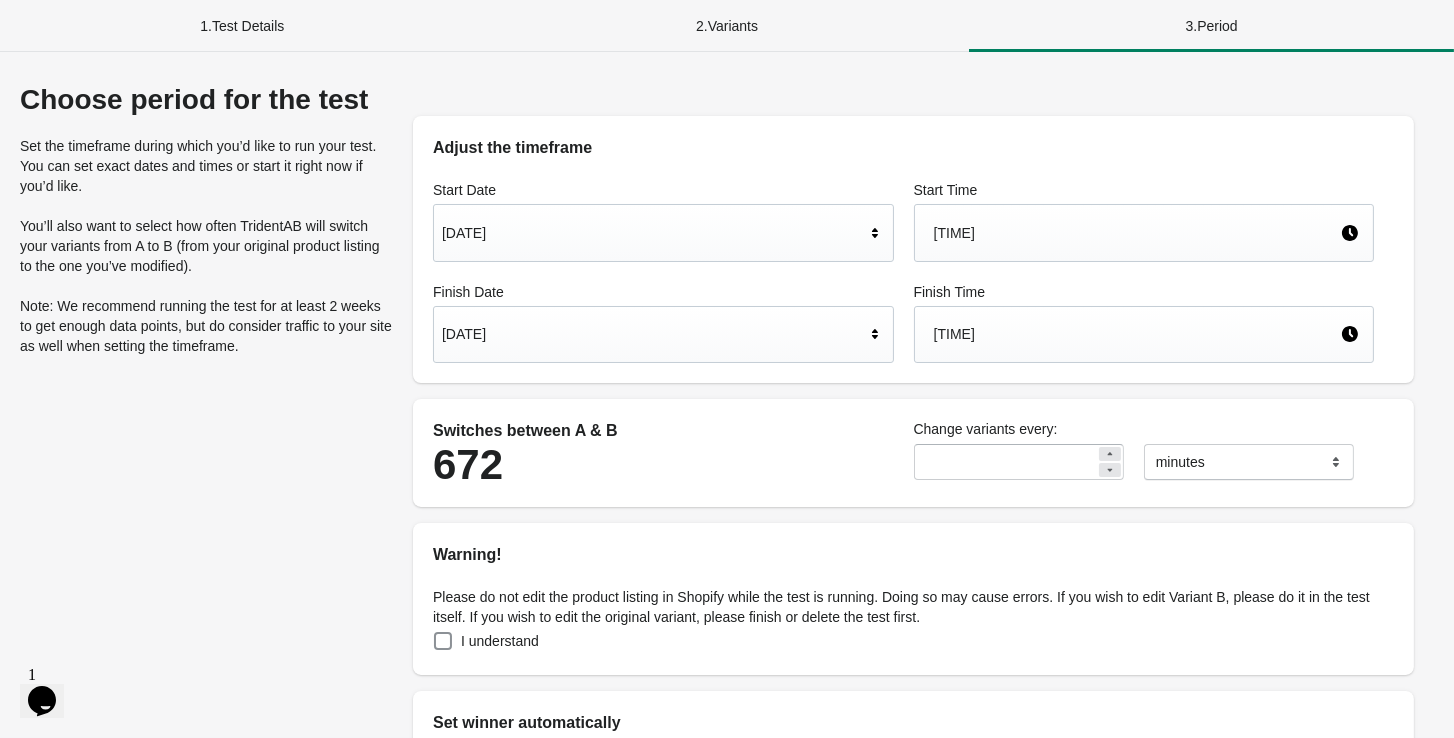 click on "8:46 PM" at bounding box center [1144, 233] 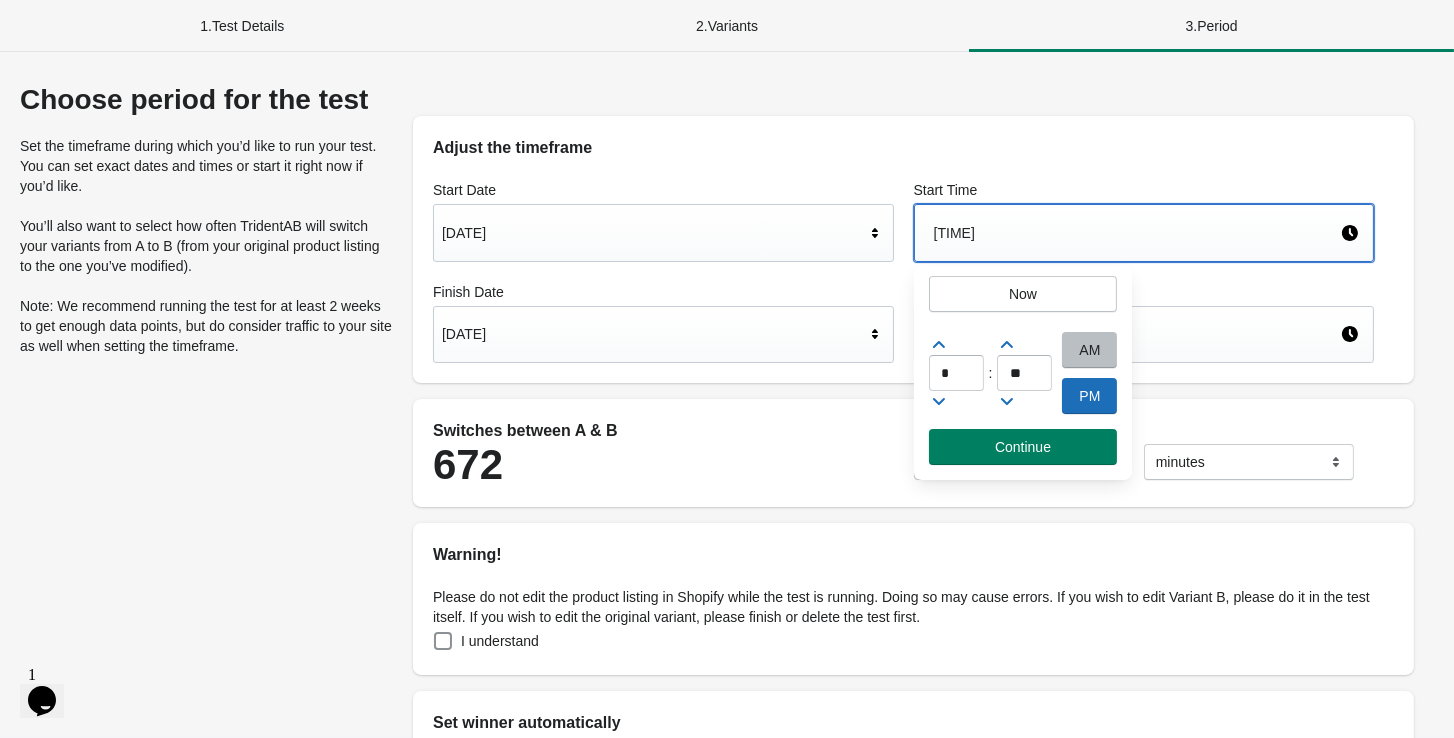 click 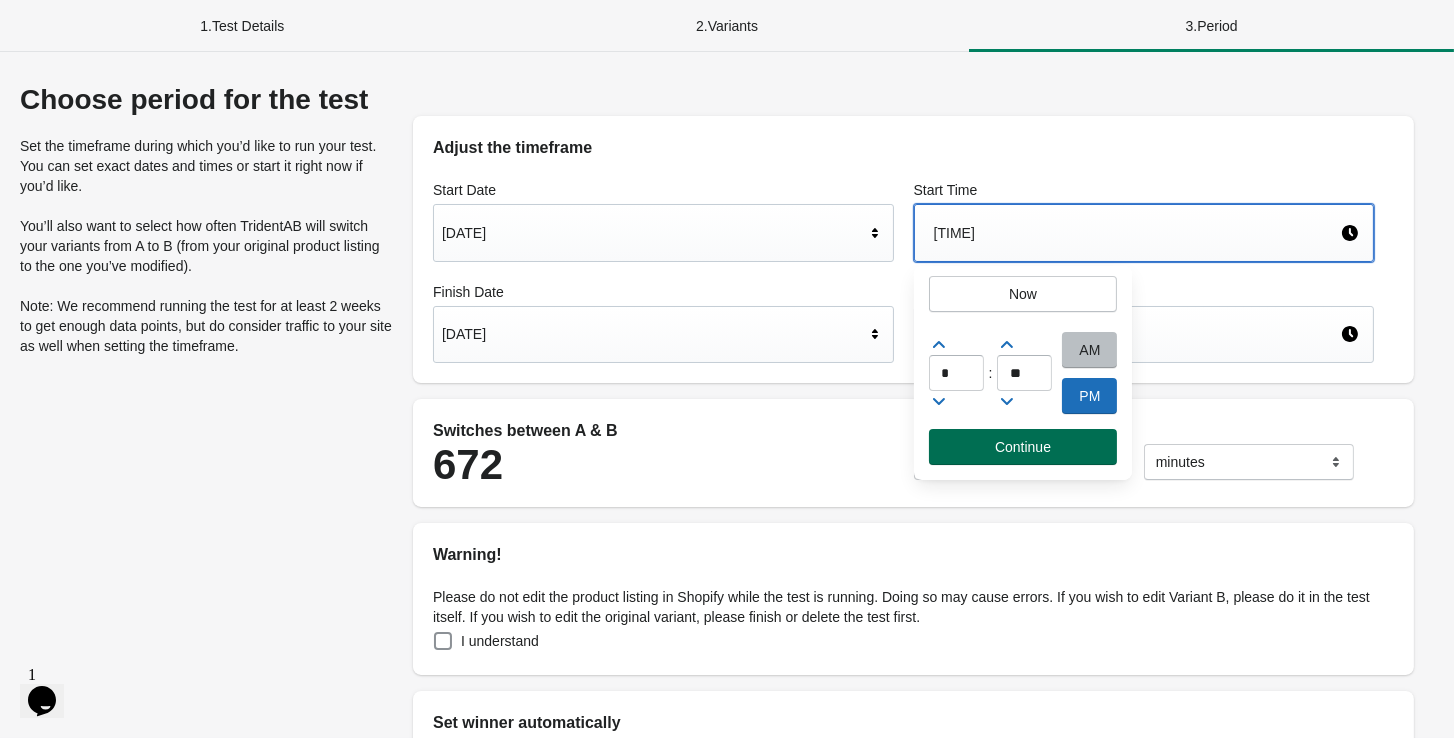 click on "Continue" at bounding box center (1023, 447) 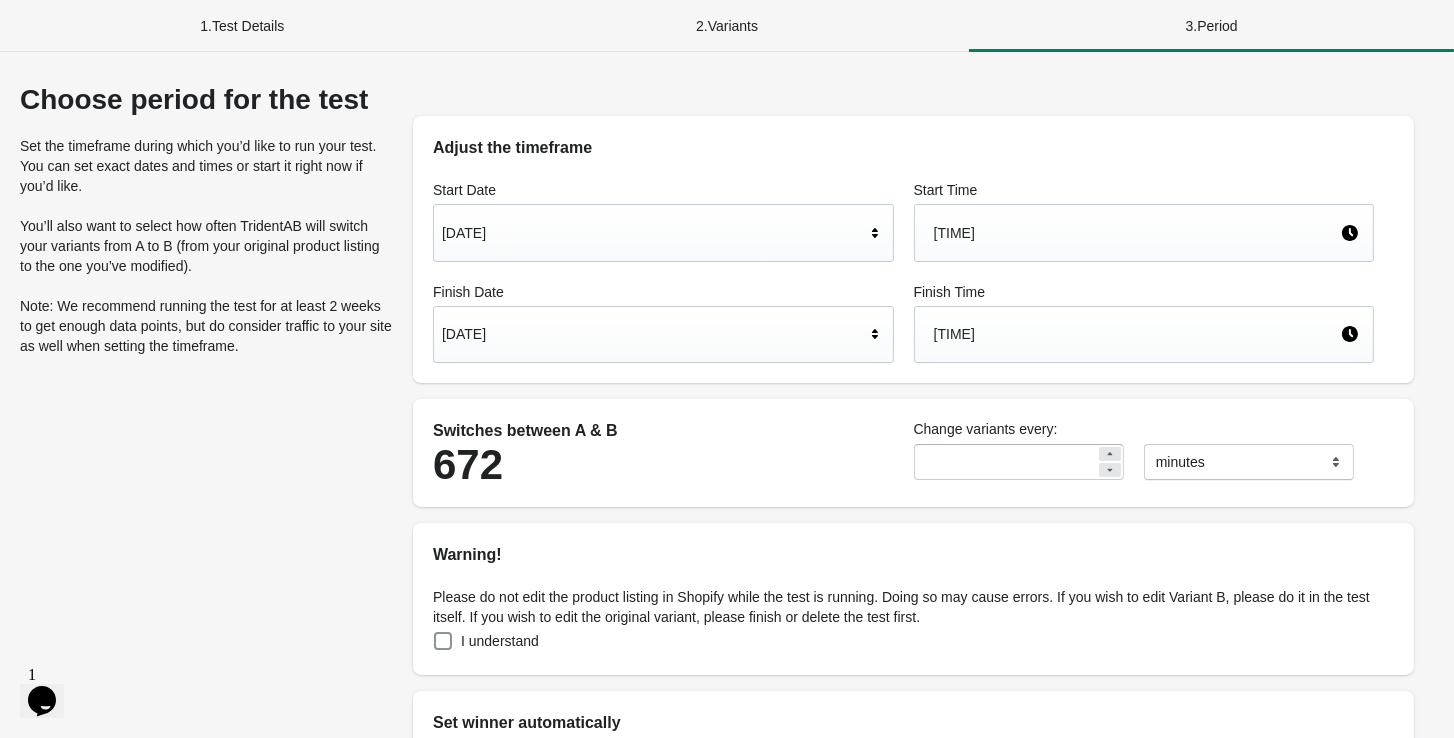 click on "Please do not edit the product listing in Shopify while the test is running. Doing so may cause errors. If you wish to edit Variant B, please do it in the test itself. If you wish to edit the original variant, please finish or delete the test first. I understand" at bounding box center [913, 621] 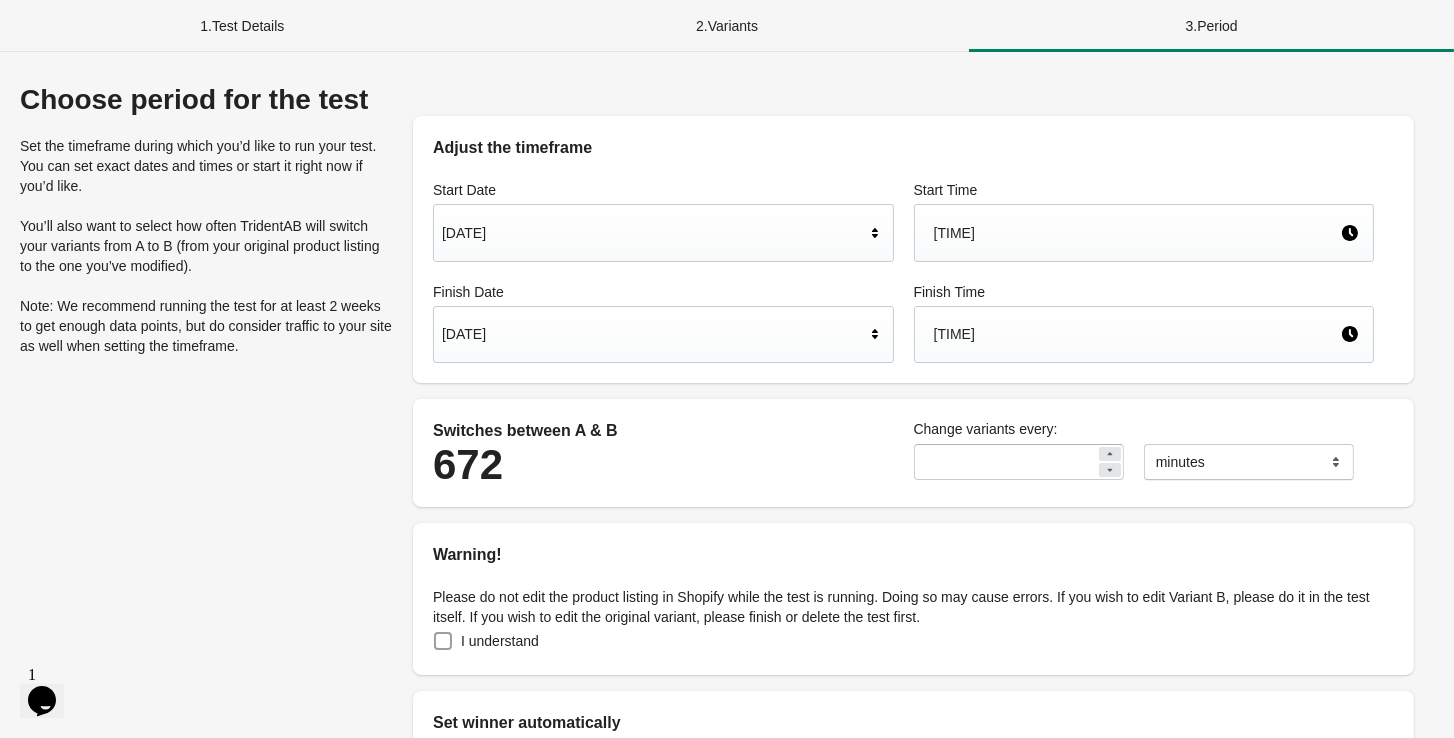 click on "I understand" at bounding box center [486, 641] 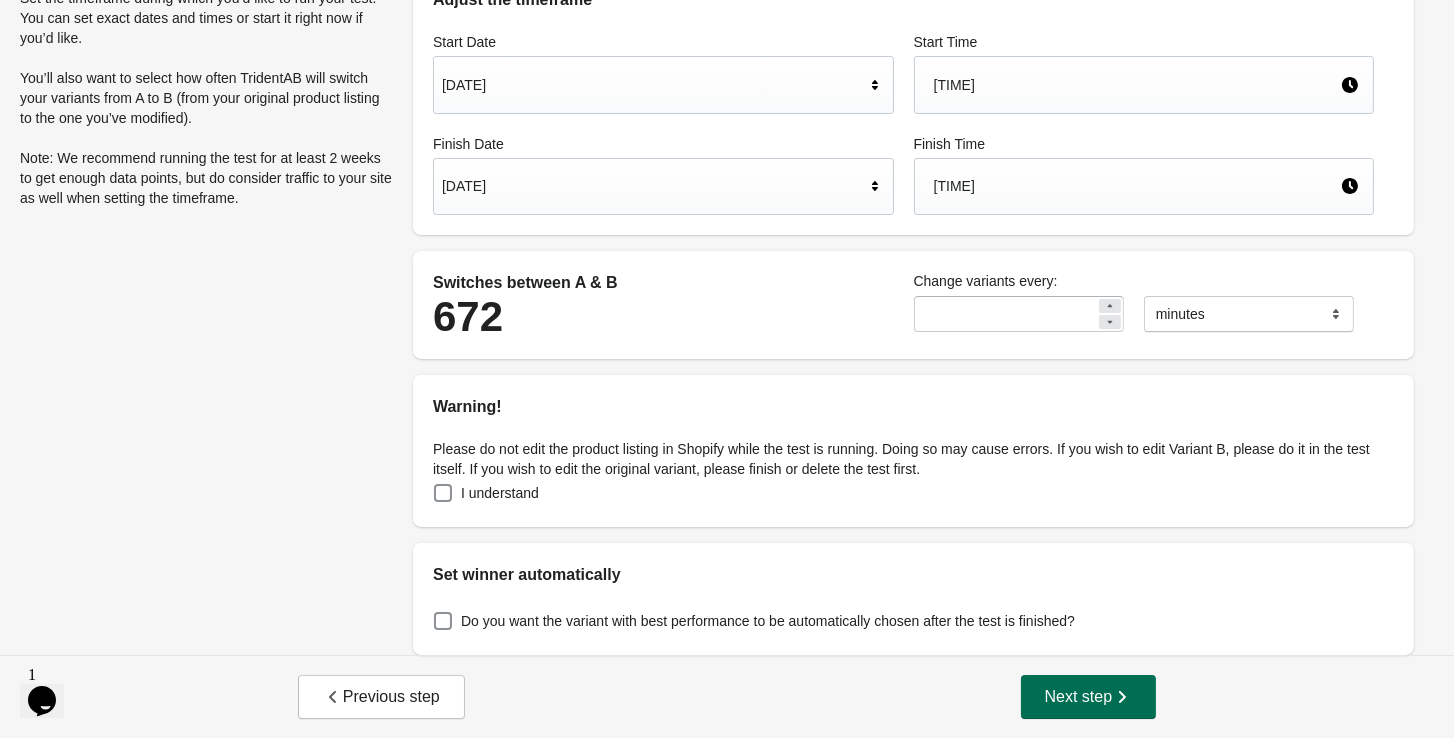 scroll, scrollTop: 145, scrollLeft: 0, axis: vertical 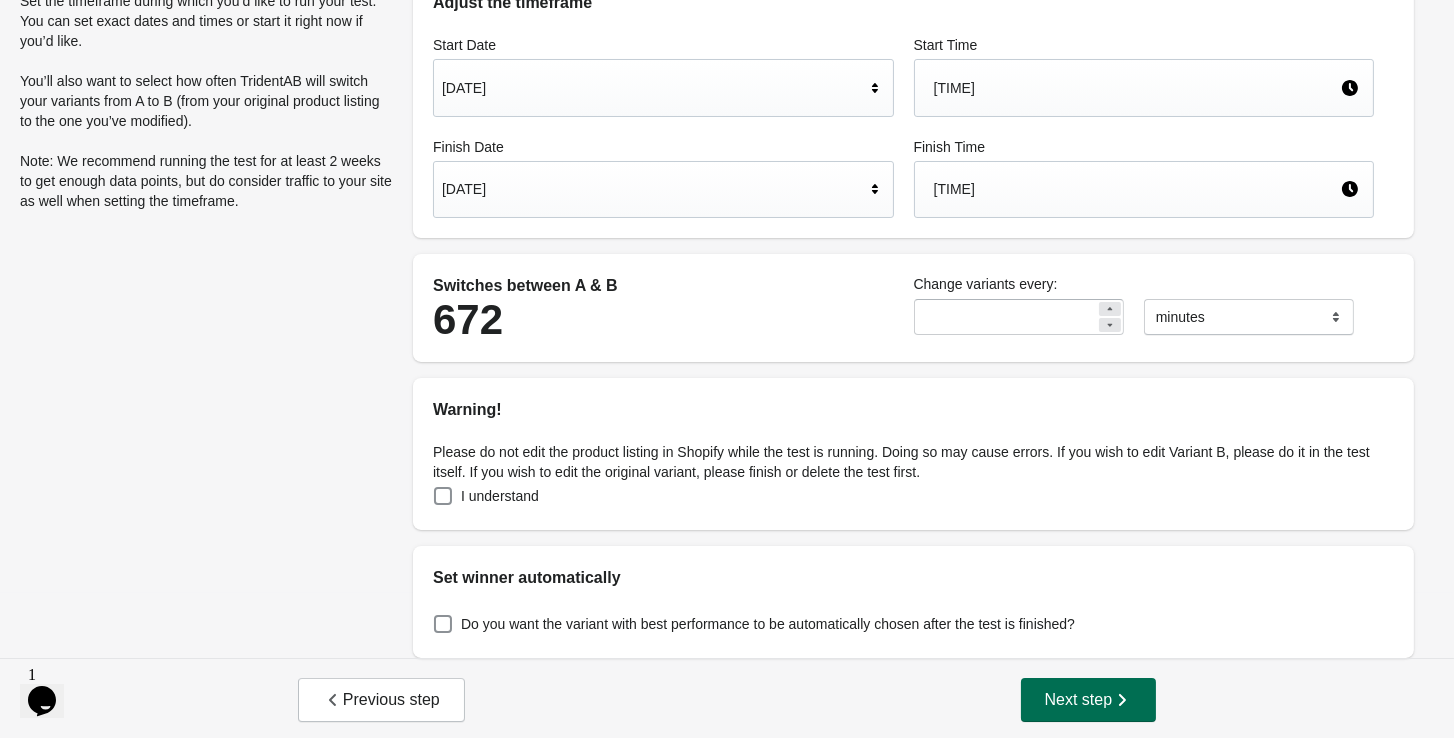 click on "Next step" at bounding box center [1089, 700] 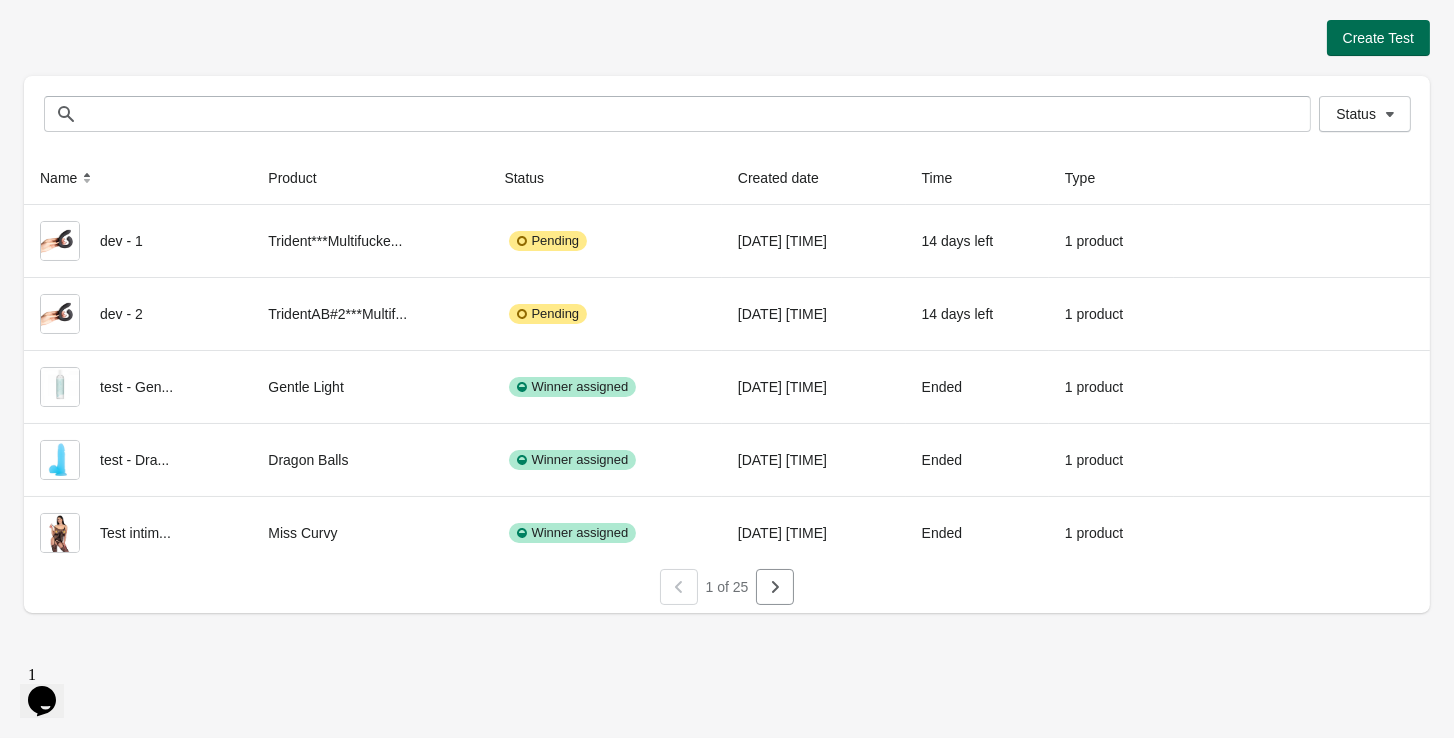 click on "Create Test" at bounding box center (1378, 38) 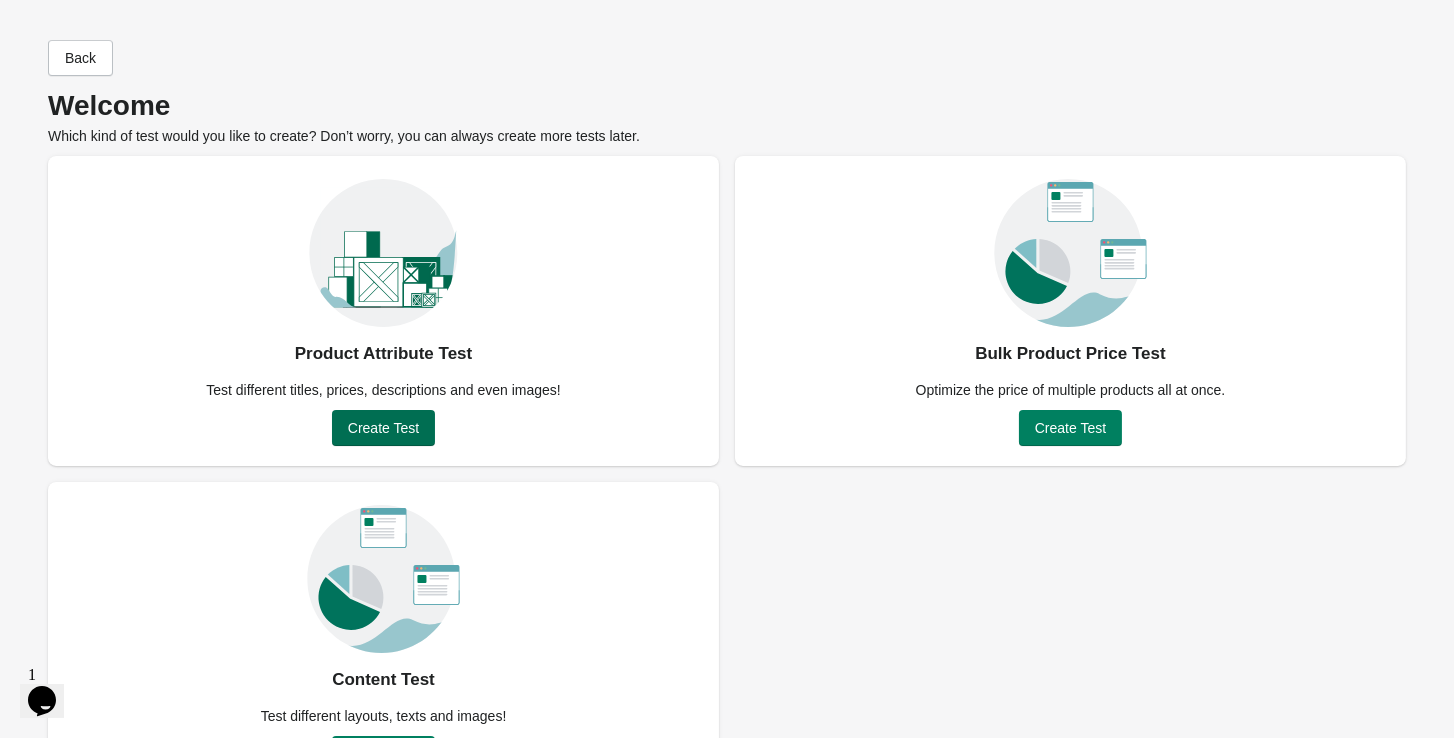 click on "Create Test" at bounding box center (383, 428) 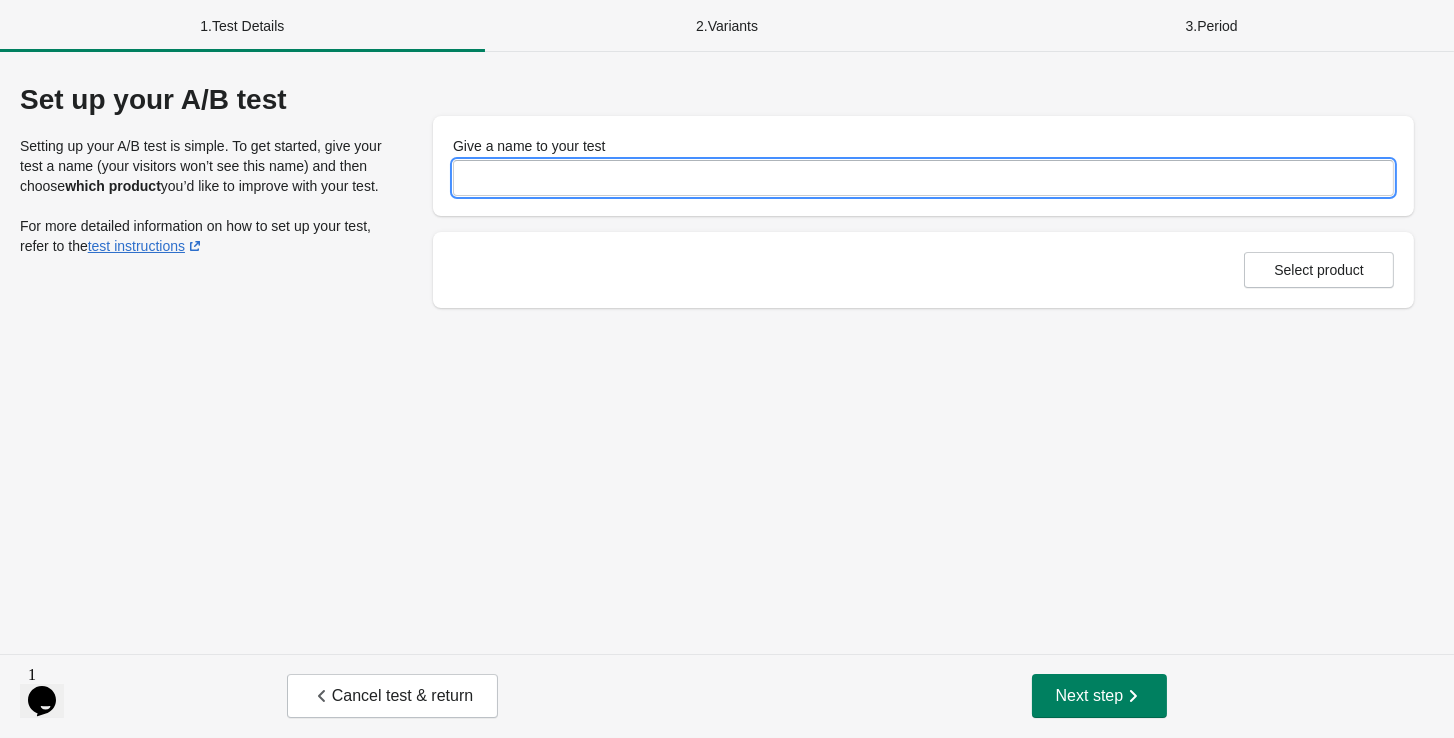 click on "Give a name to your test" at bounding box center [923, 178] 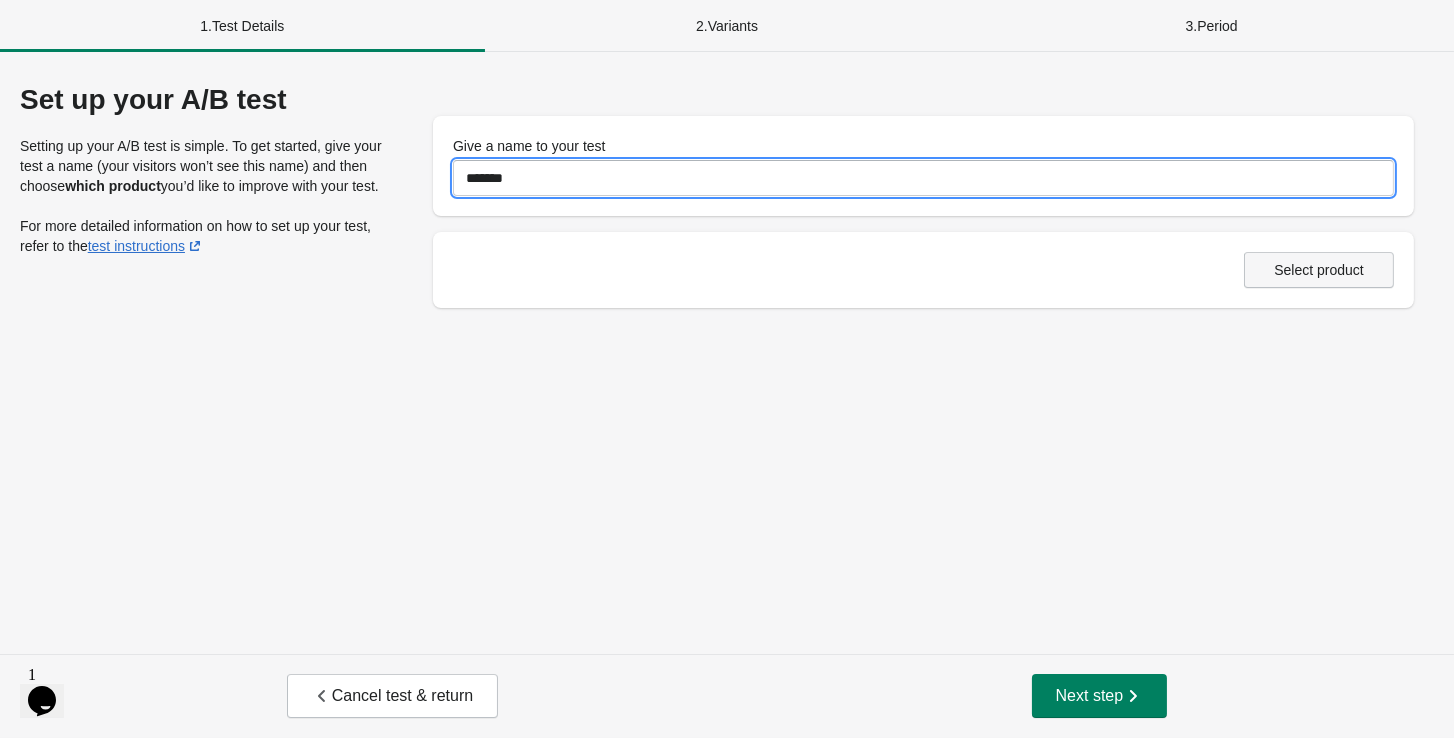 type on "*******" 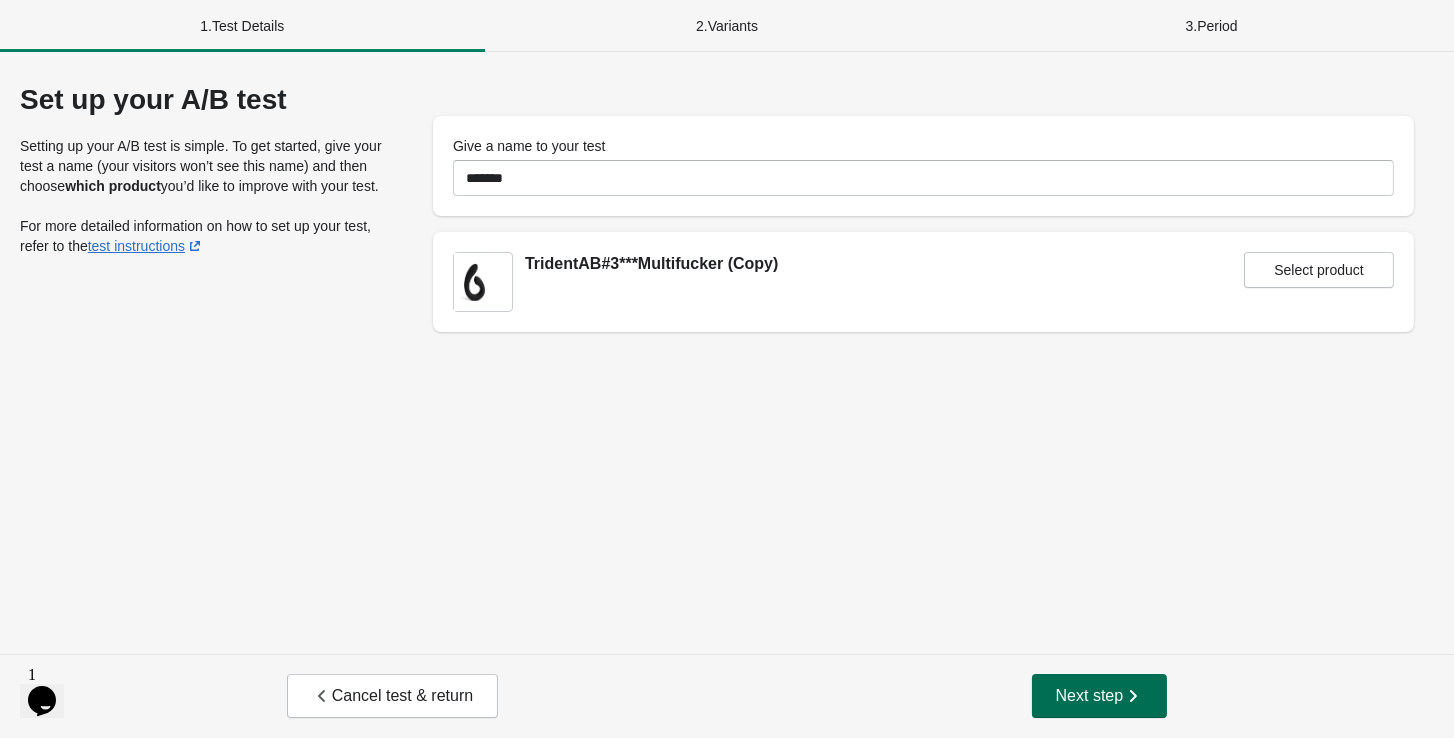 click 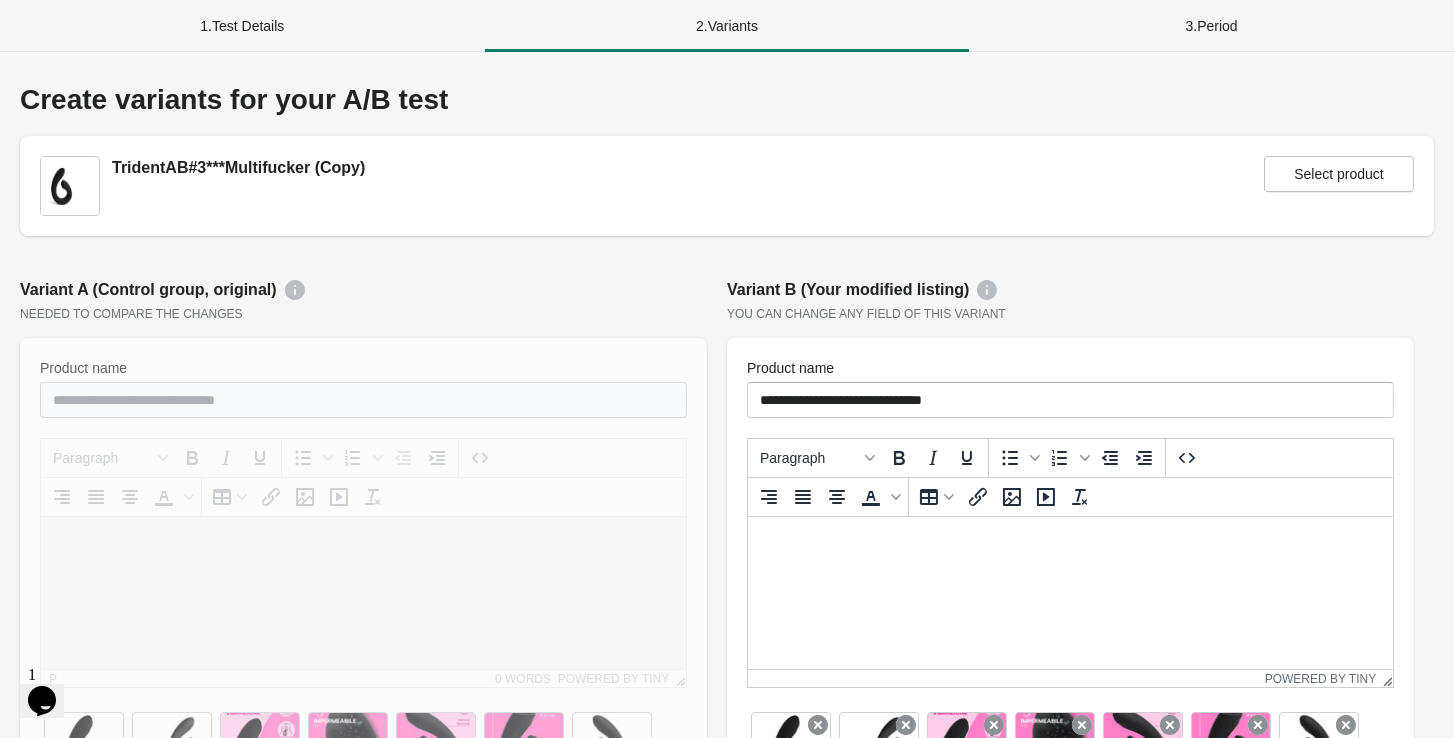 scroll, scrollTop: 0, scrollLeft: 0, axis: both 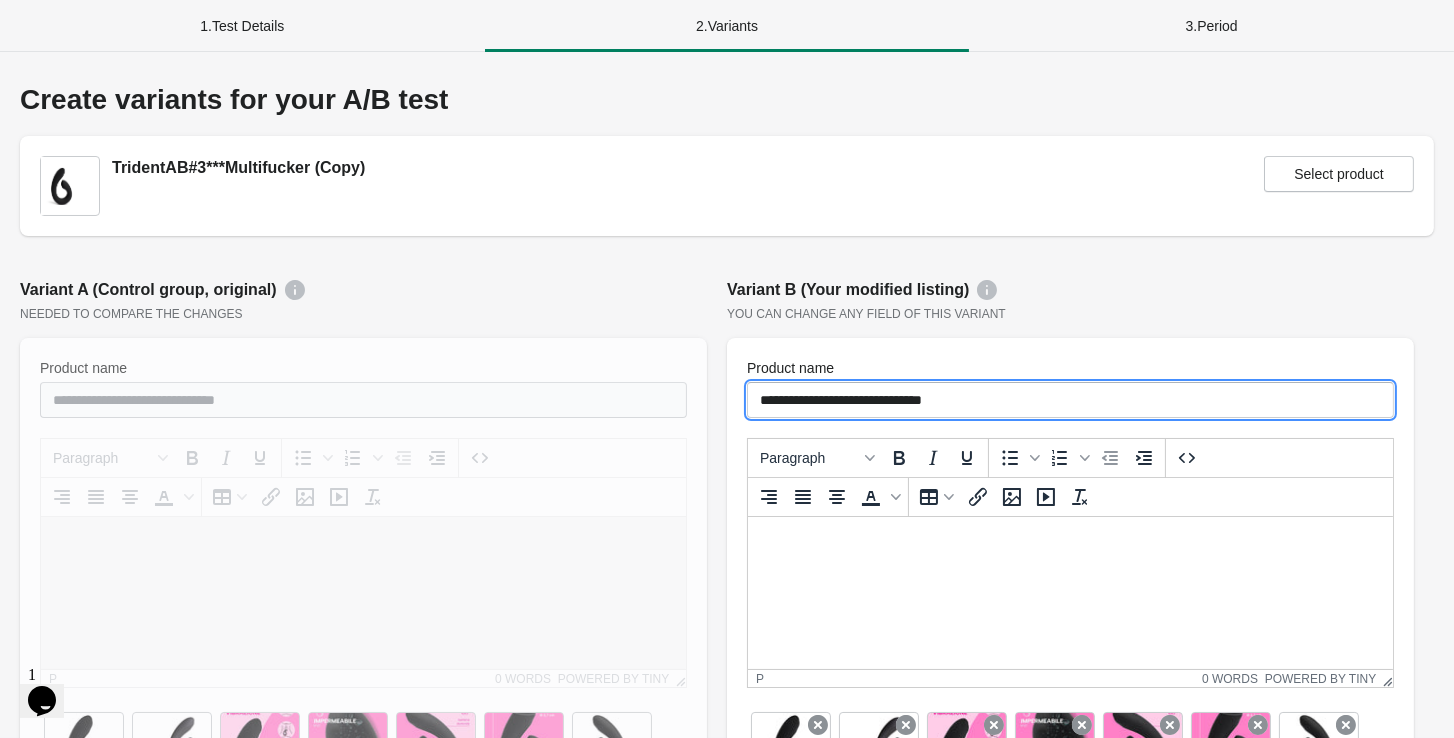 click on "**********" at bounding box center (1070, 400) 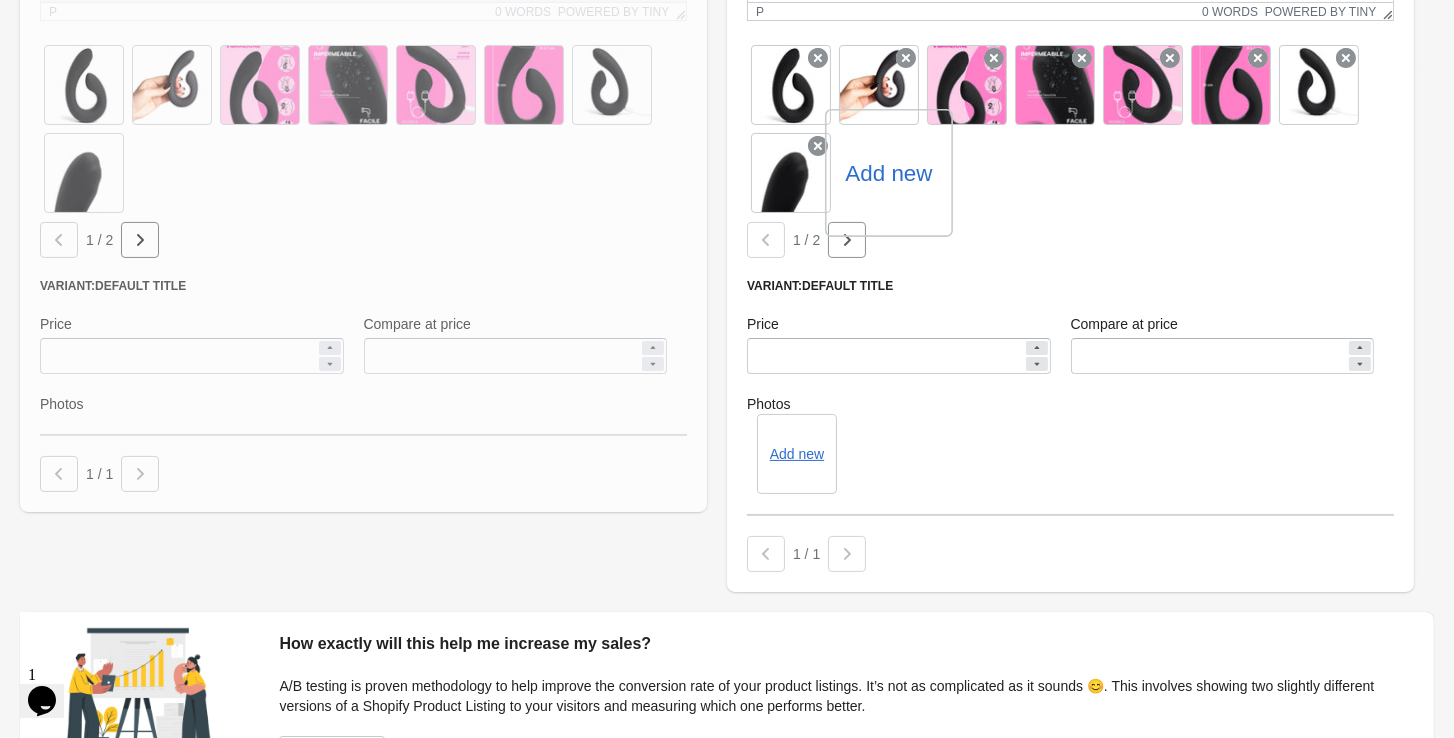 scroll, scrollTop: 641, scrollLeft: 0, axis: vertical 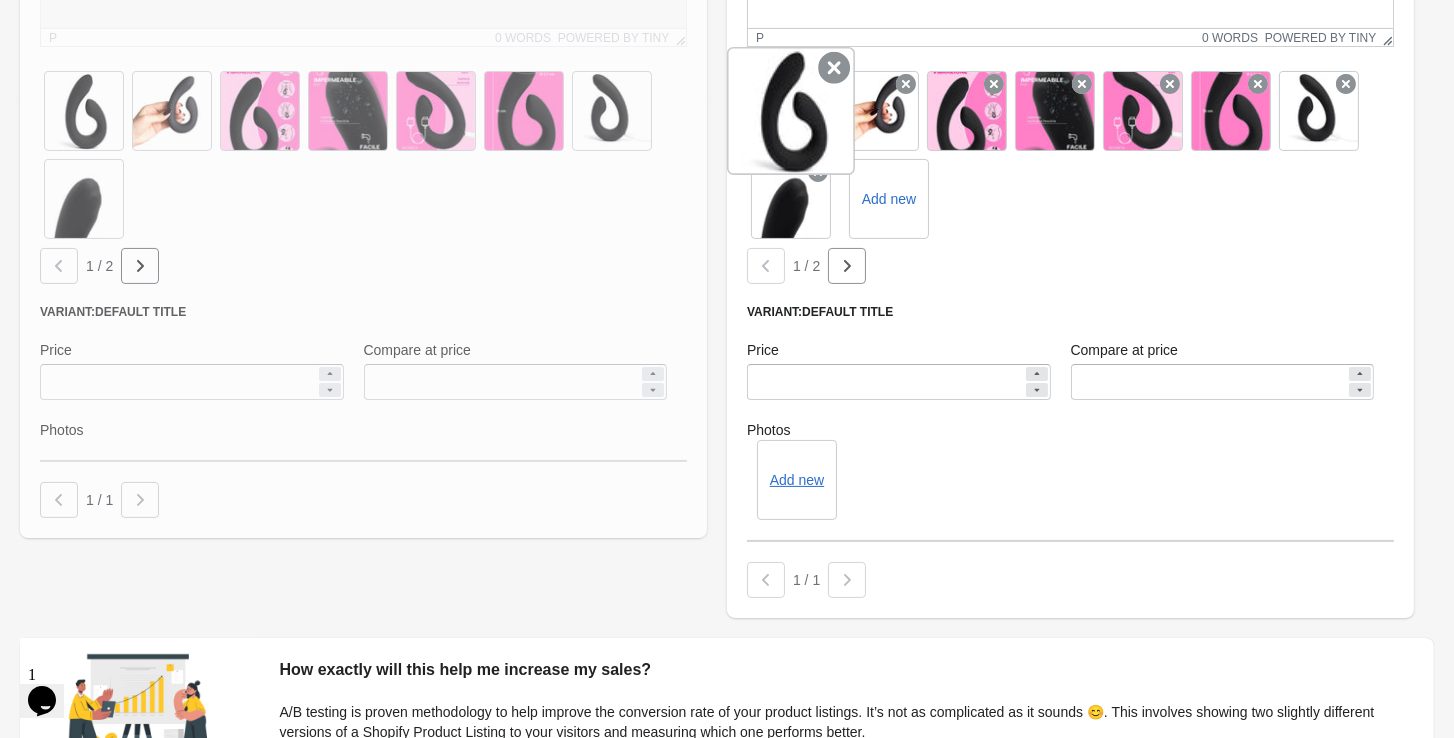 type on "**********" 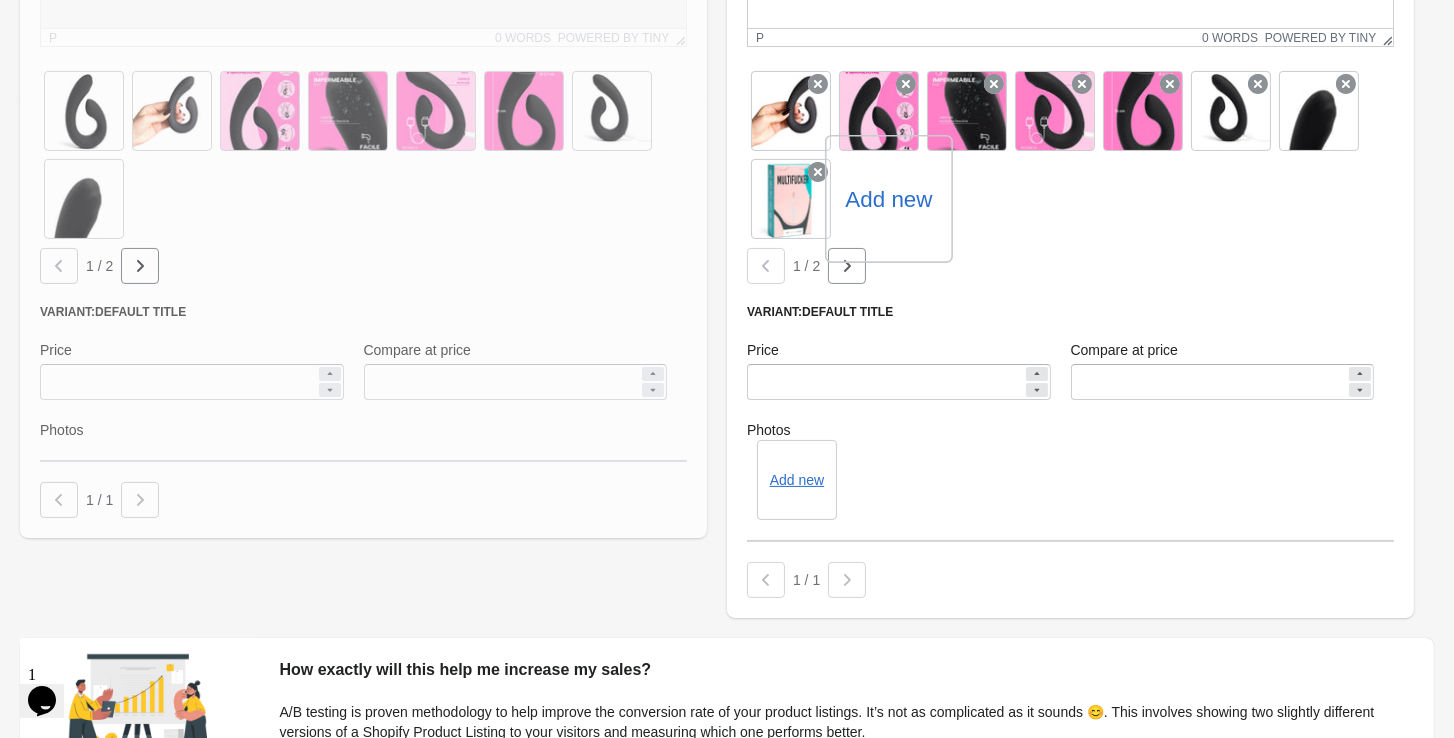 click on "Add new" at bounding box center (888, 199) 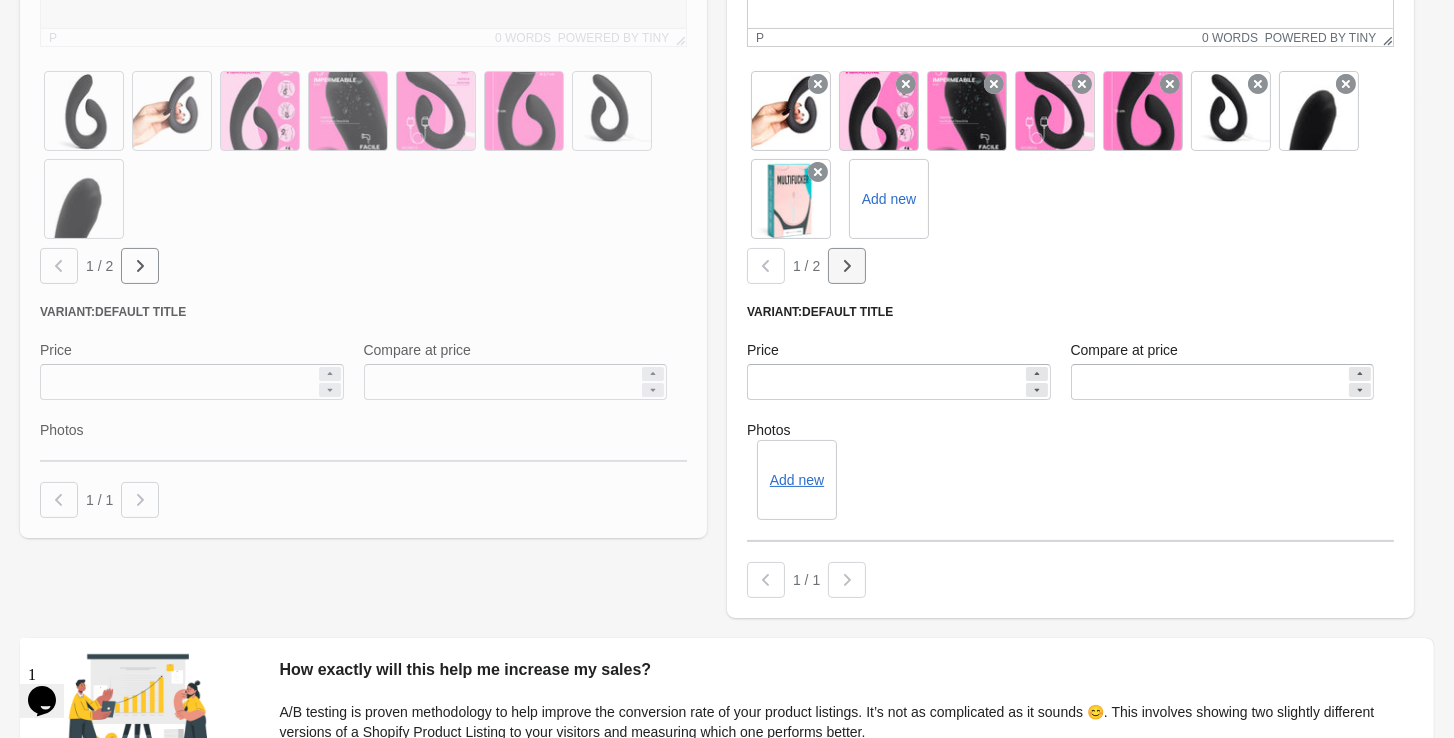 click 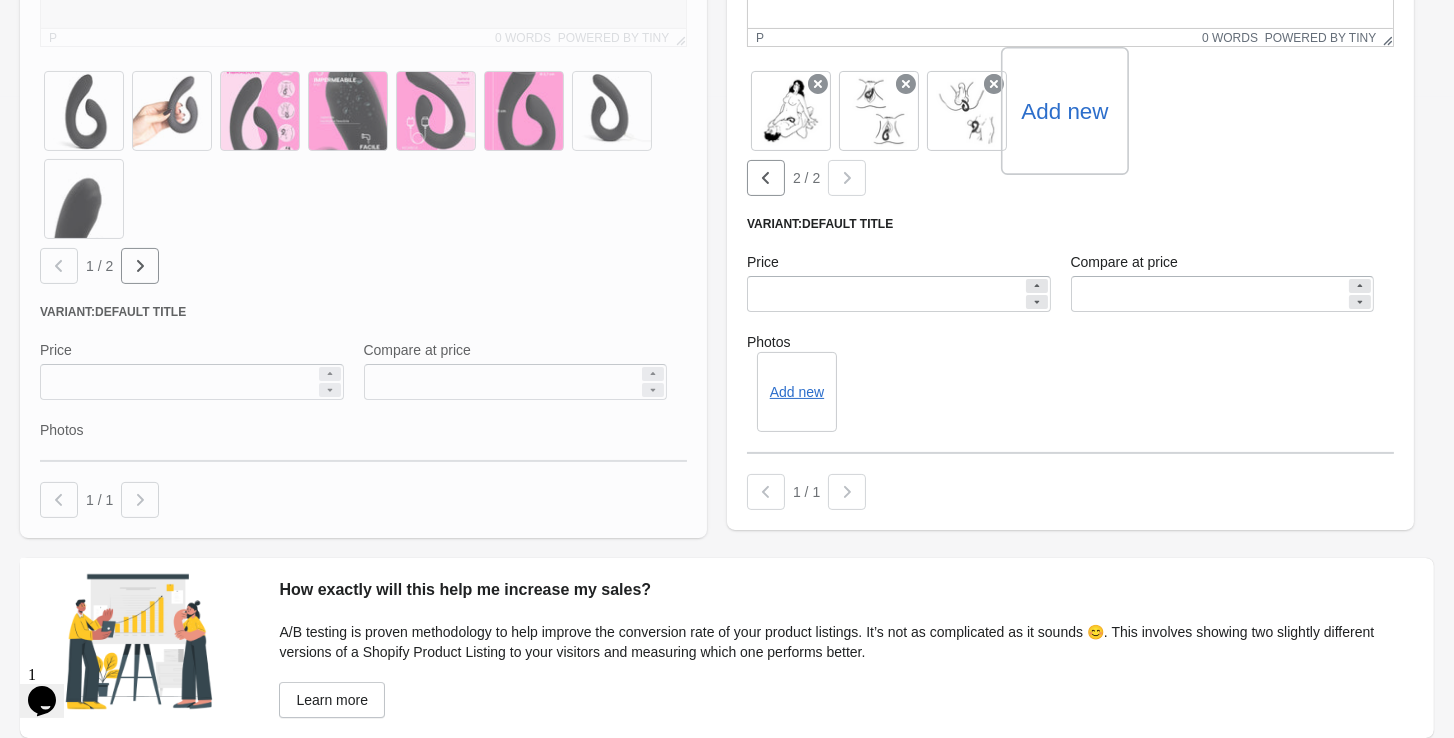 click on "Add new" at bounding box center [1064, 111] 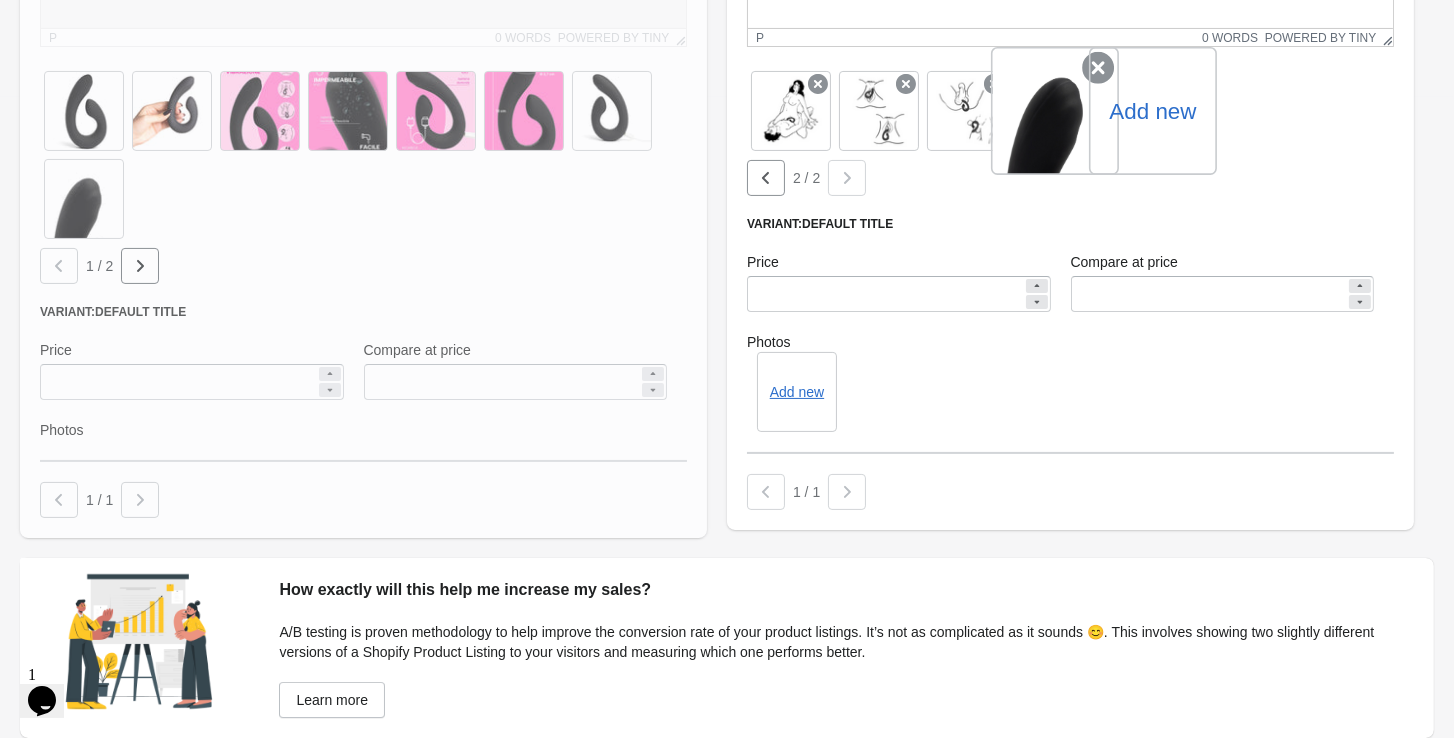 drag, startPoint x: 957, startPoint y: 119, endPoint x: 1069, endPoint y: 123, distance: 112.0714 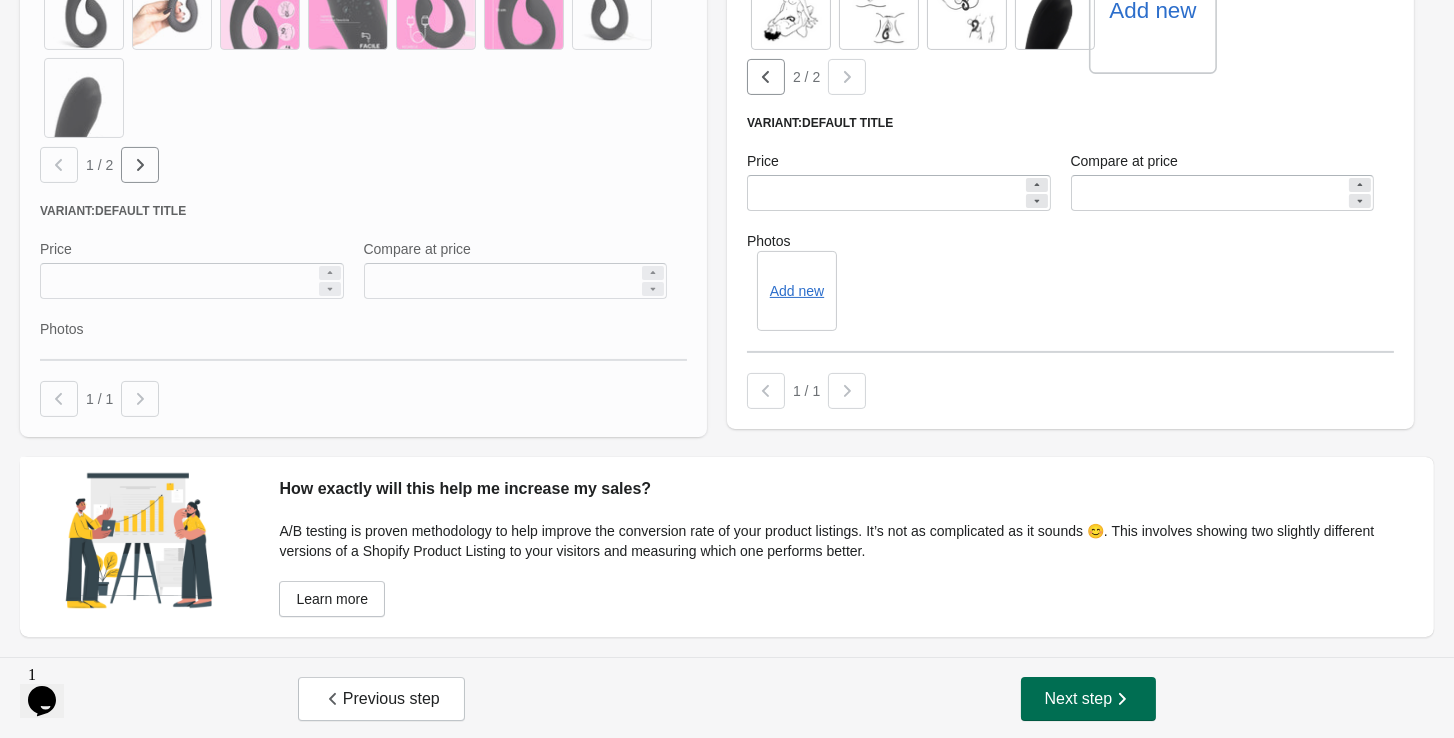 scroll, scrollTop: 741, scrollLeft: 0, axis: vertical 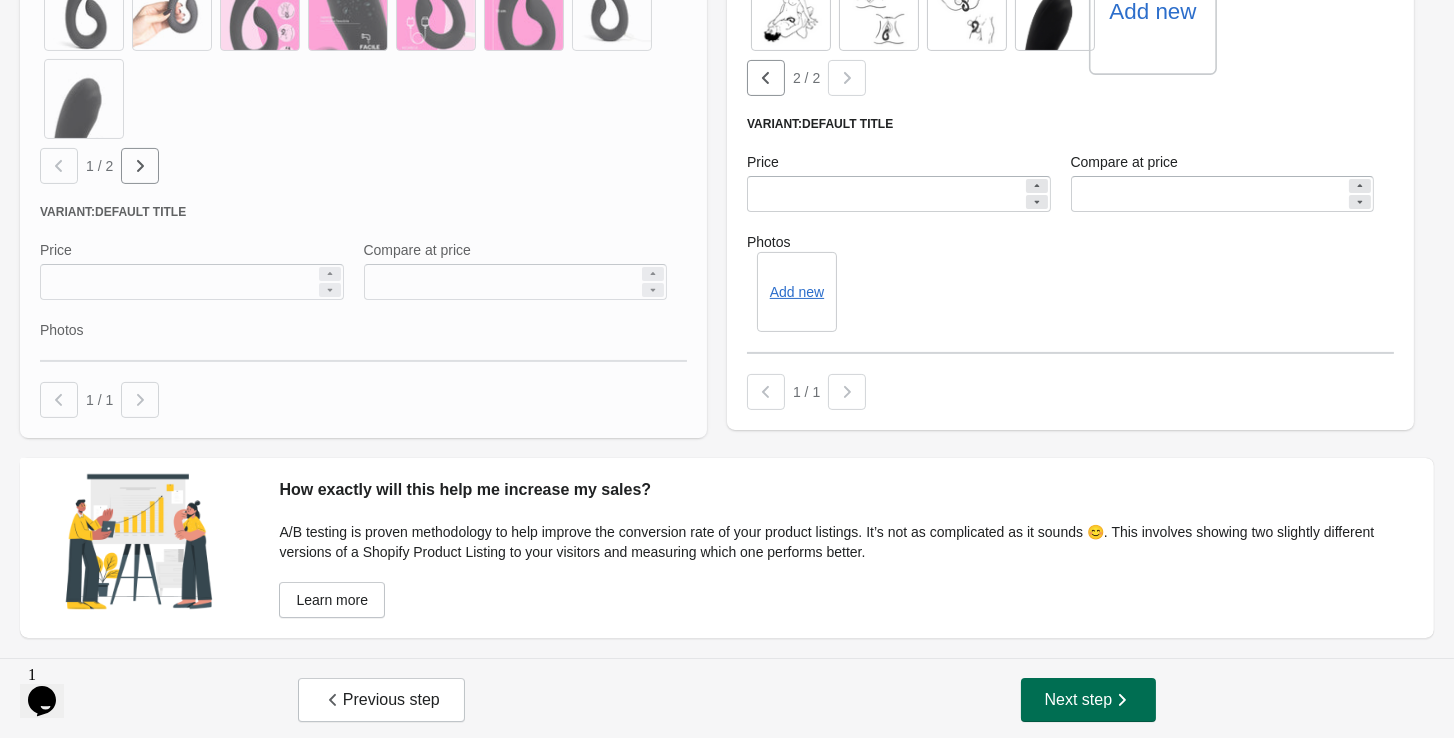 click on "Next step" at bounding box center (1089, 700) 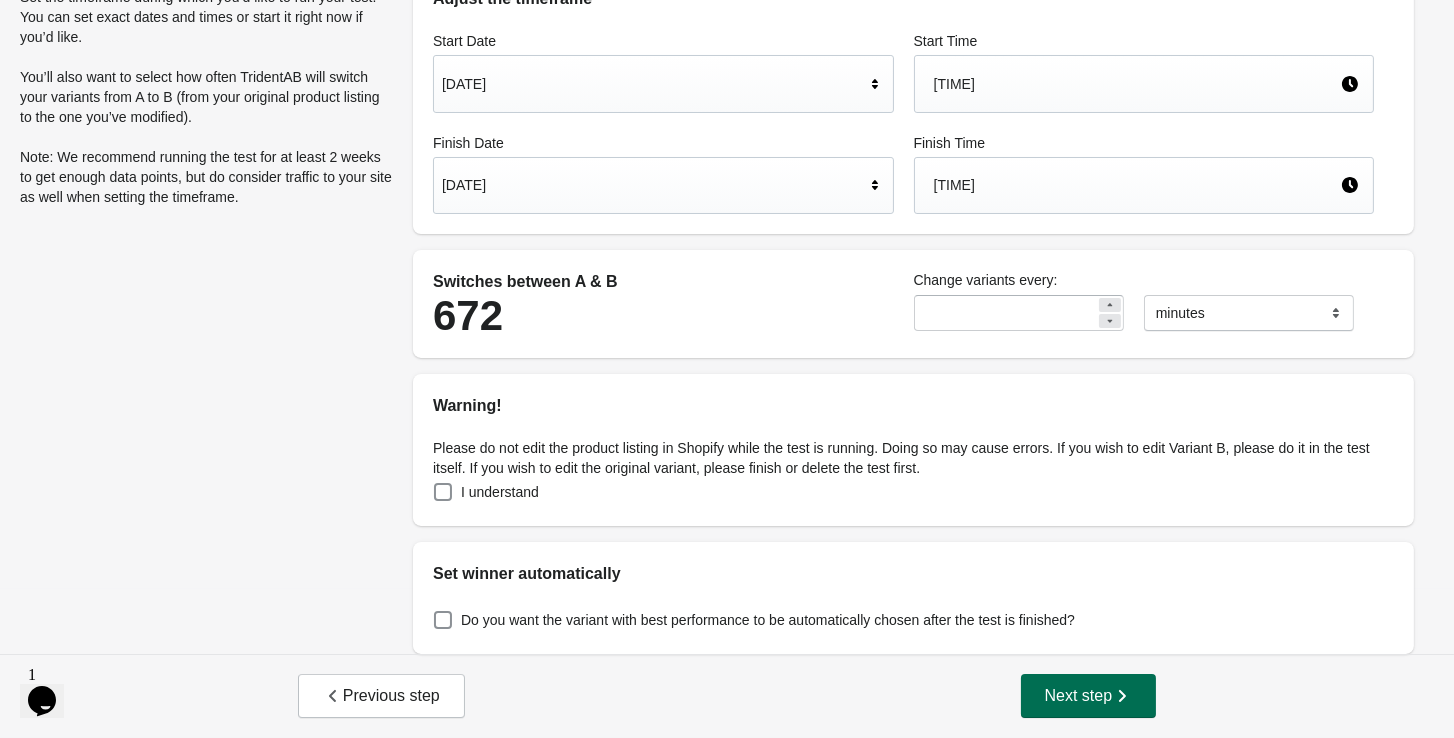 scroll, scrollTop: 0, scrollLeft: 0, axis: both 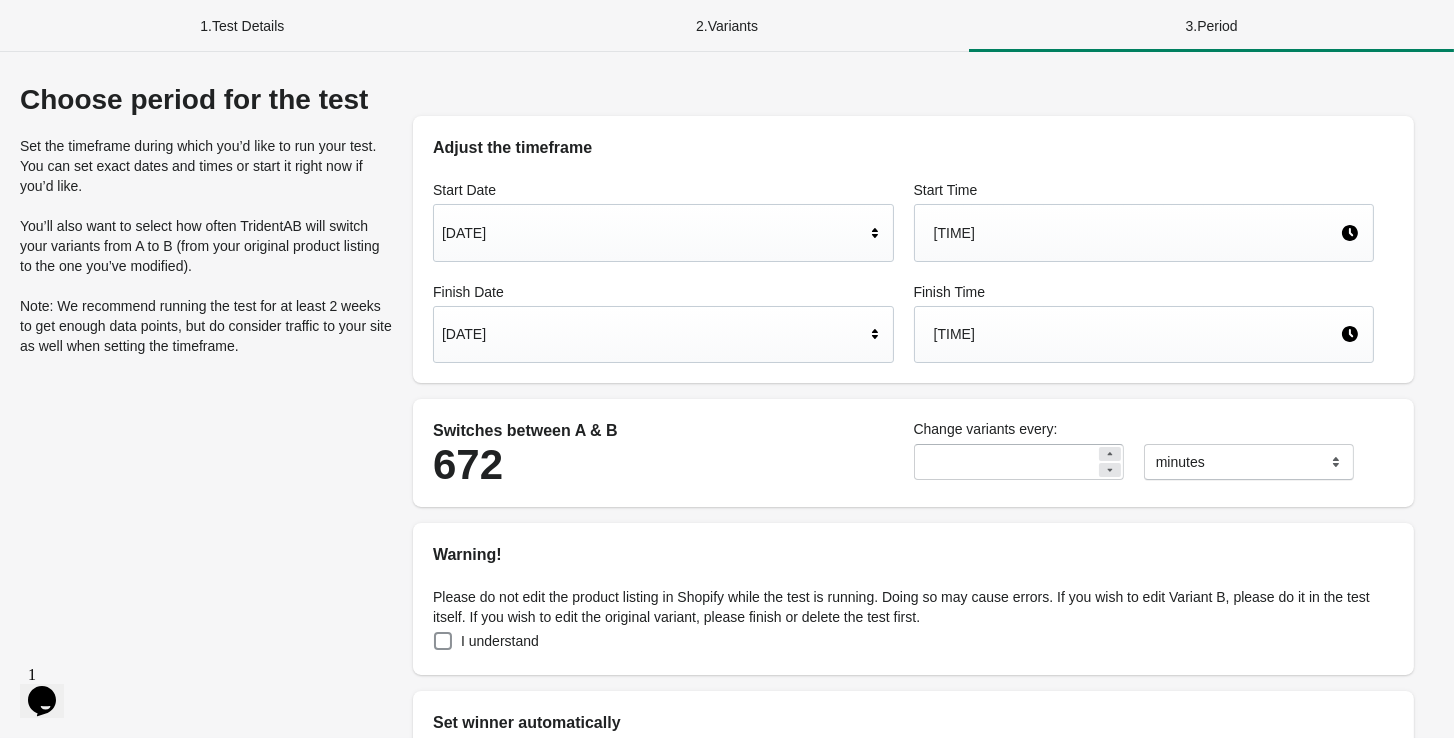 click on "I understand" at bounding box center (500, 641) 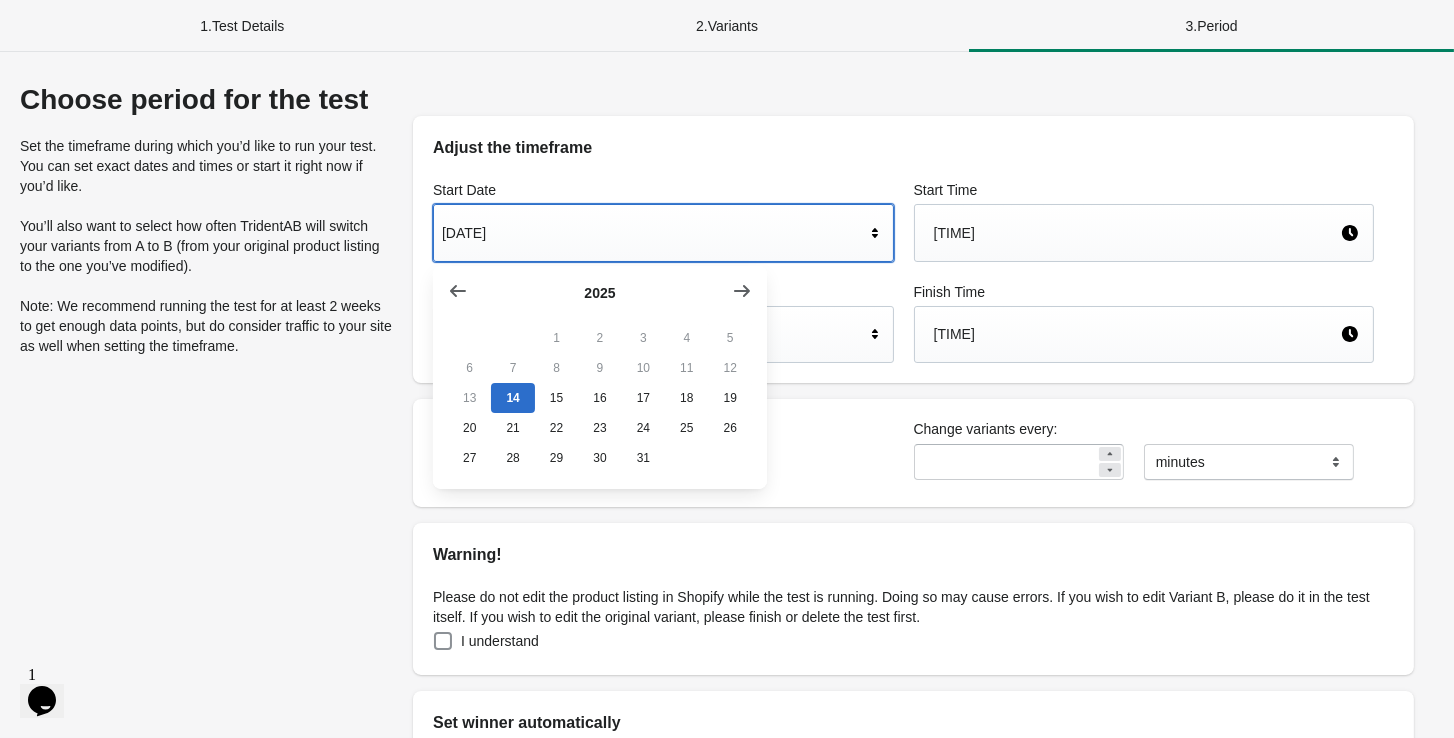 click on "Jul 14, 2025" at bounding box center [653, 233] 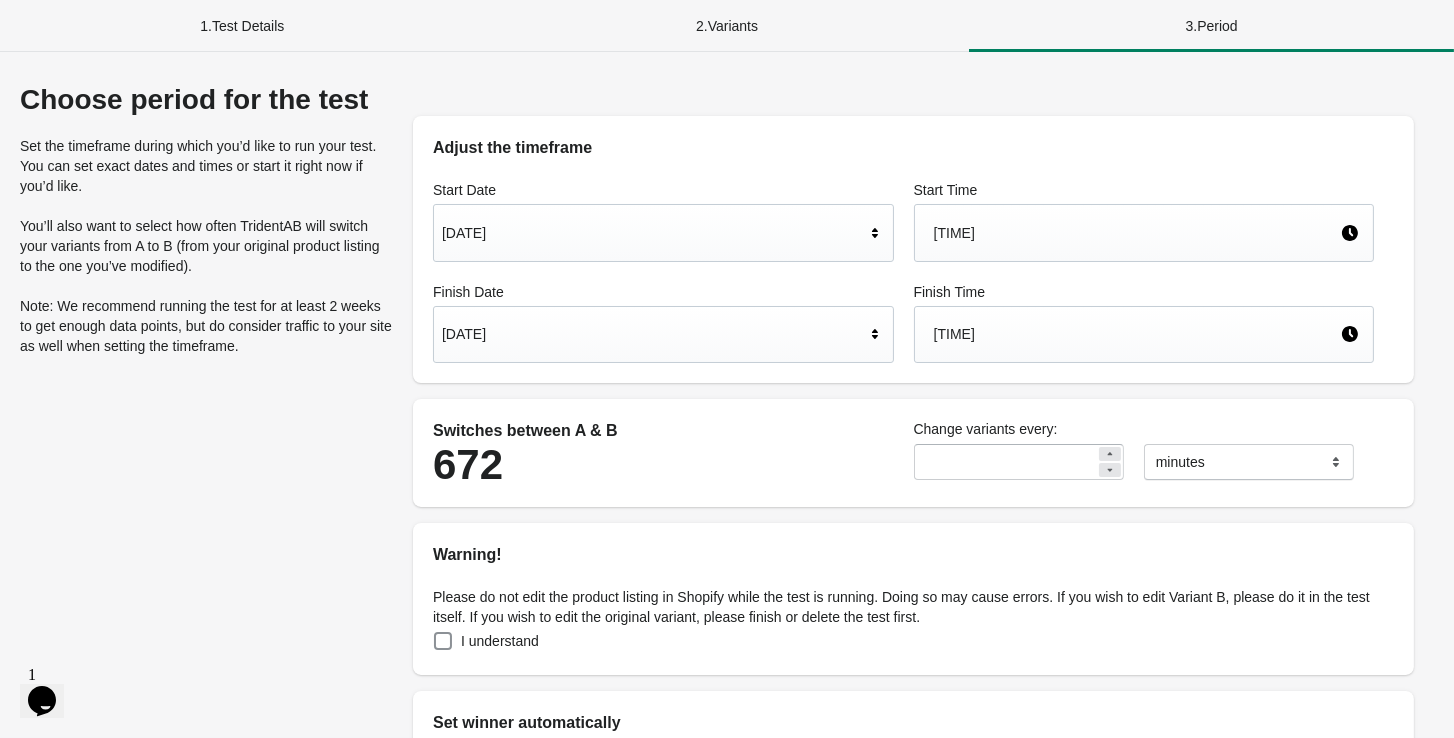 click on "8:47 PM" at bounding box center [1137, 233] 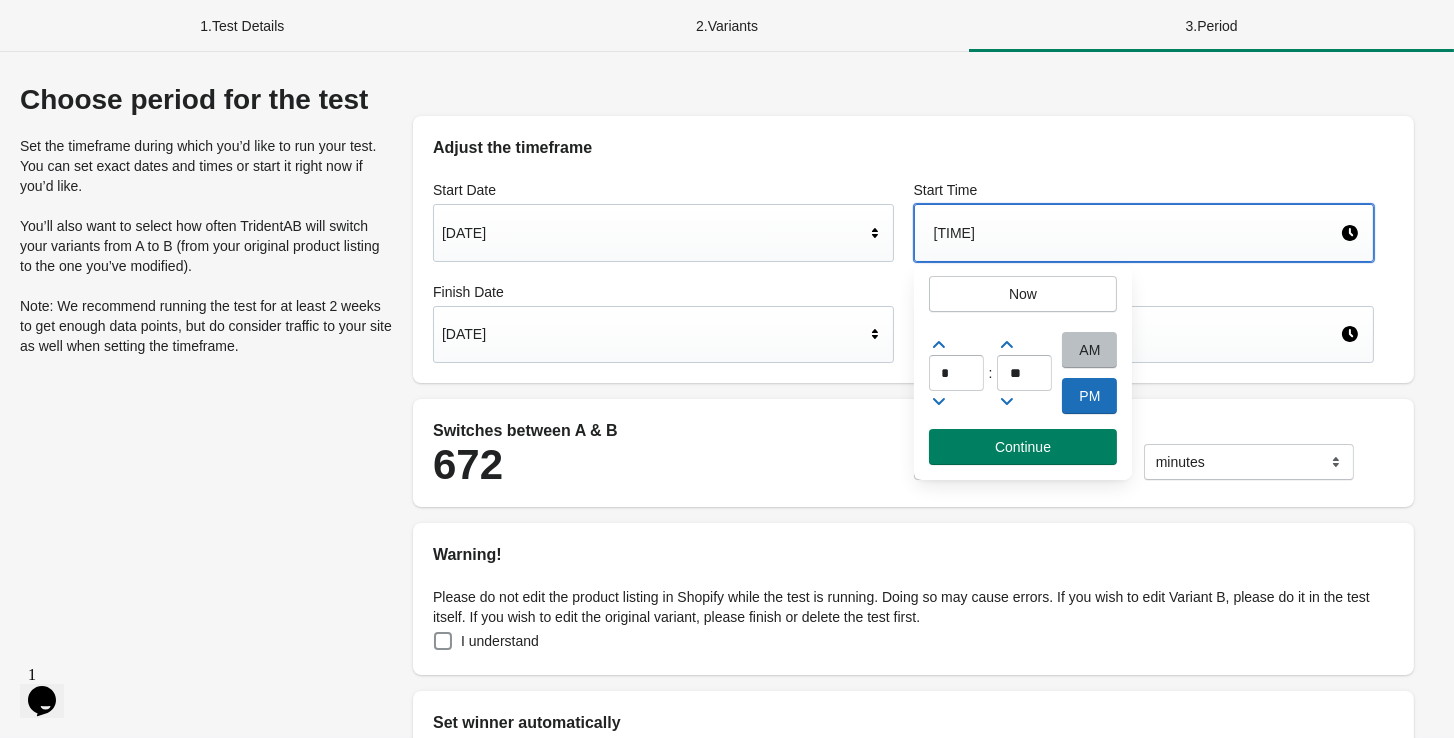 click 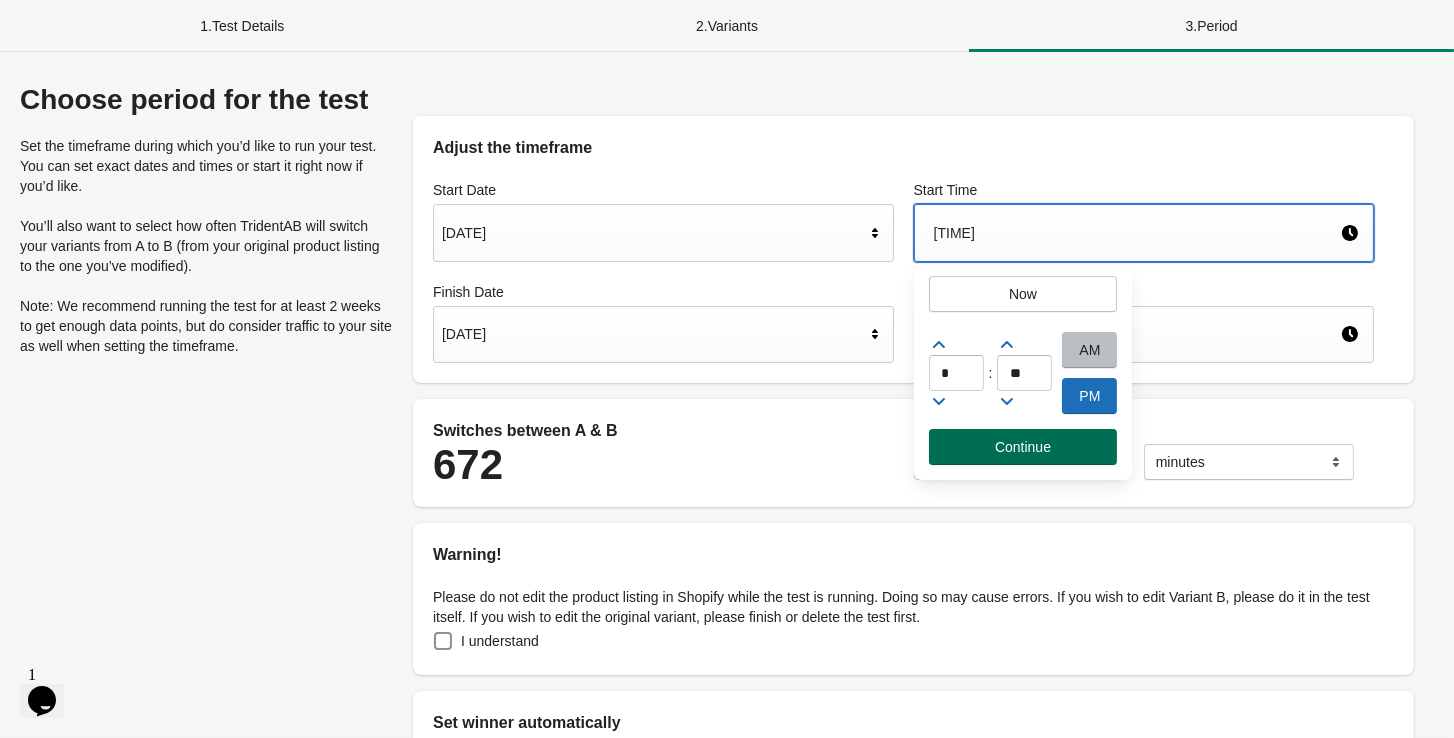 click on "Continue" at bounding box center [1023, 447] 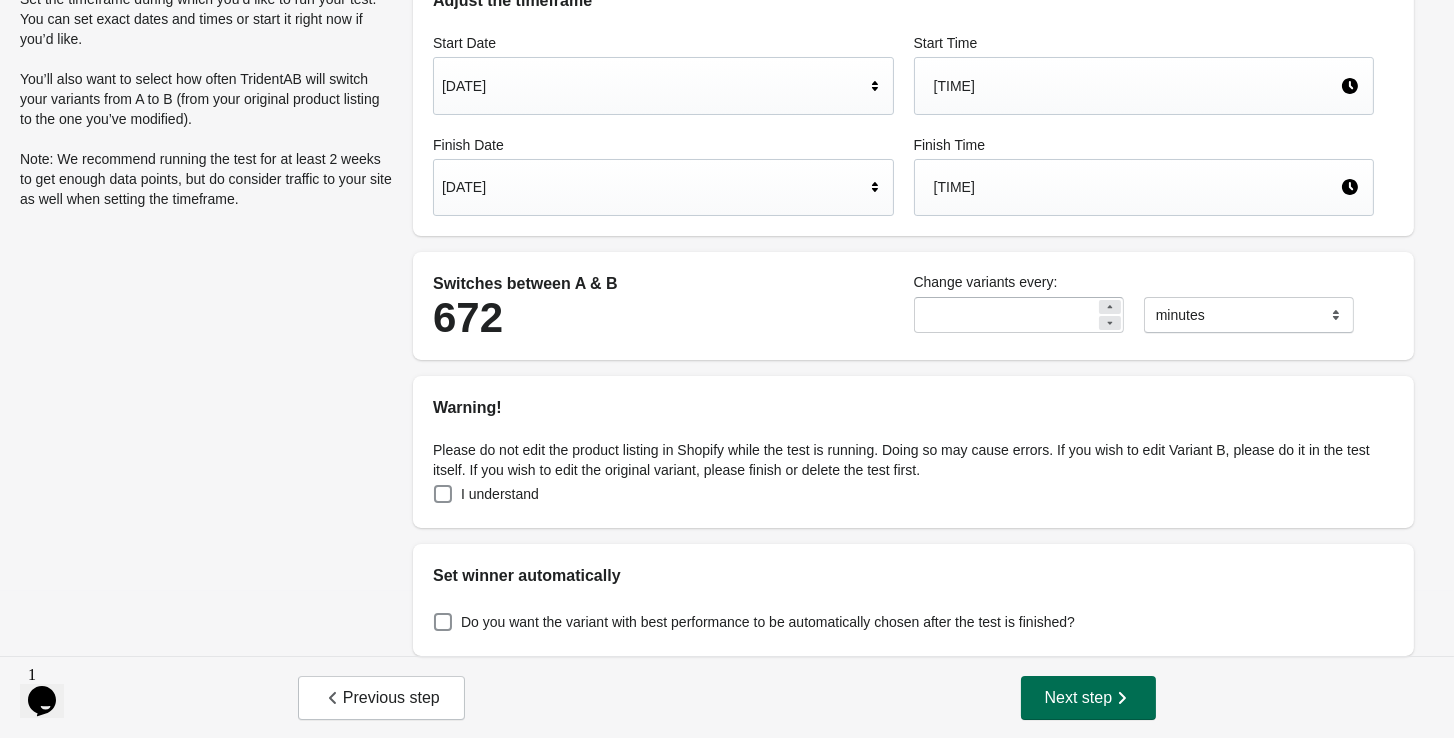 scroll, scrollTop: 145, scrollLeft: 0, axis: vertical 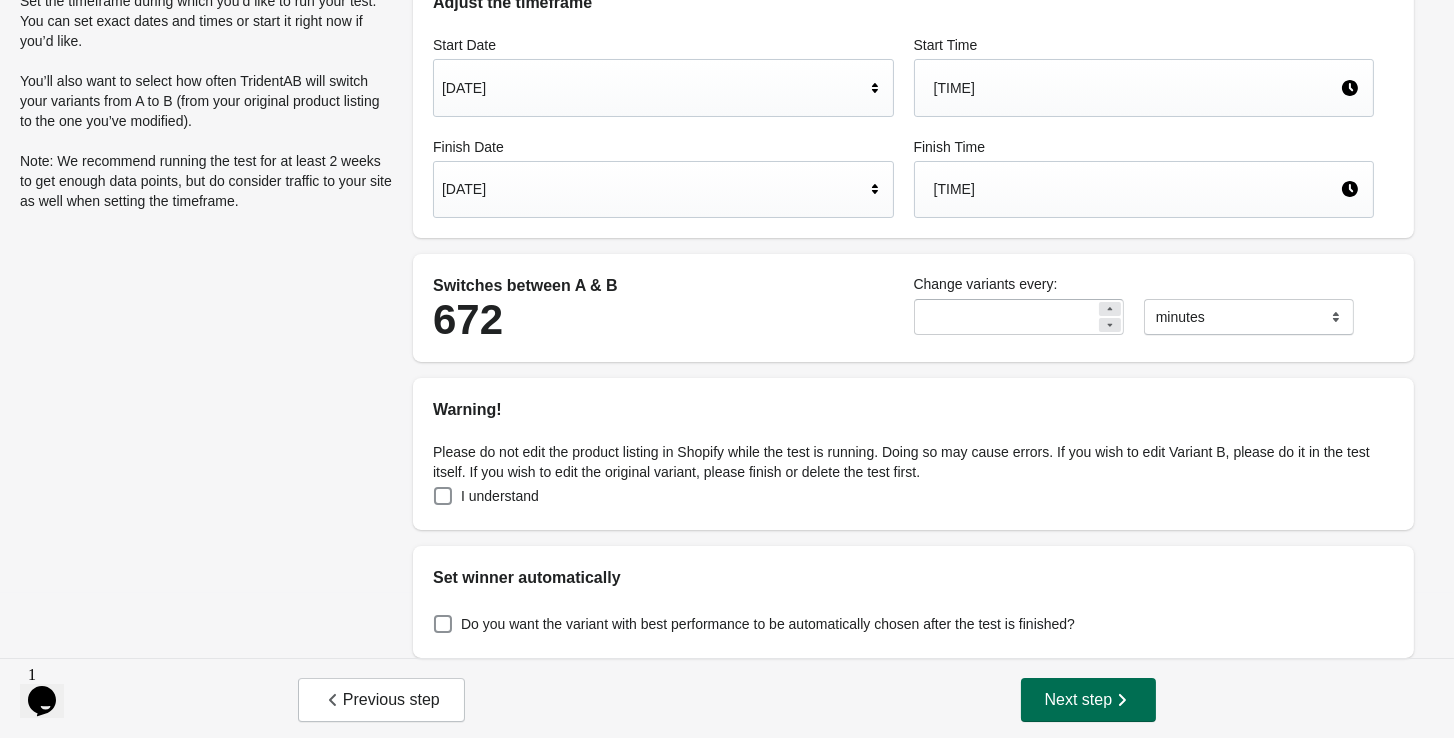 click on "Next step" at bounding box center [1089, 700] 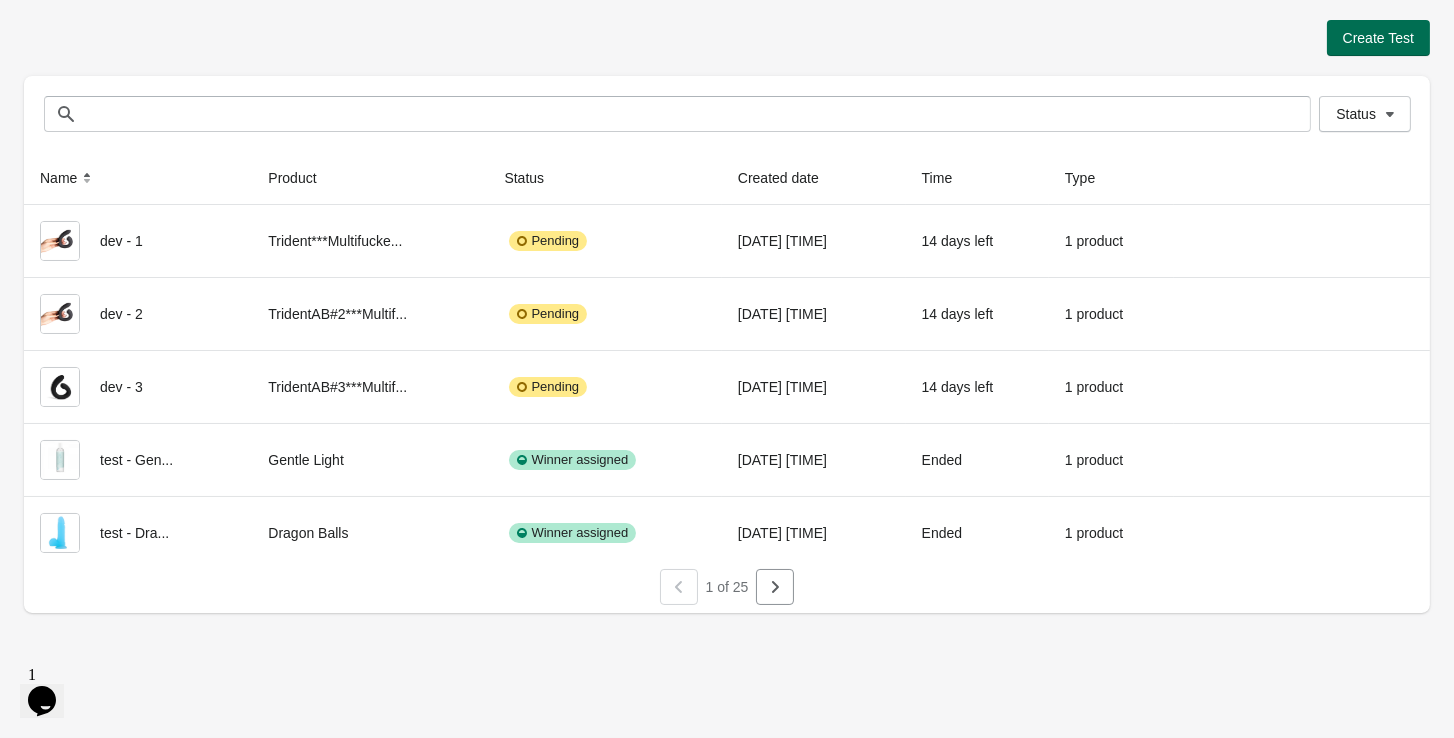 click on "Create Test" at bounding box center (1378, 38) 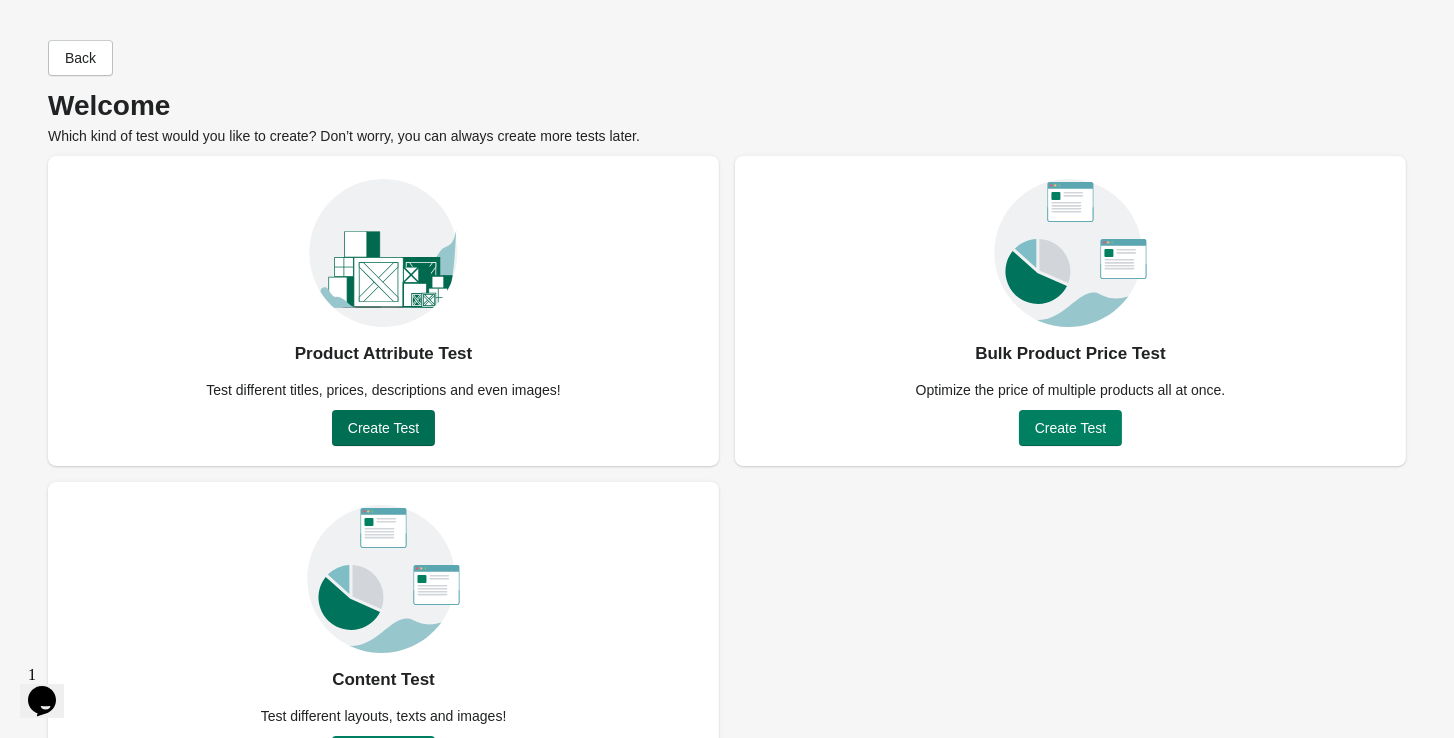 click on "Create Test" at bounding box center (383, 428) 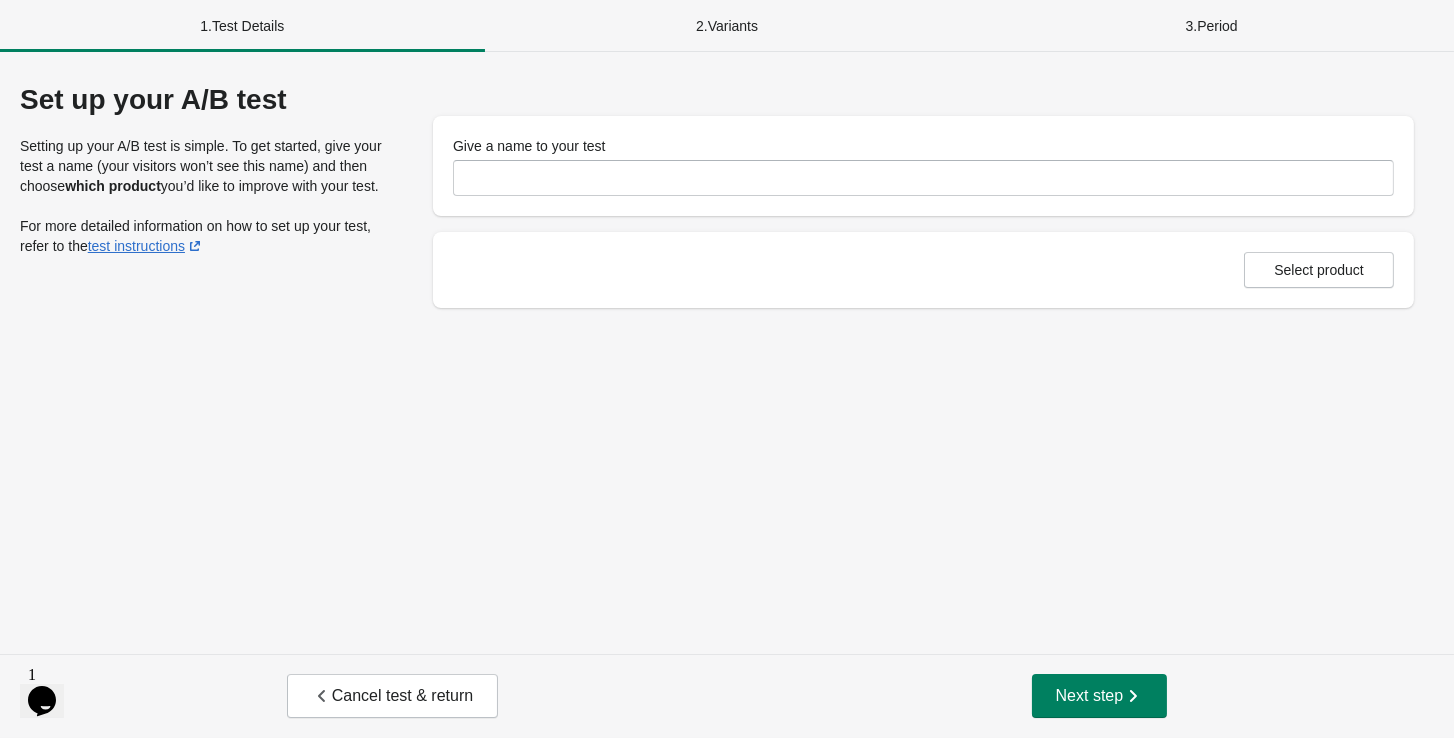 click on "Give a name to your test" at bounding box center (923, 166) 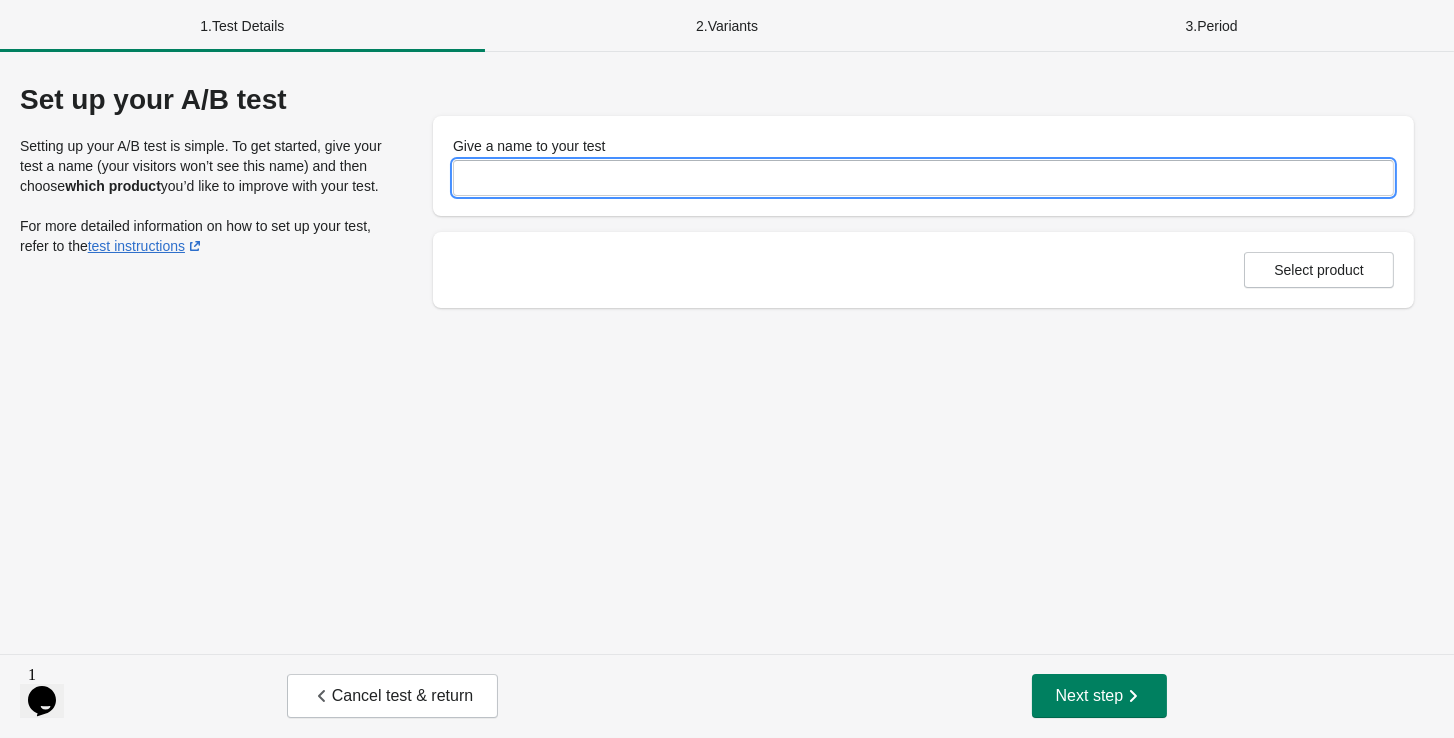 click on "Give a name to your test" at bounding box center [923, 178] 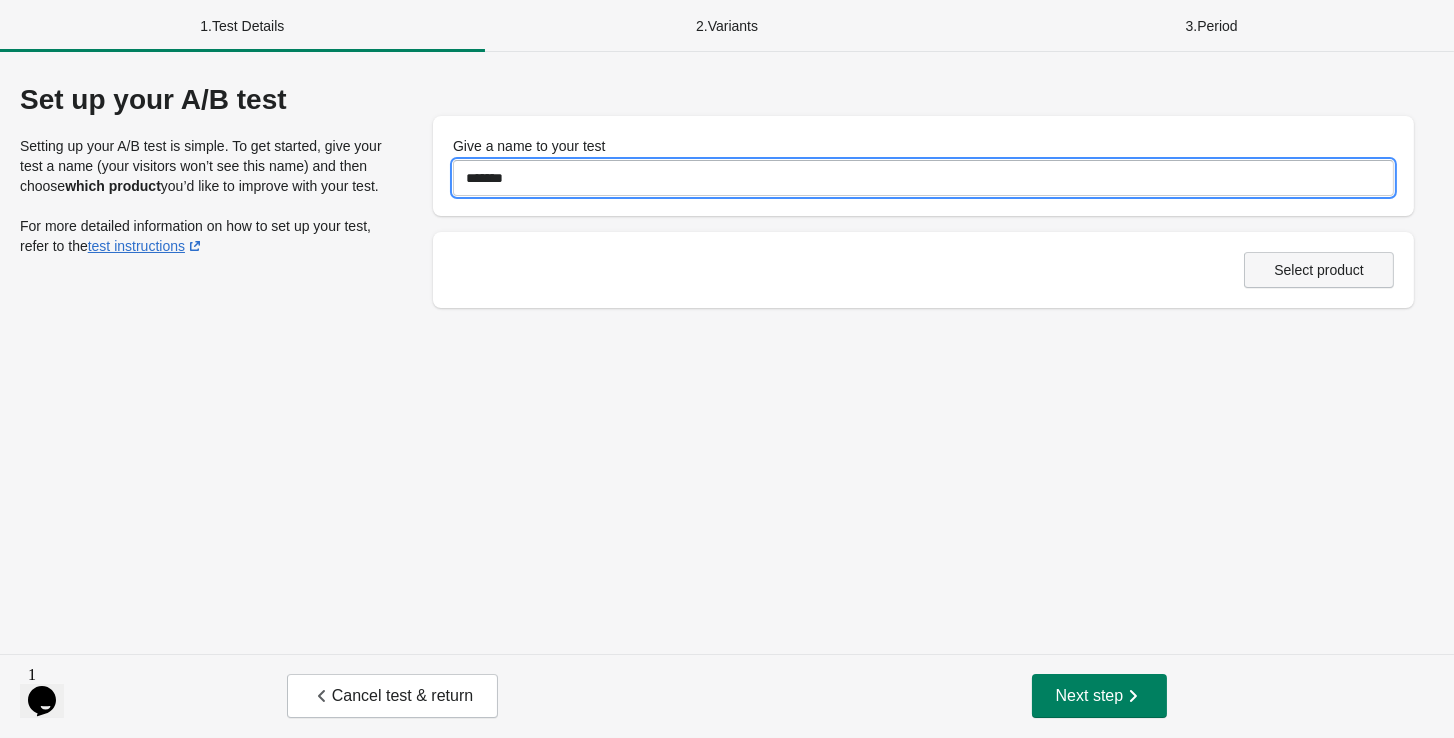 type on "*******" 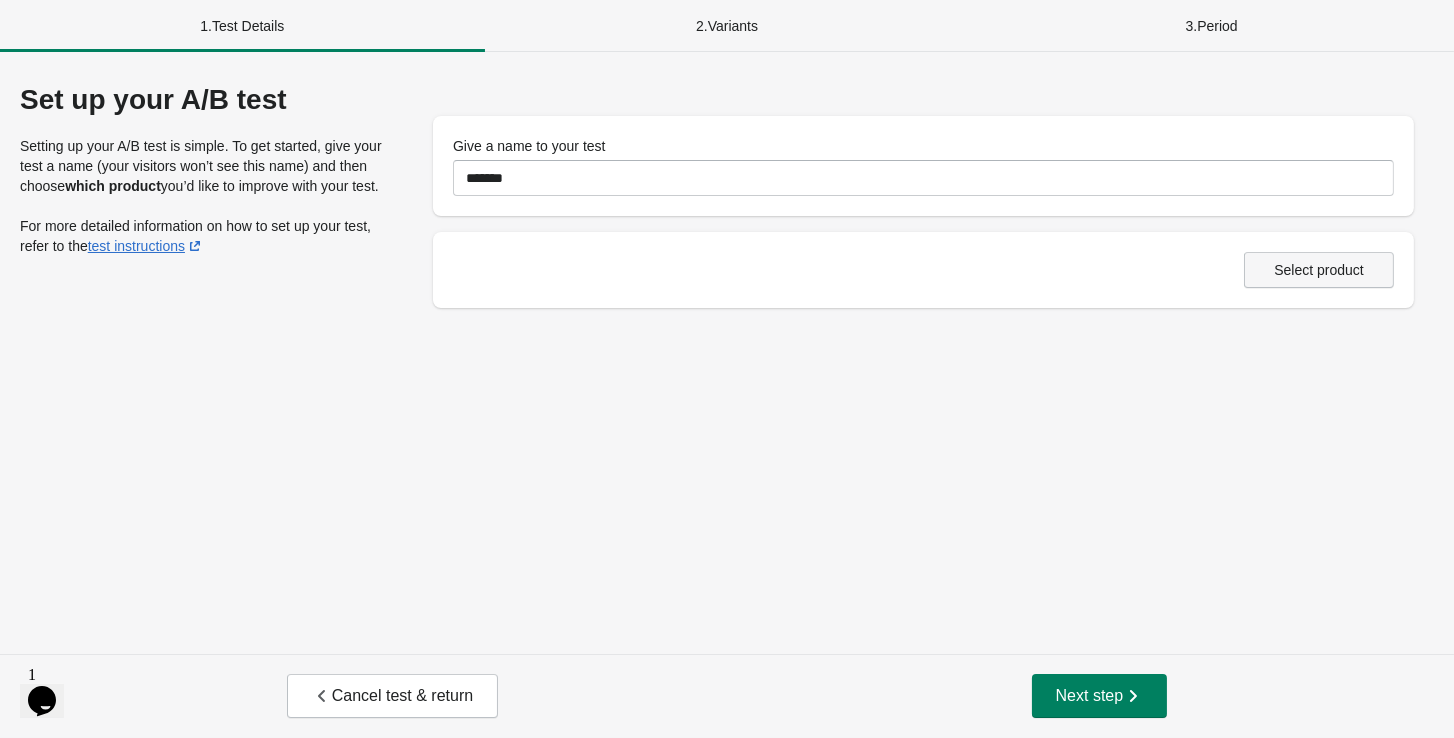click on "Select product" at bounding box center [1319, 270] 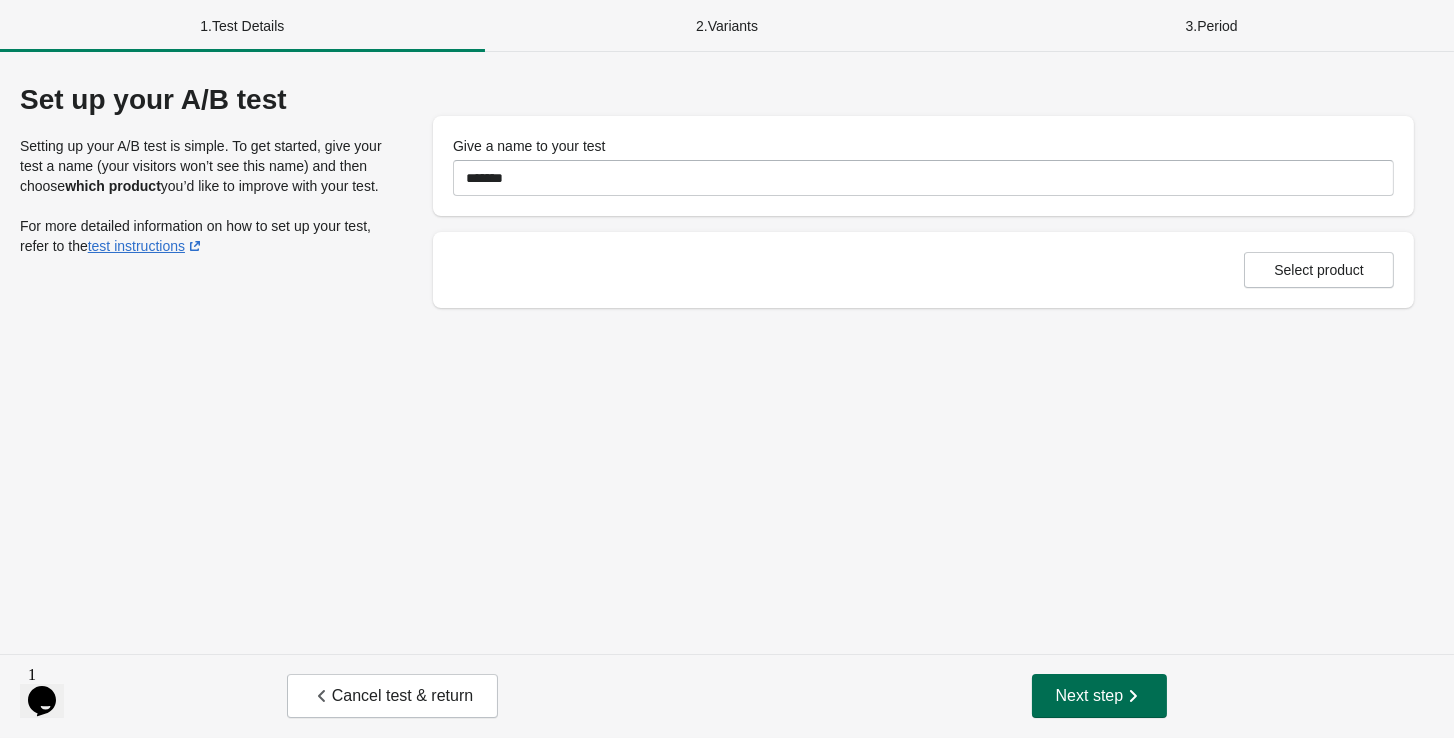 click on "Next step" at bounding box center (1100, 696) 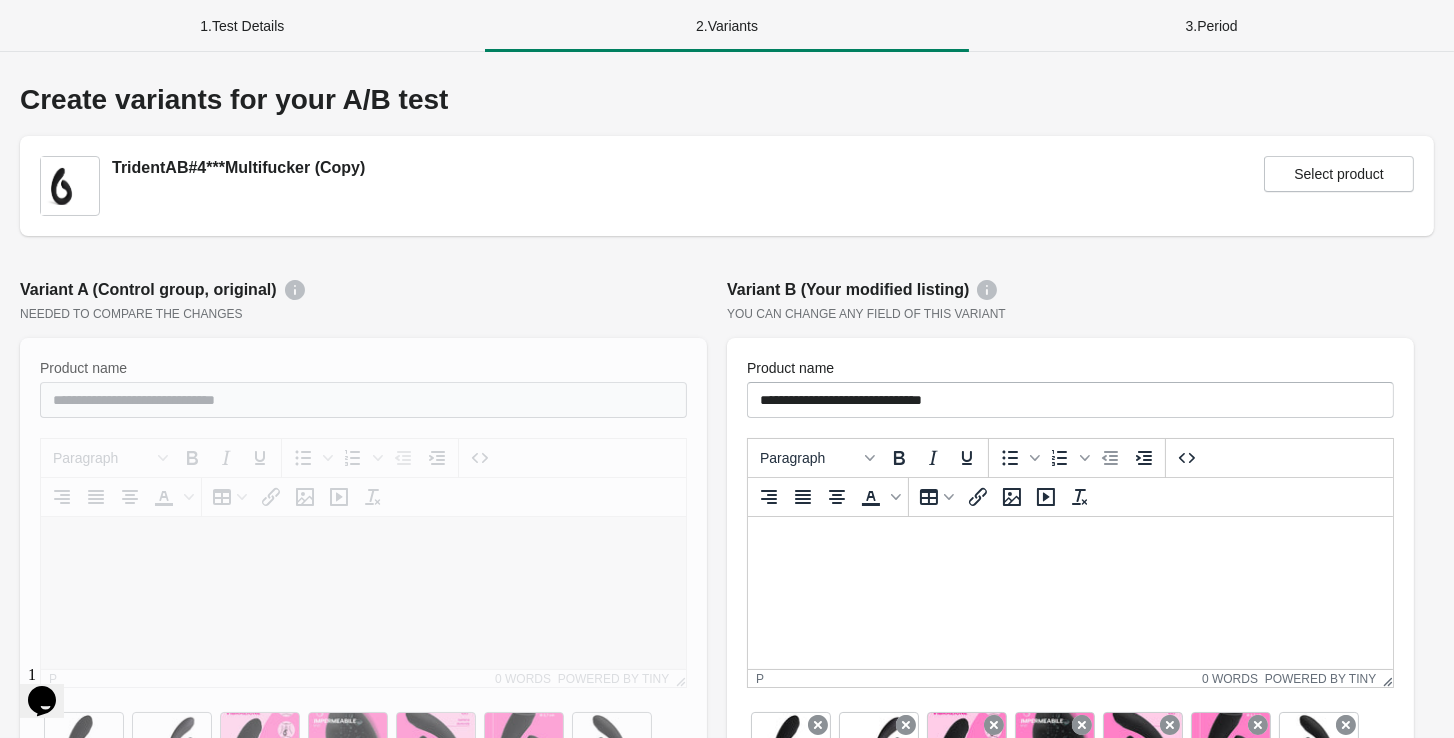 scroll, scrollTop: 0, scrollLeft: 0, axis: both 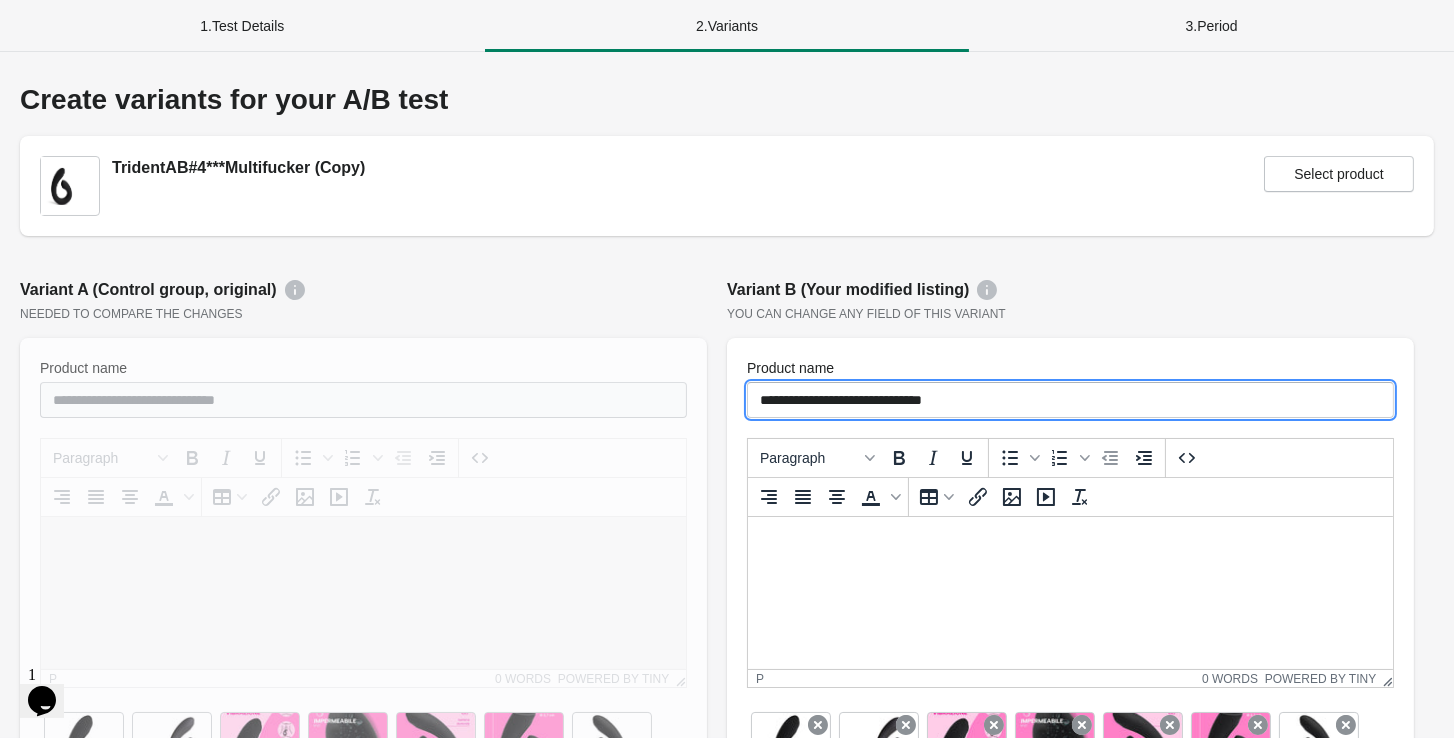 click on "**********" at bounding box center (1070, 400) 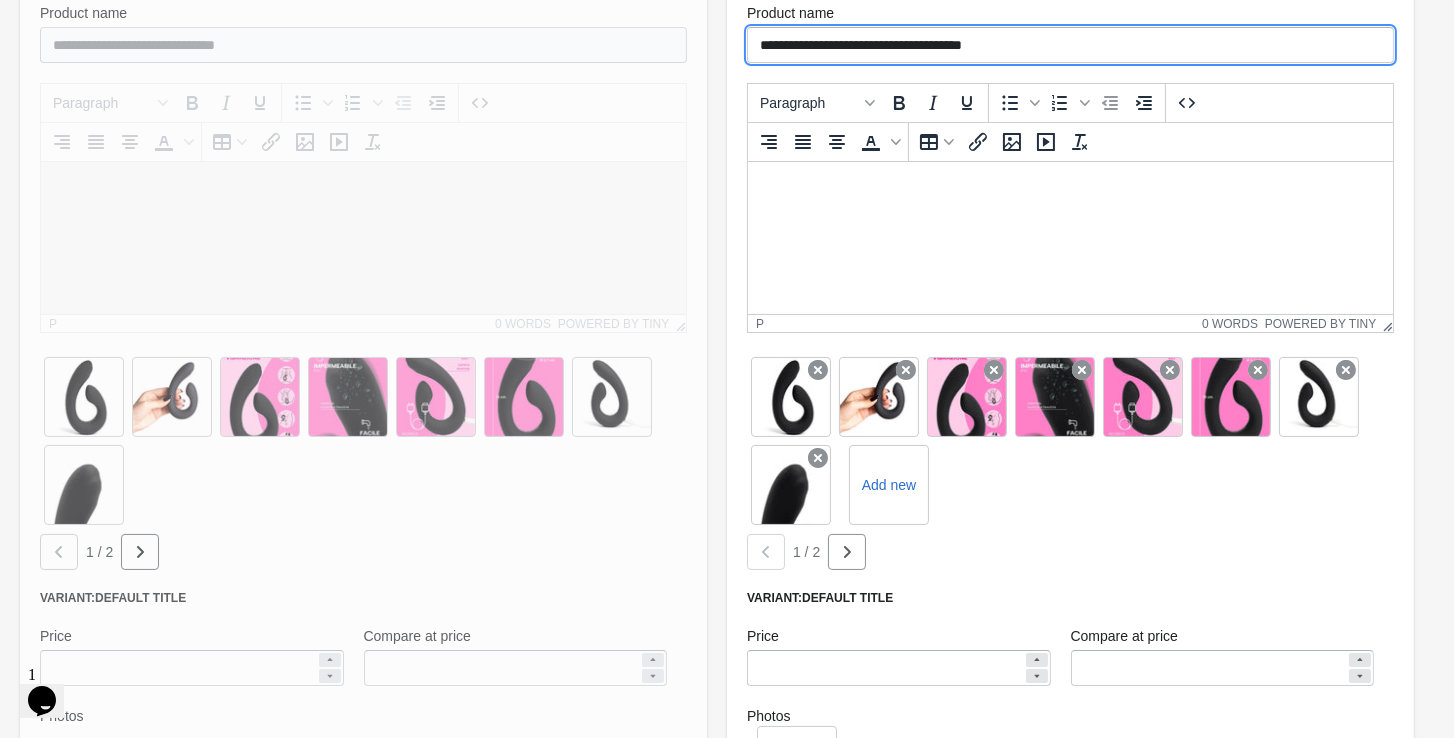 scroll, scrollTop: 535, scrollLeft: 0, axis: vertical 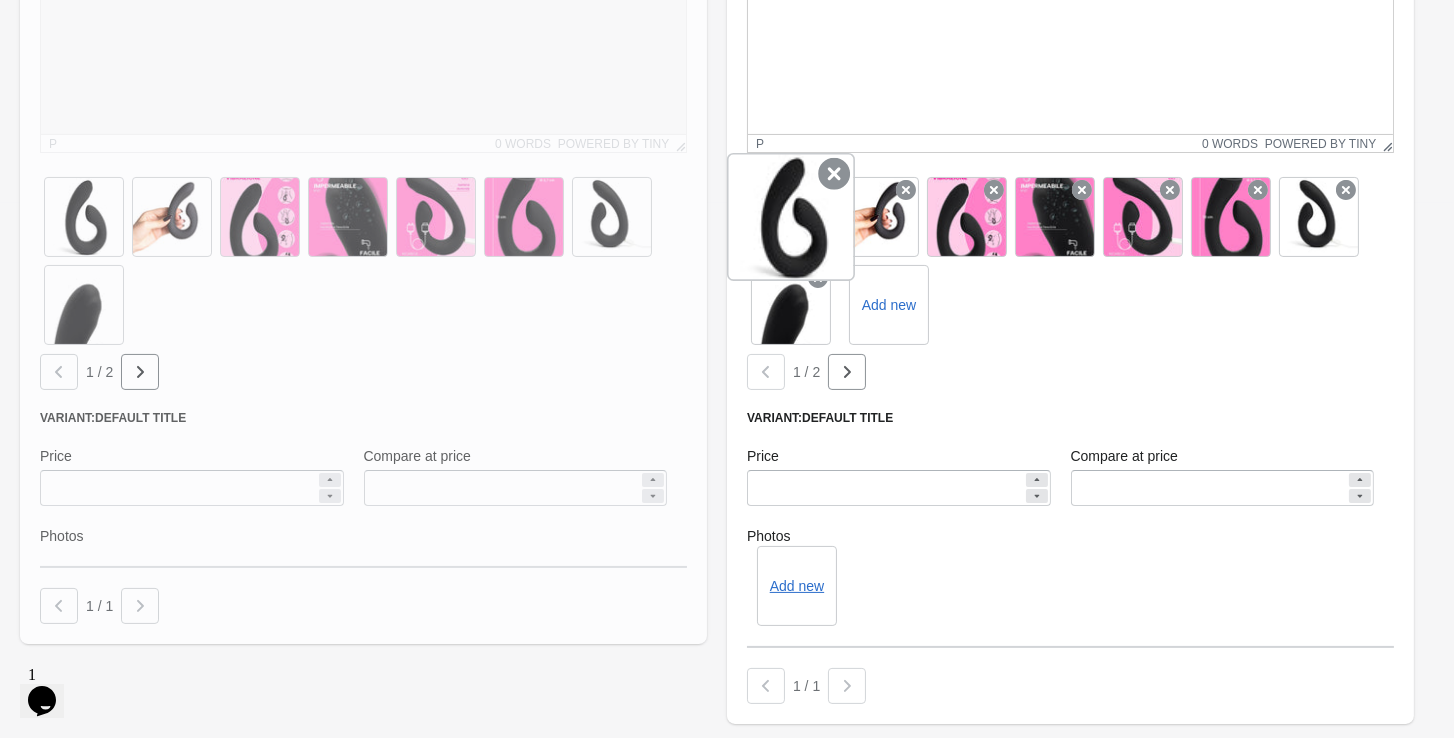 type on "**********" 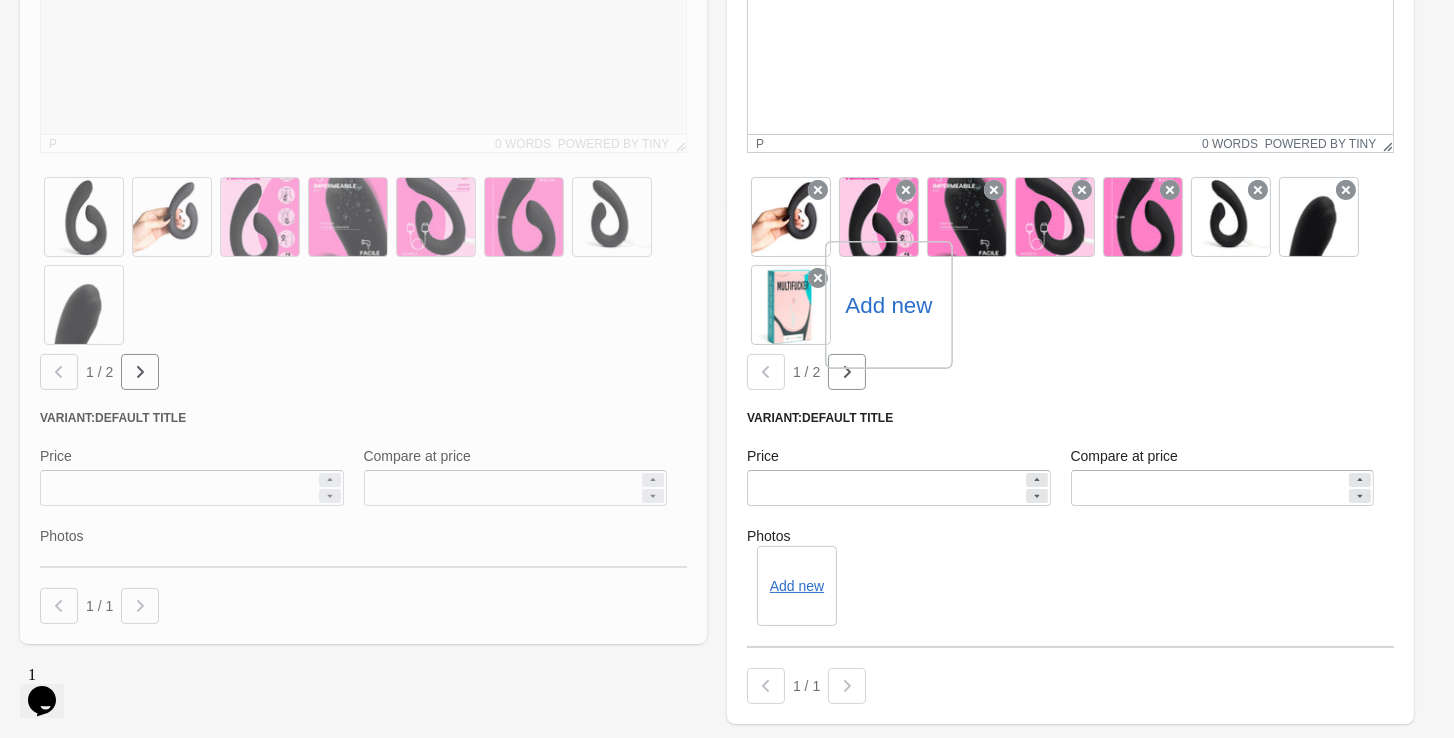 click on "Add new" at bounding box center [888, 305] 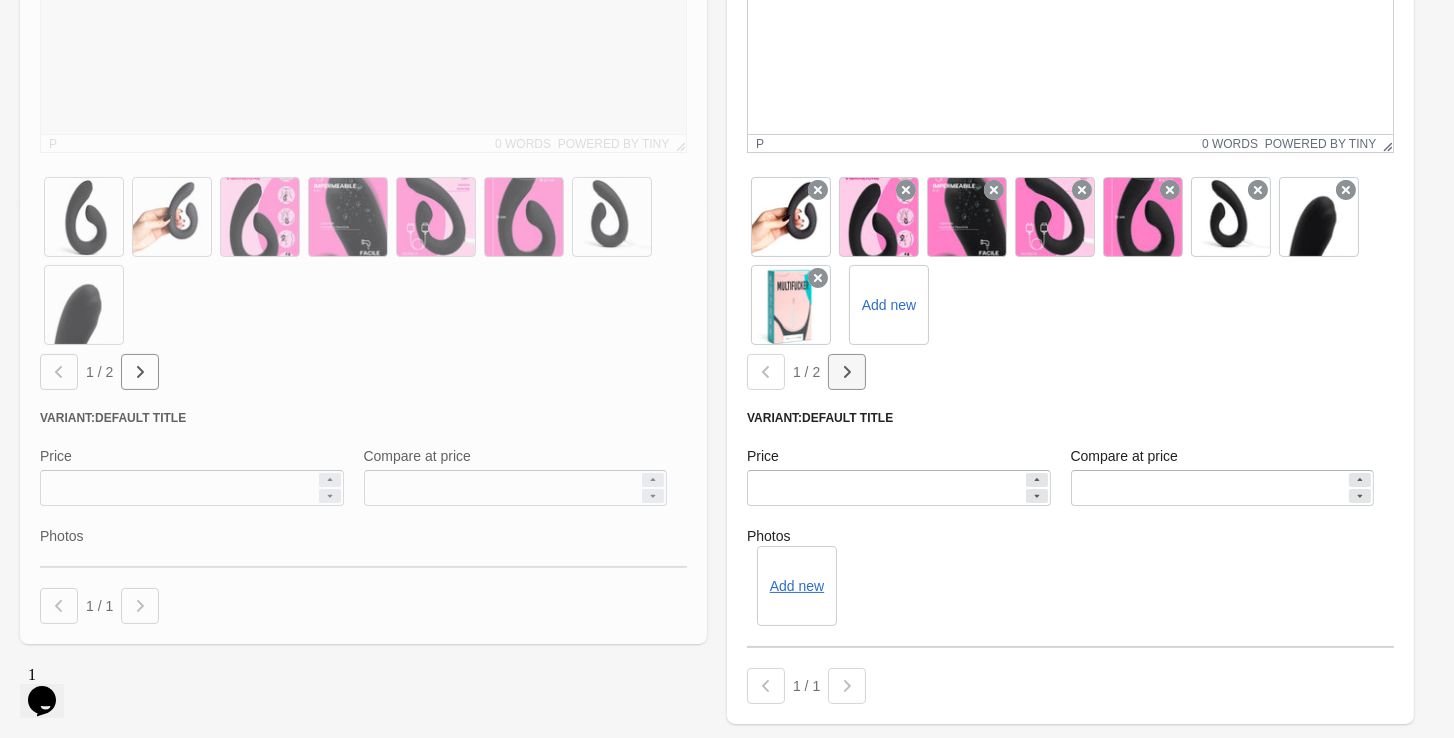 click 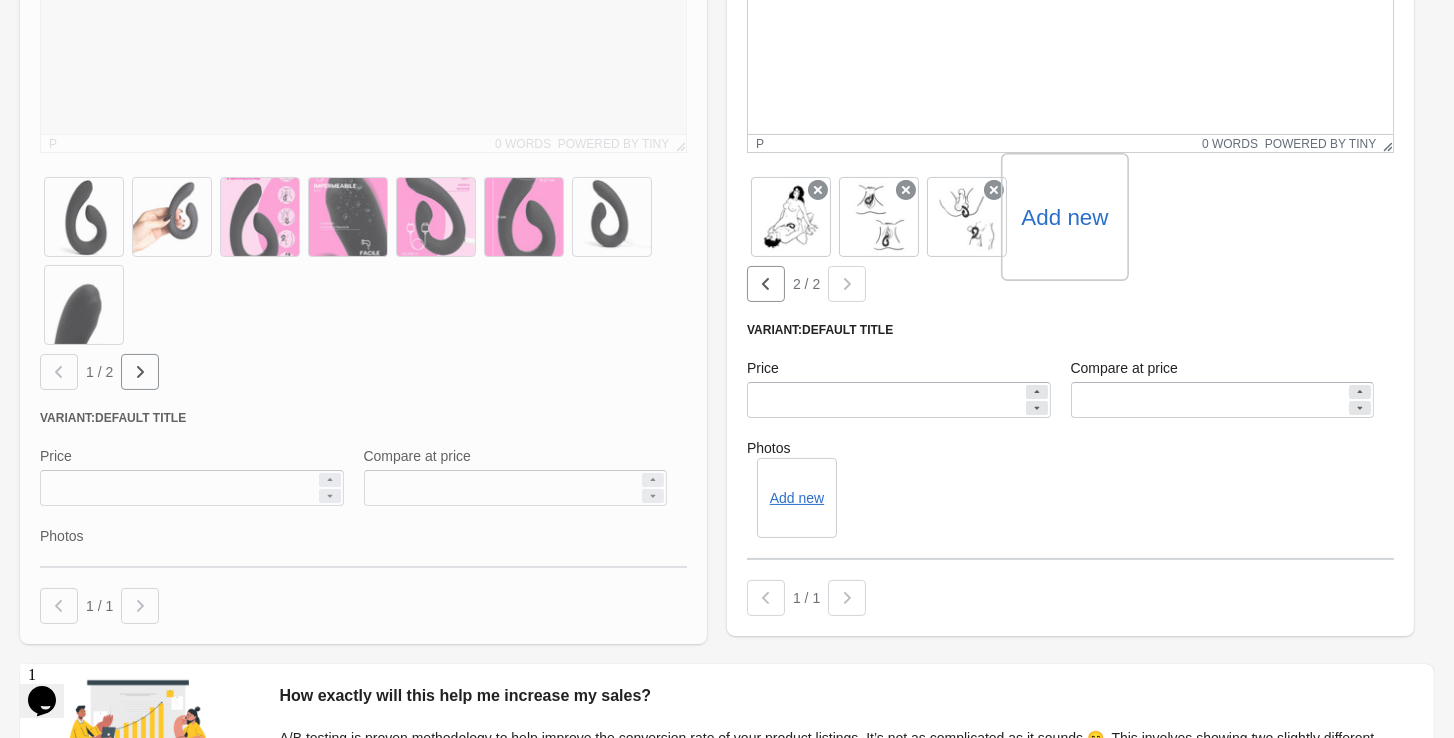 click on "Add new" at bounding box center (1065, 217) 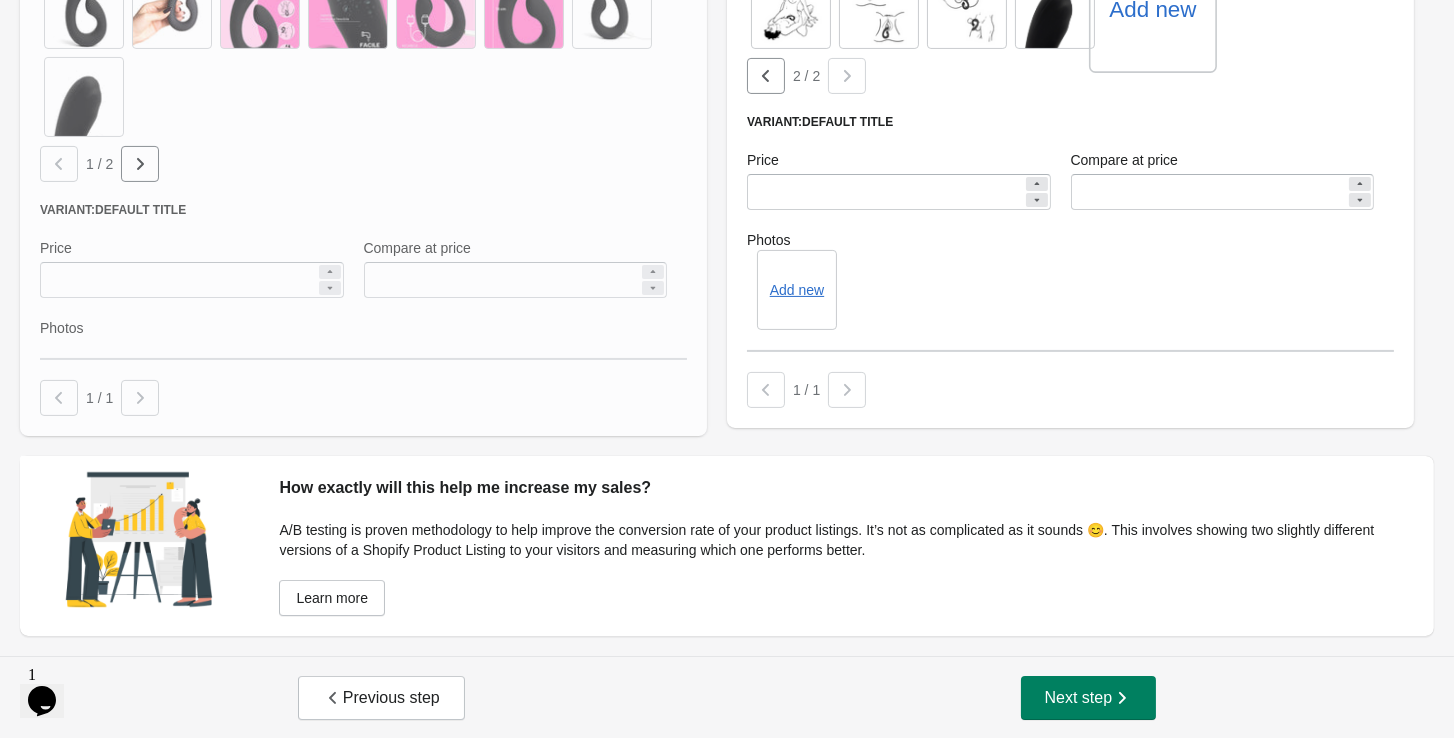 scroll, scrollTop: 741, scrollLeft: 0, axis: vertical 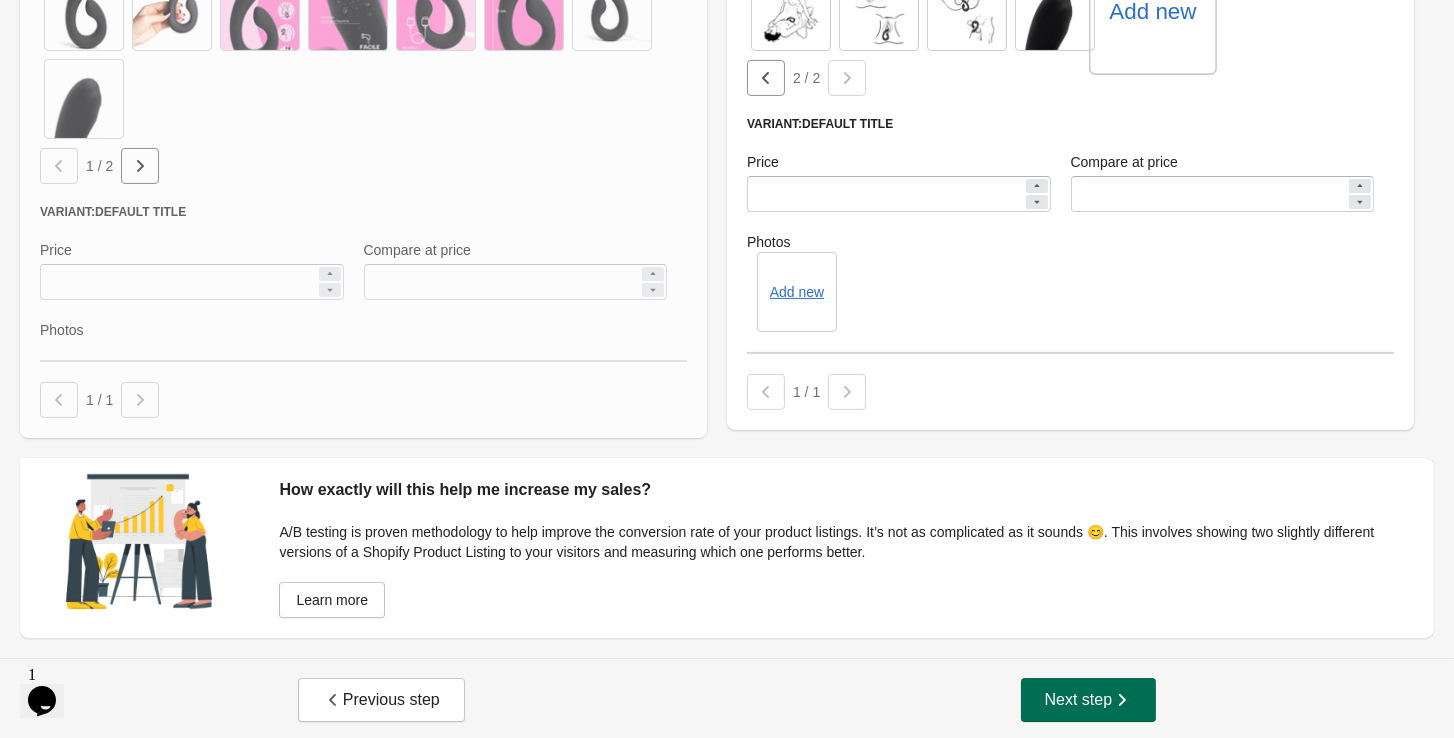 click 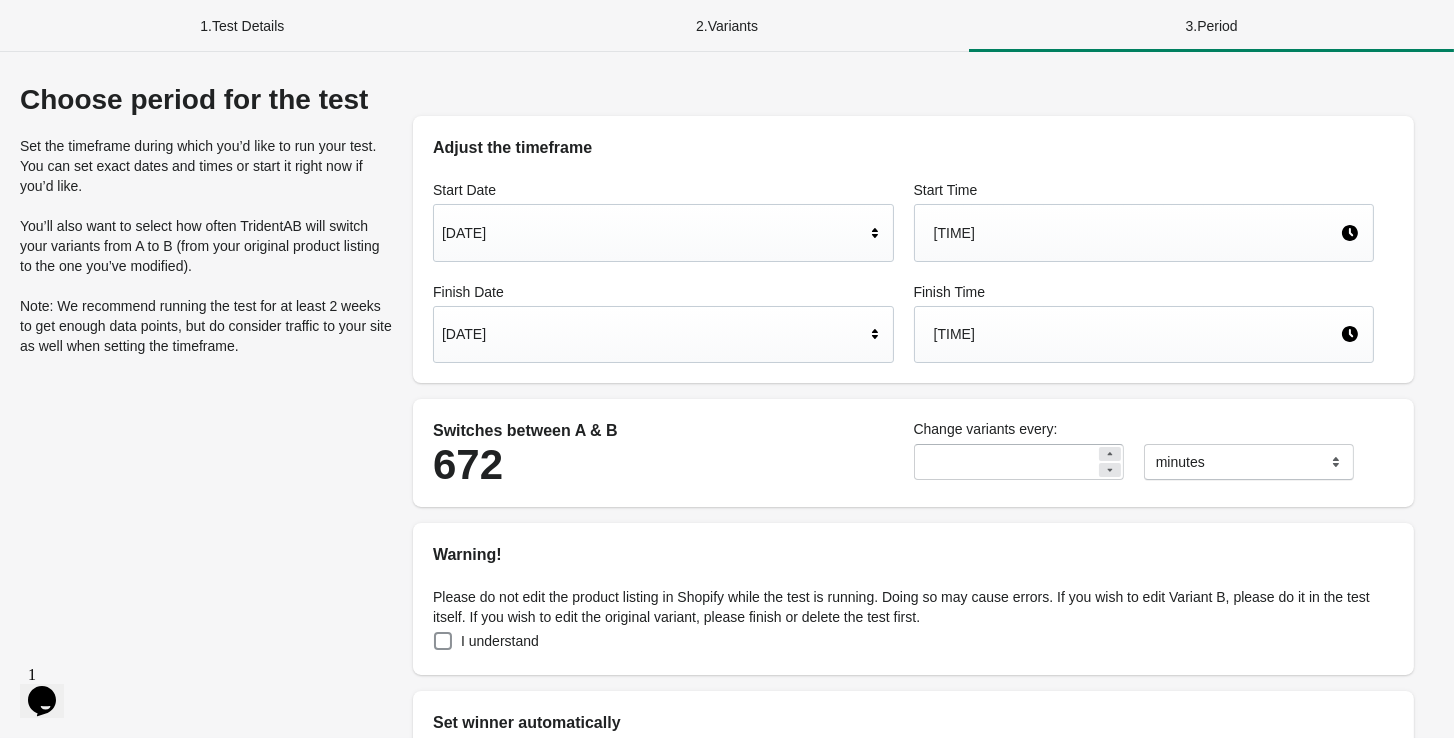 click on "8:48 PM" at bounding box center (1137, 233) 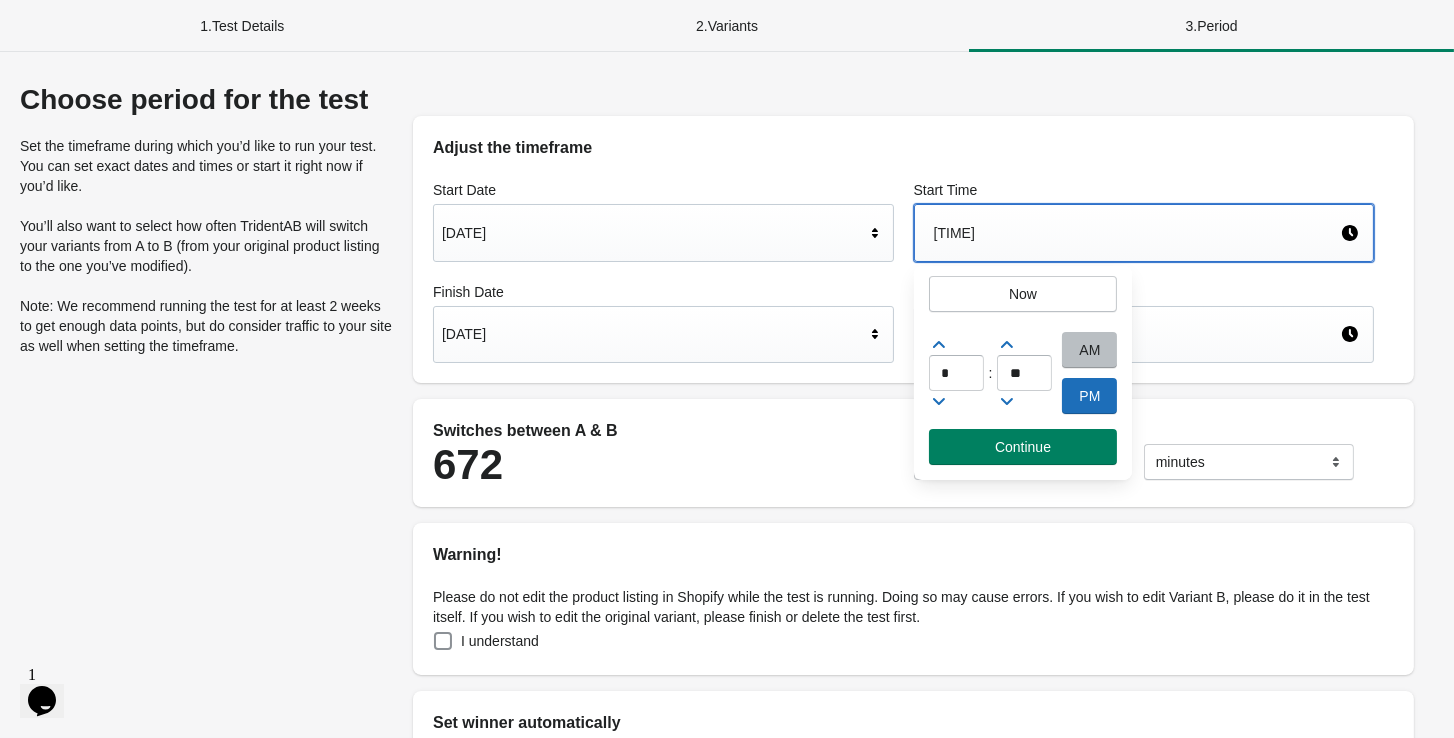 click 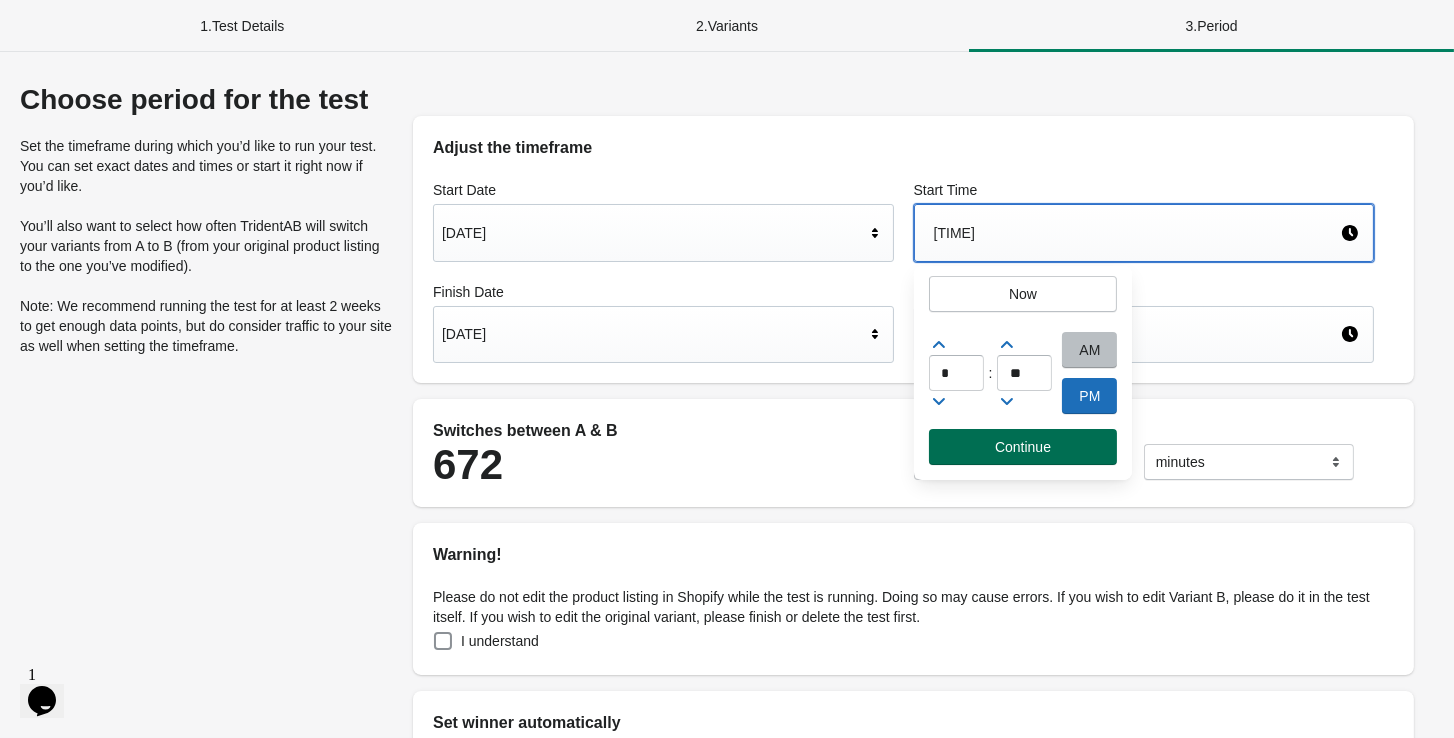 click on "Continue" at bounding box center (1023, 447) 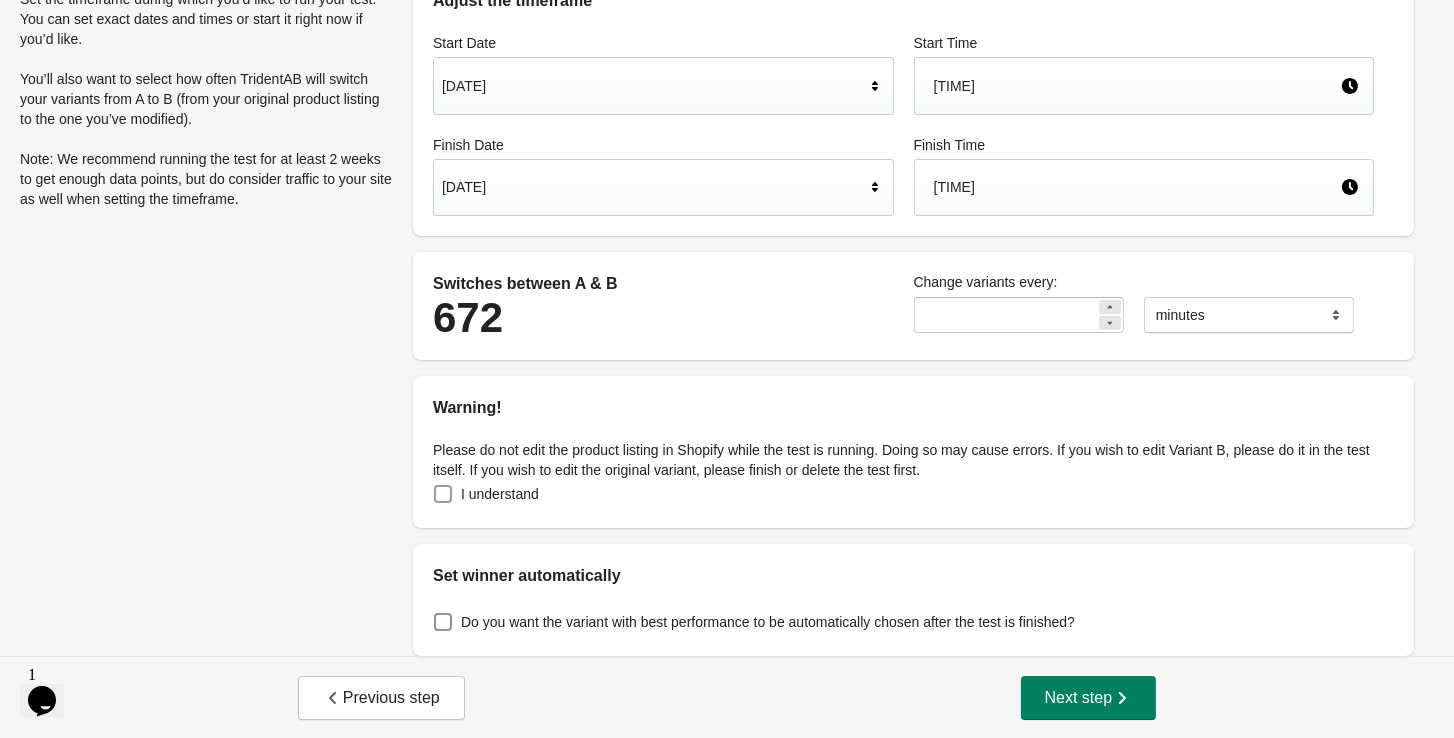 click on "I understand" at bounding box center [500, 494] 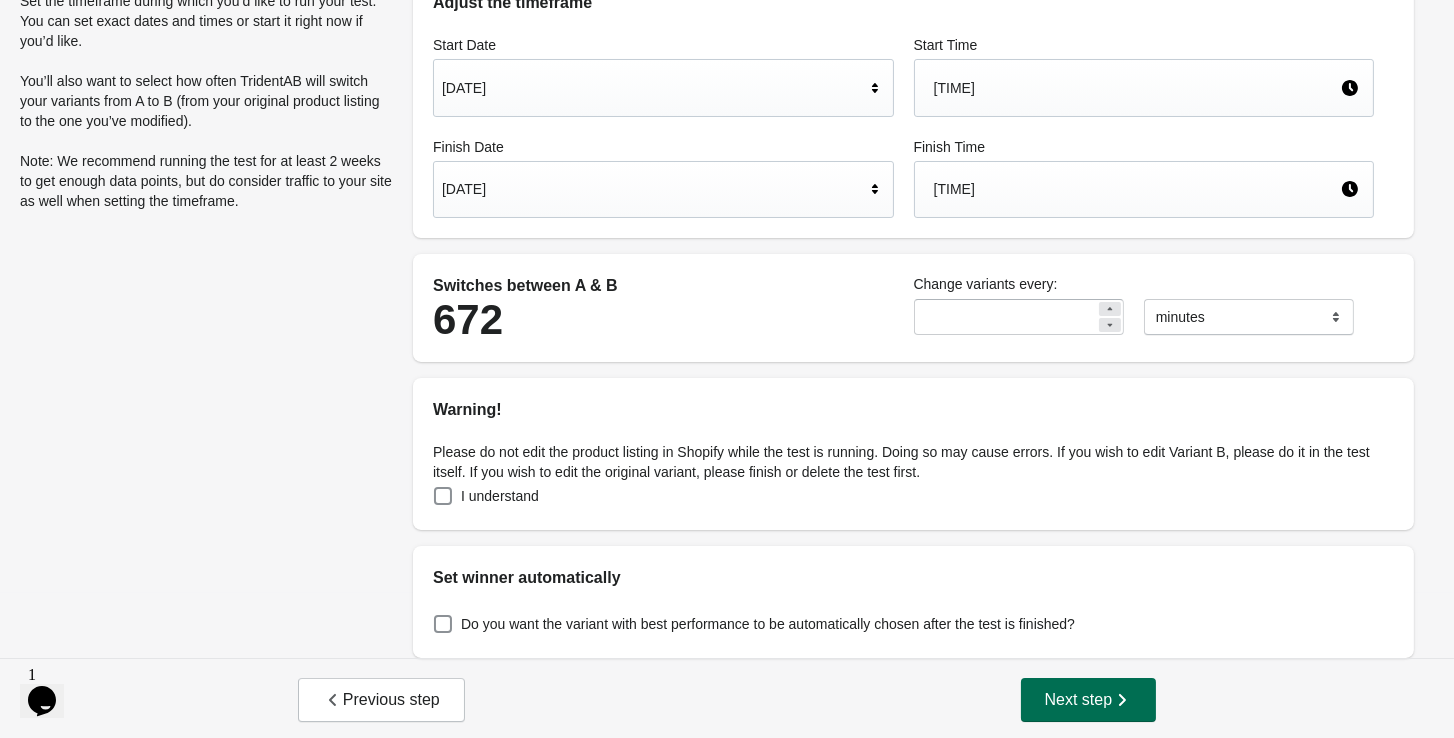 click on "Next step" at bounding box center [1089, 700] 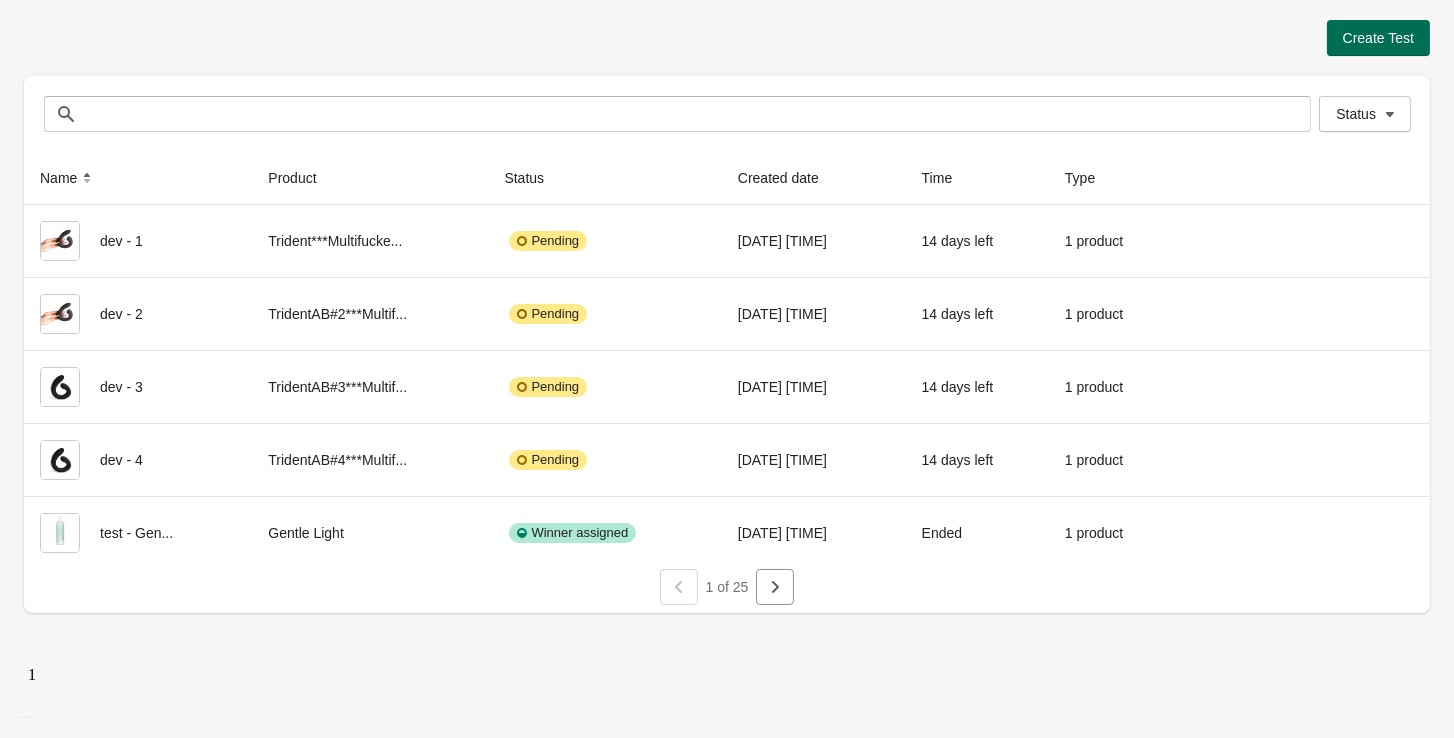 click on "Create Test" at bounding box center (1378, 38) 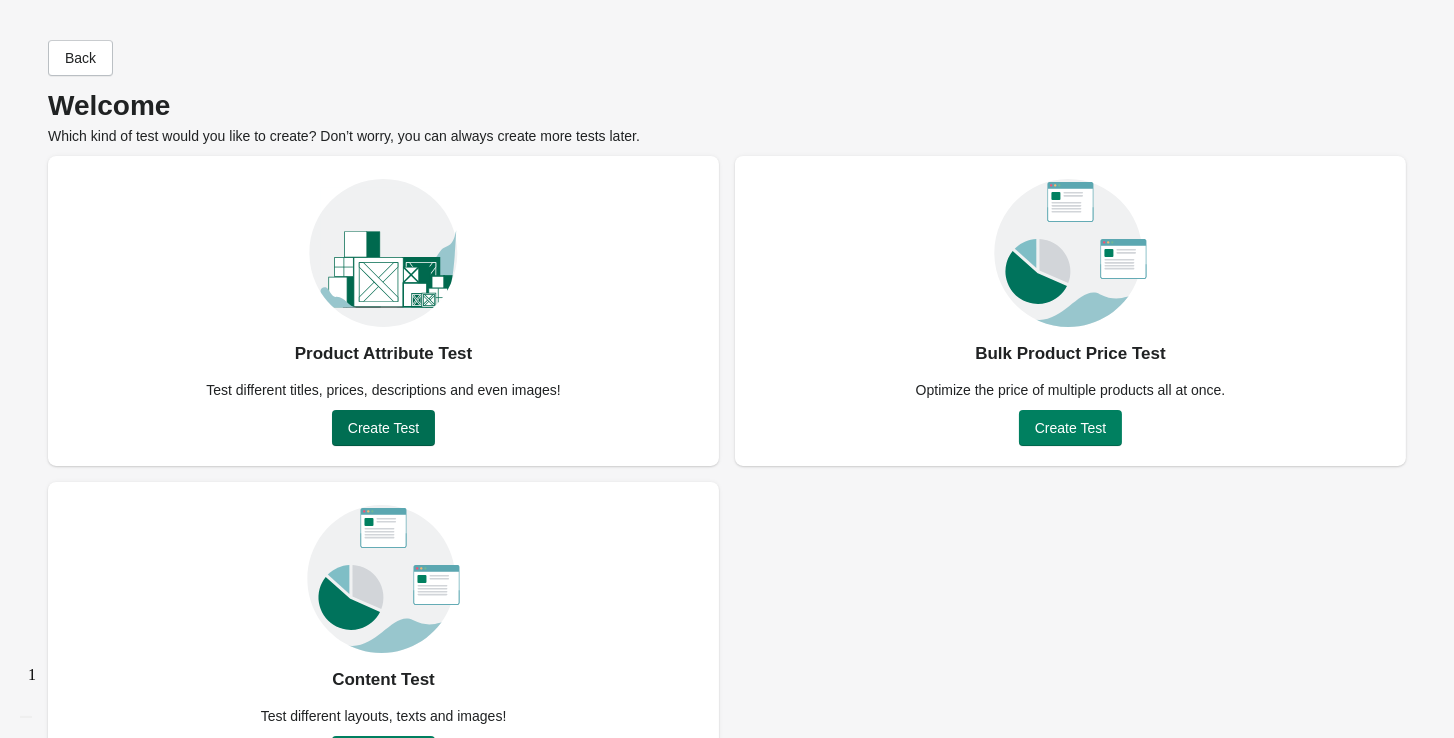 click on "Create Test" at bounding box center [383, 428] 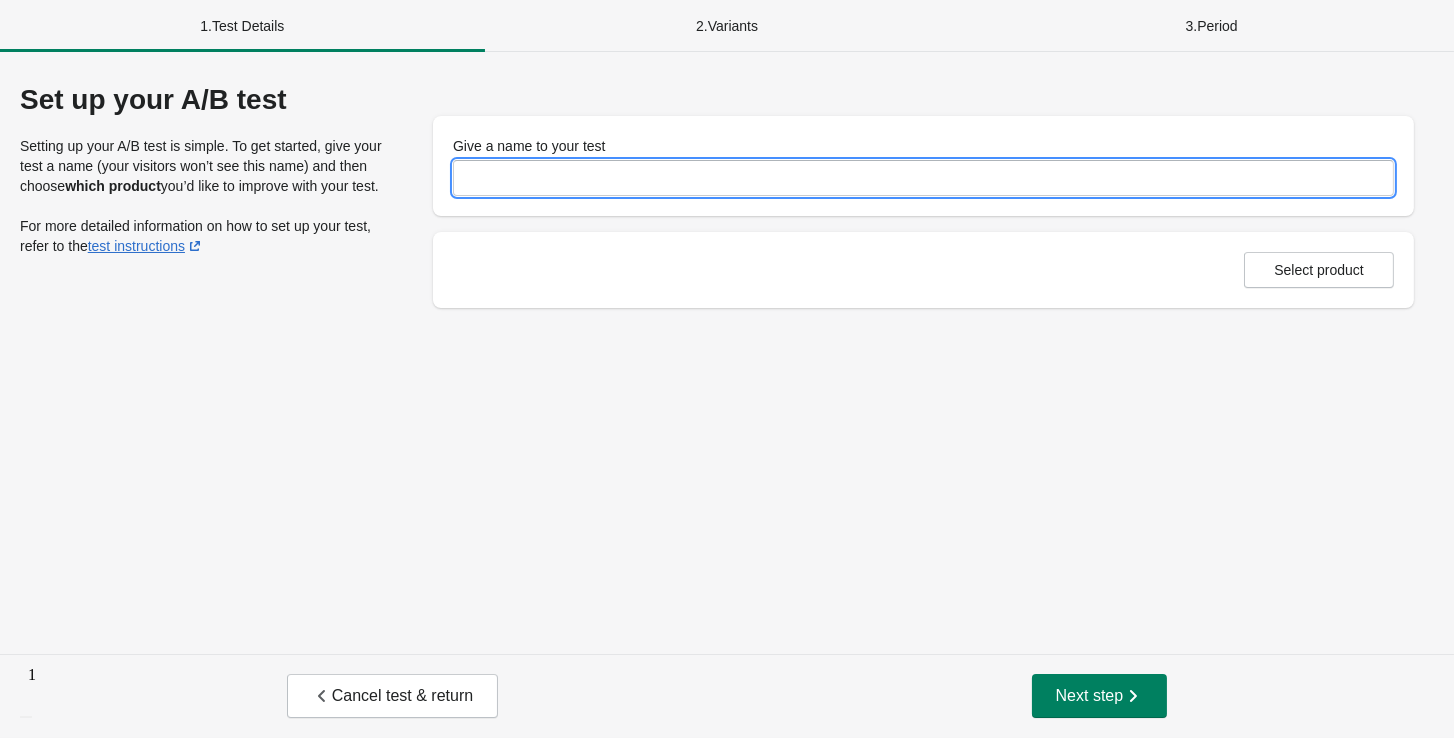 click on "Give a name to your test" at bounding box center (923, 178) 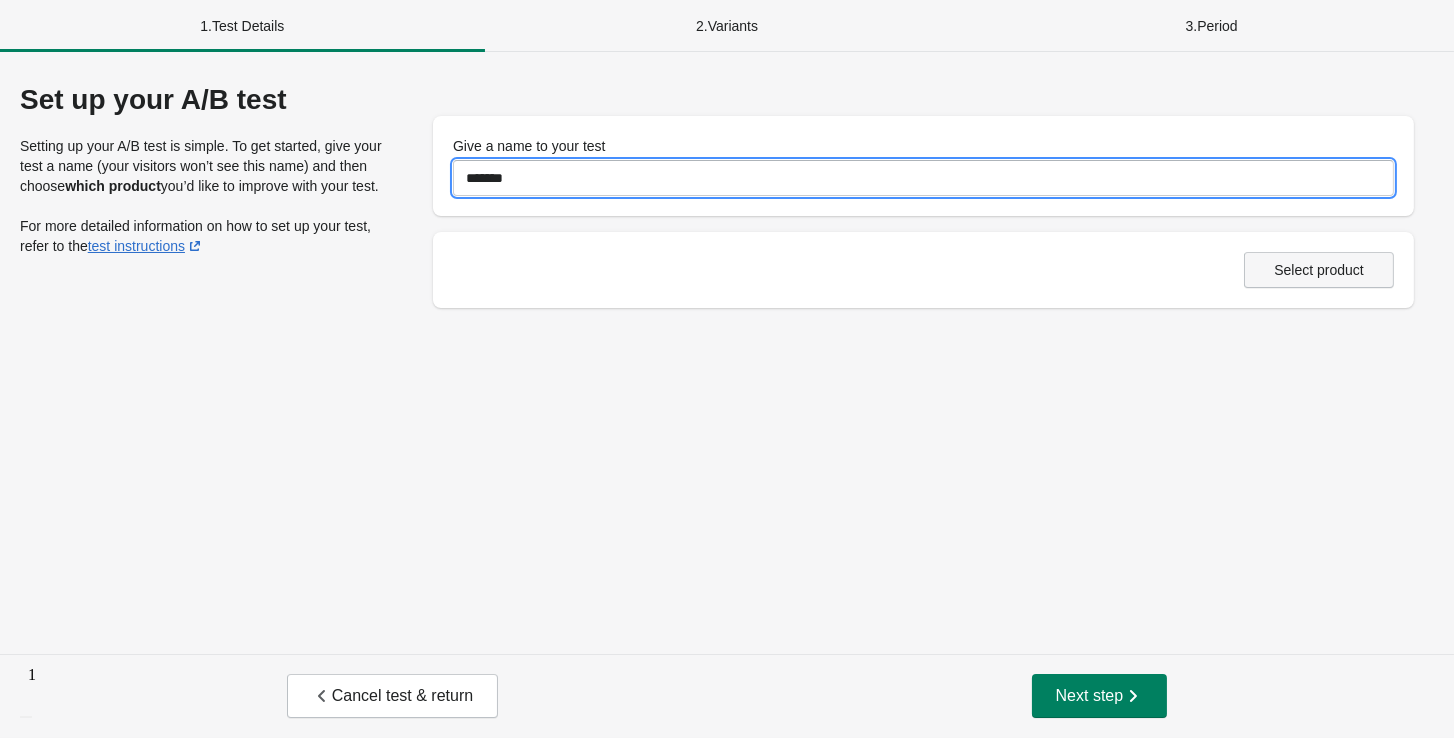 type on "*******" 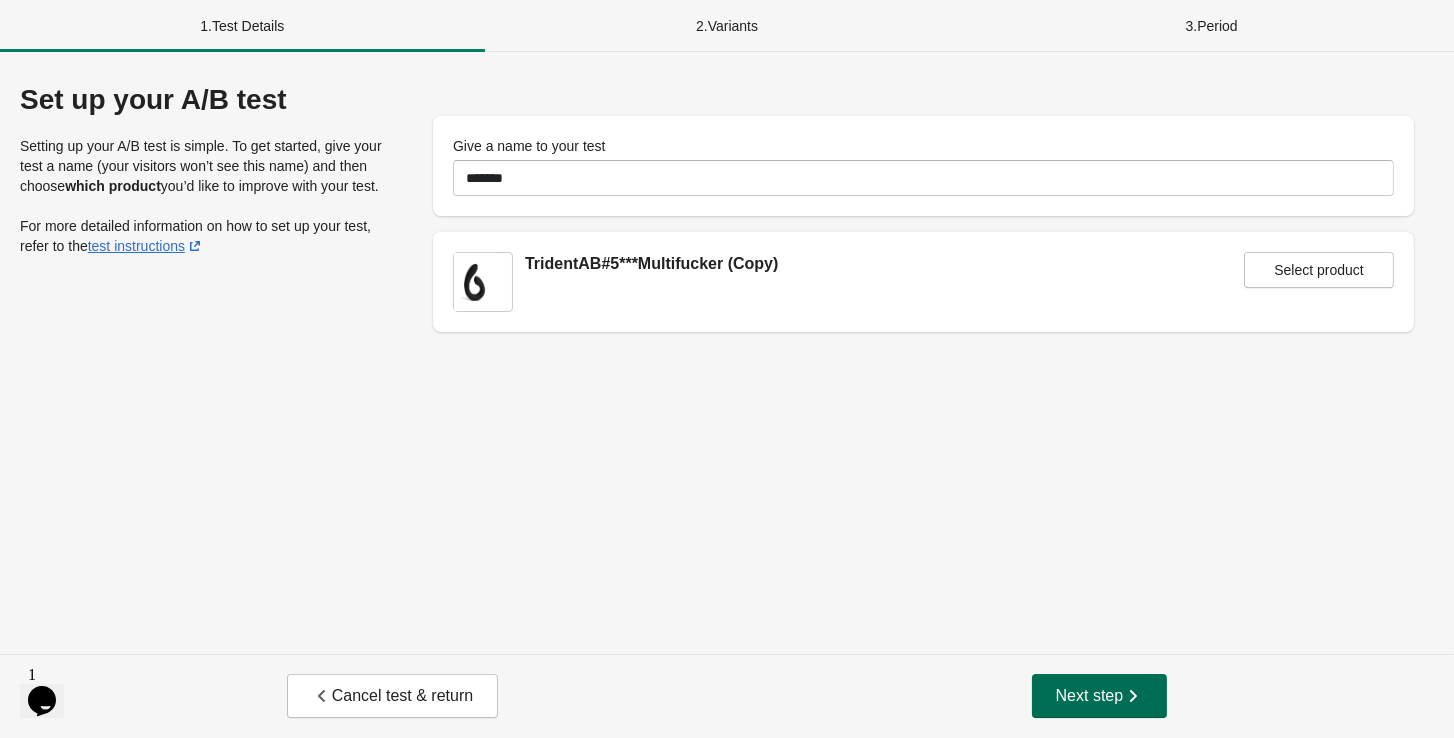 click on "Next step" at bounding box center (1100, 696) 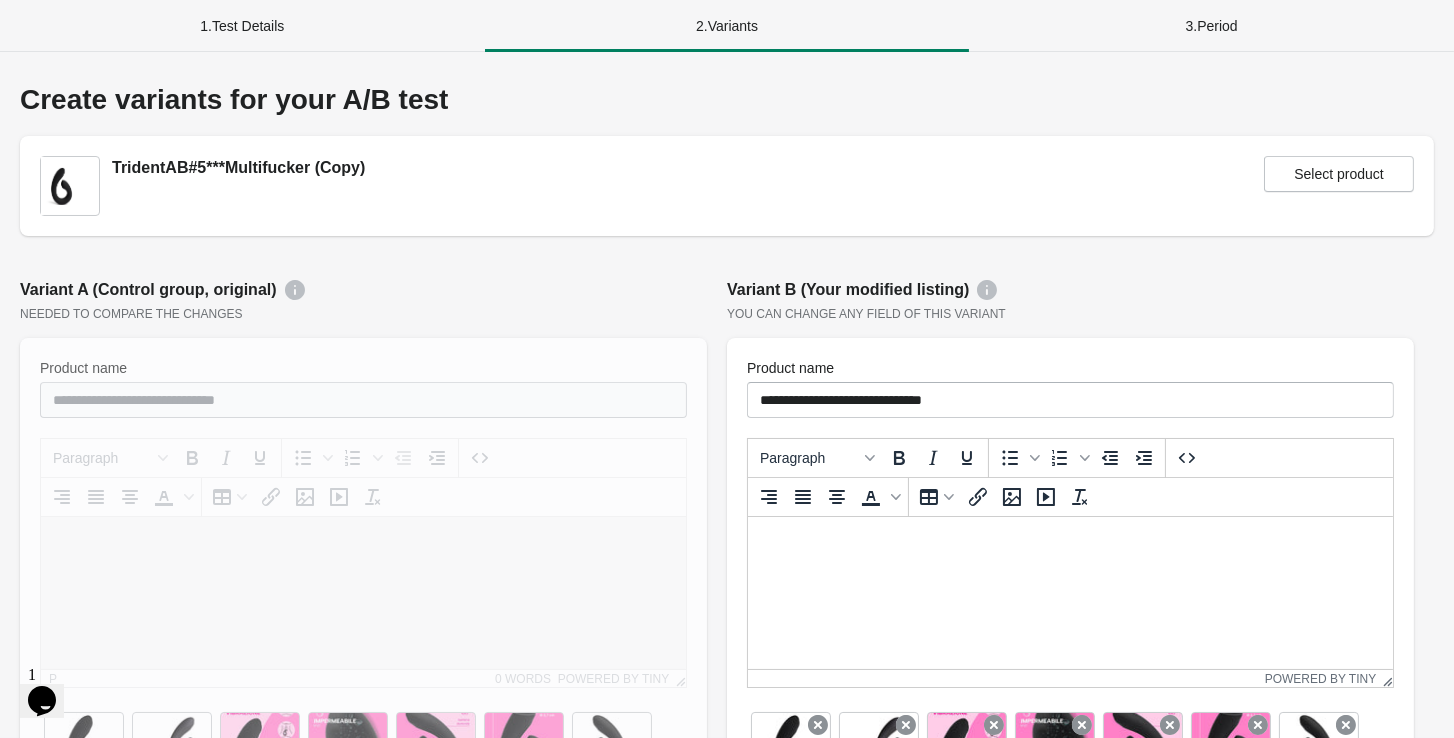 scroll, scrollTop: 0, scrollLeft: 0, axis: both 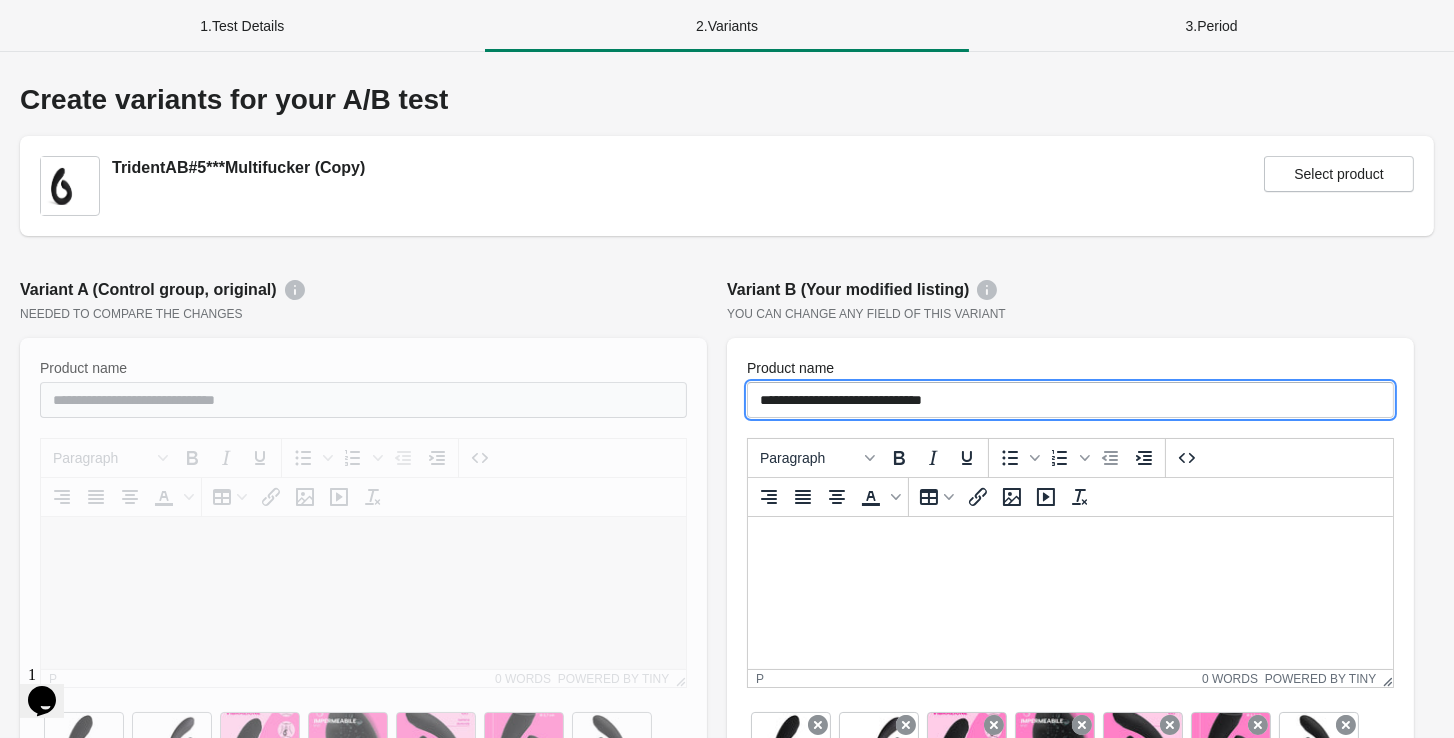 click on "**********" at bounding box center [1070, 400] 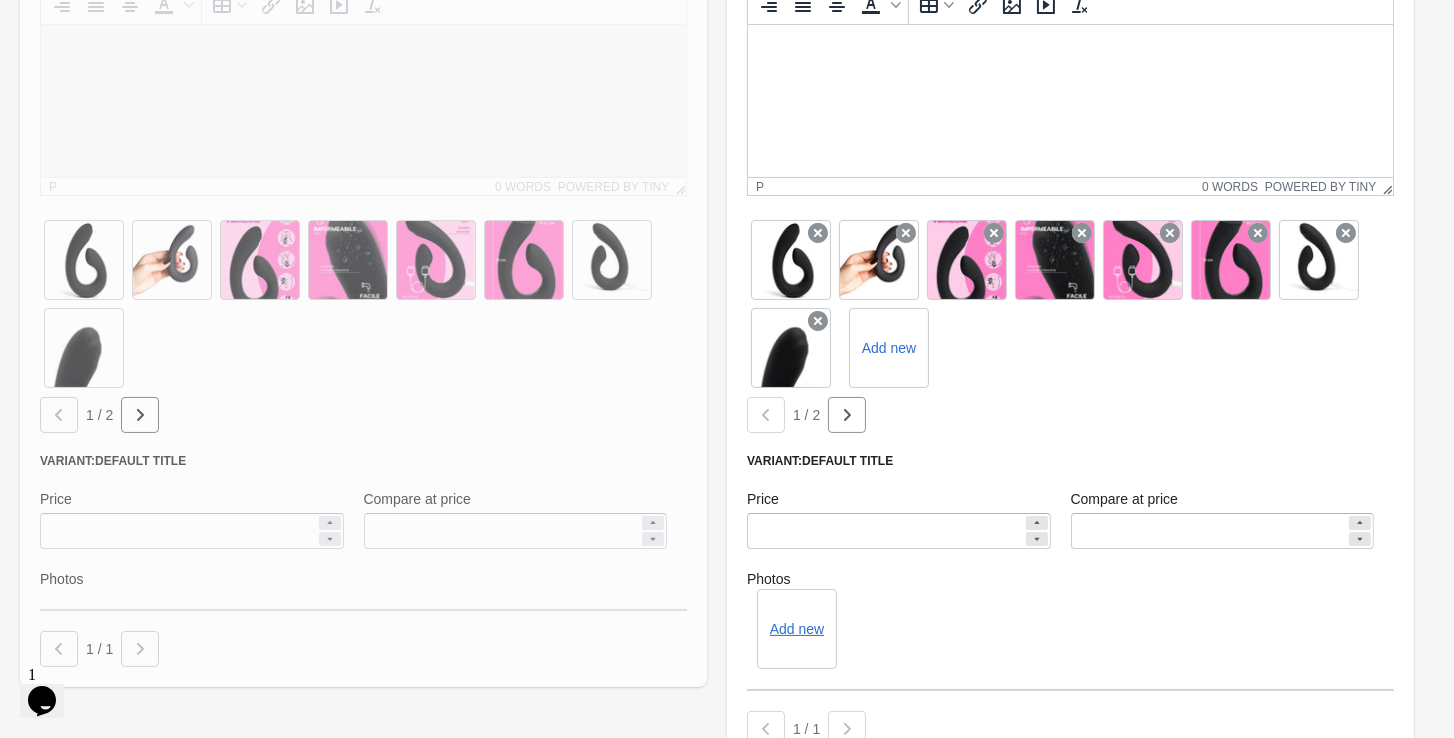 scroll, scrollTop: 643, scrollLeft: 0, axis: vertical 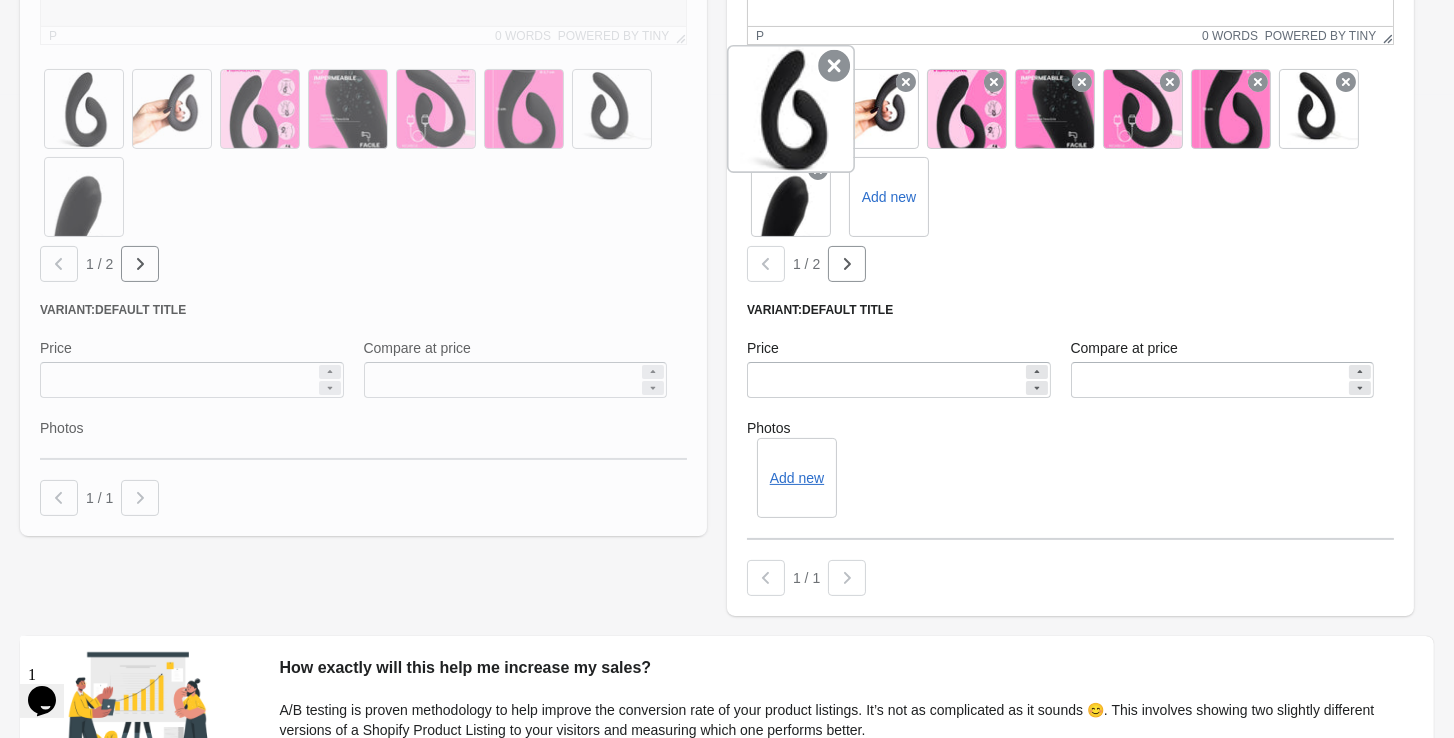 type on "**********" 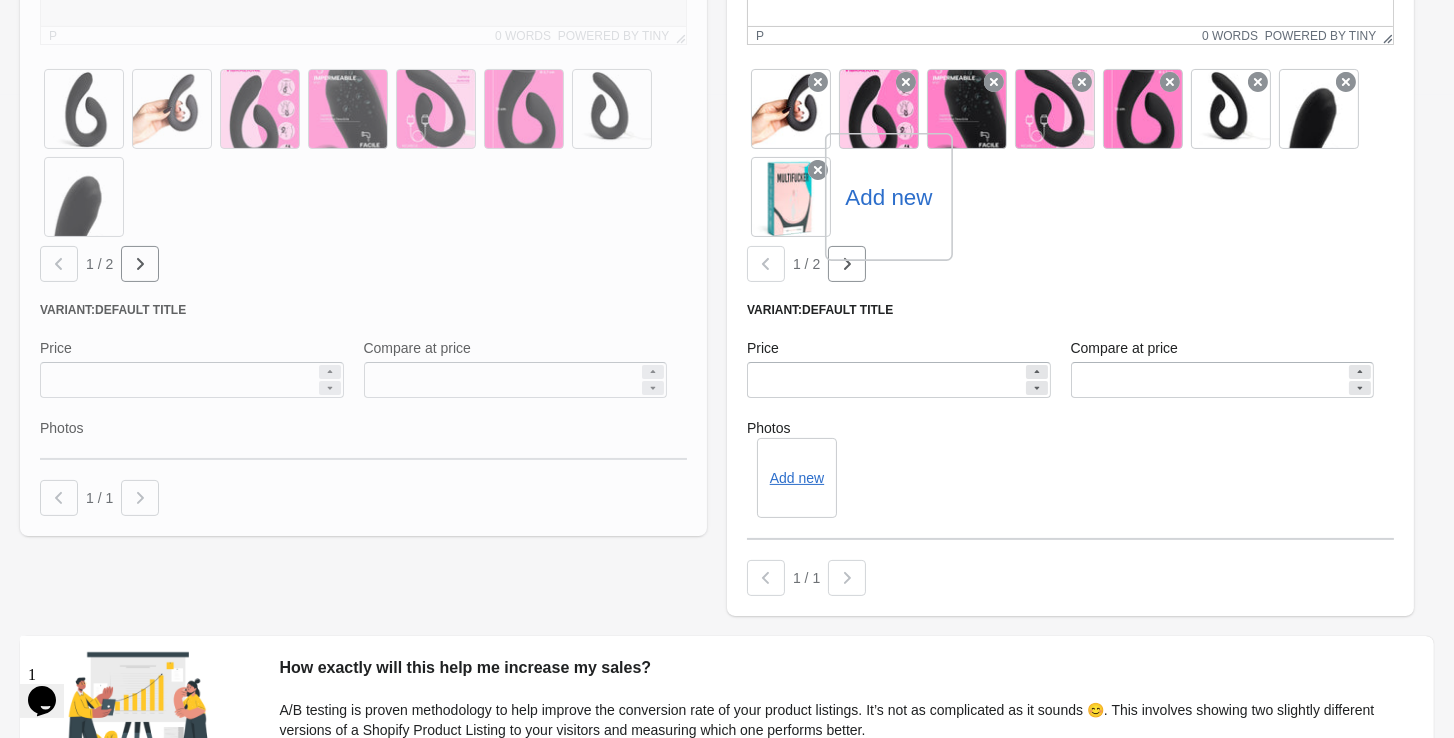 click on "Add new" at bounding box center [888, 197] 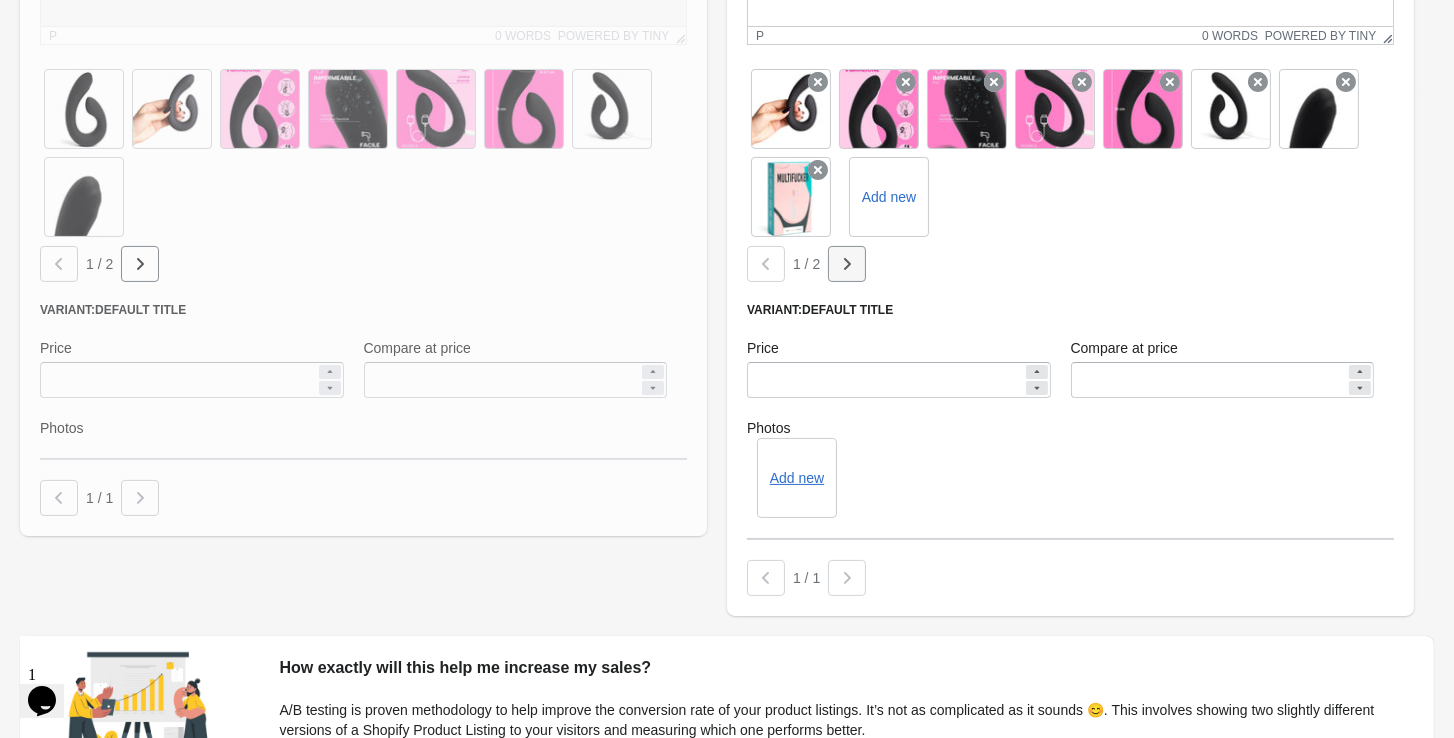 click 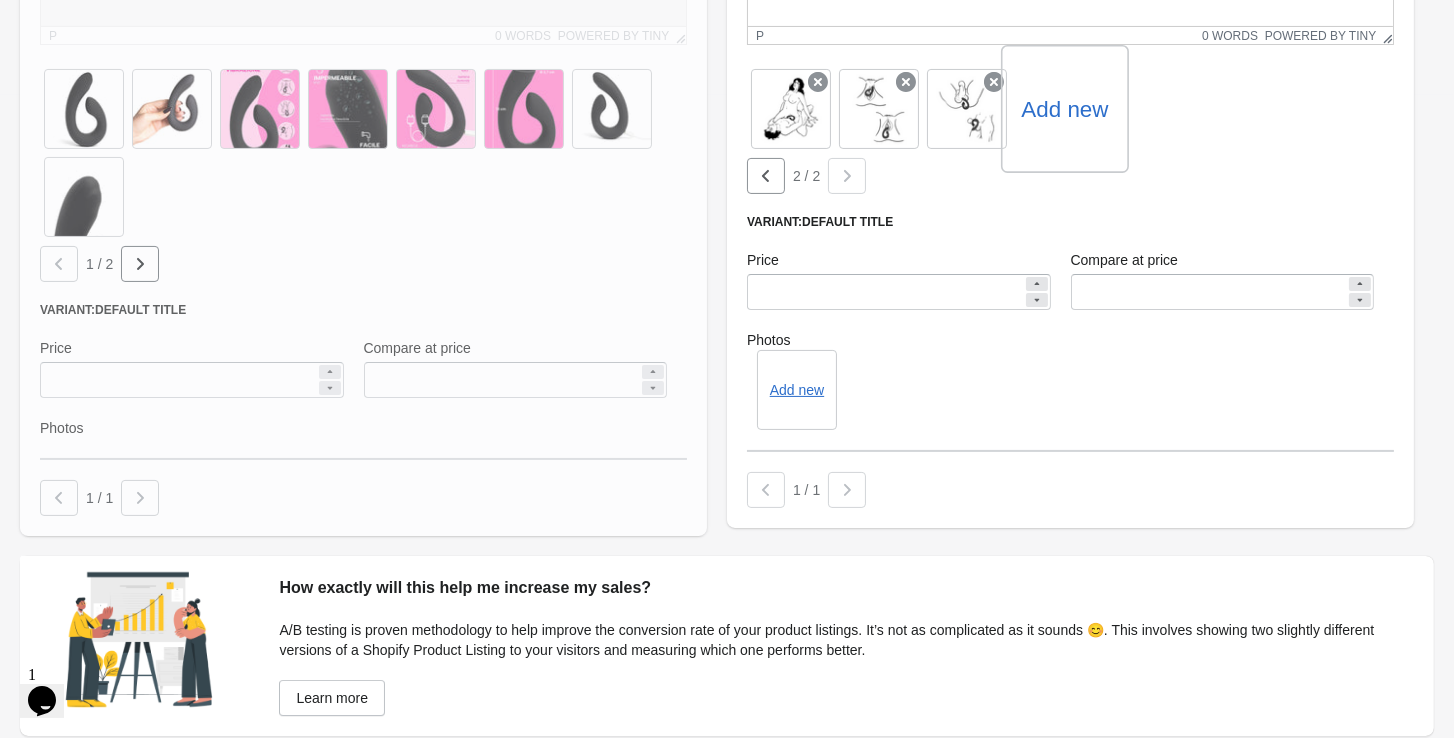 click on "Add new" at bounding box center (1064, 109) 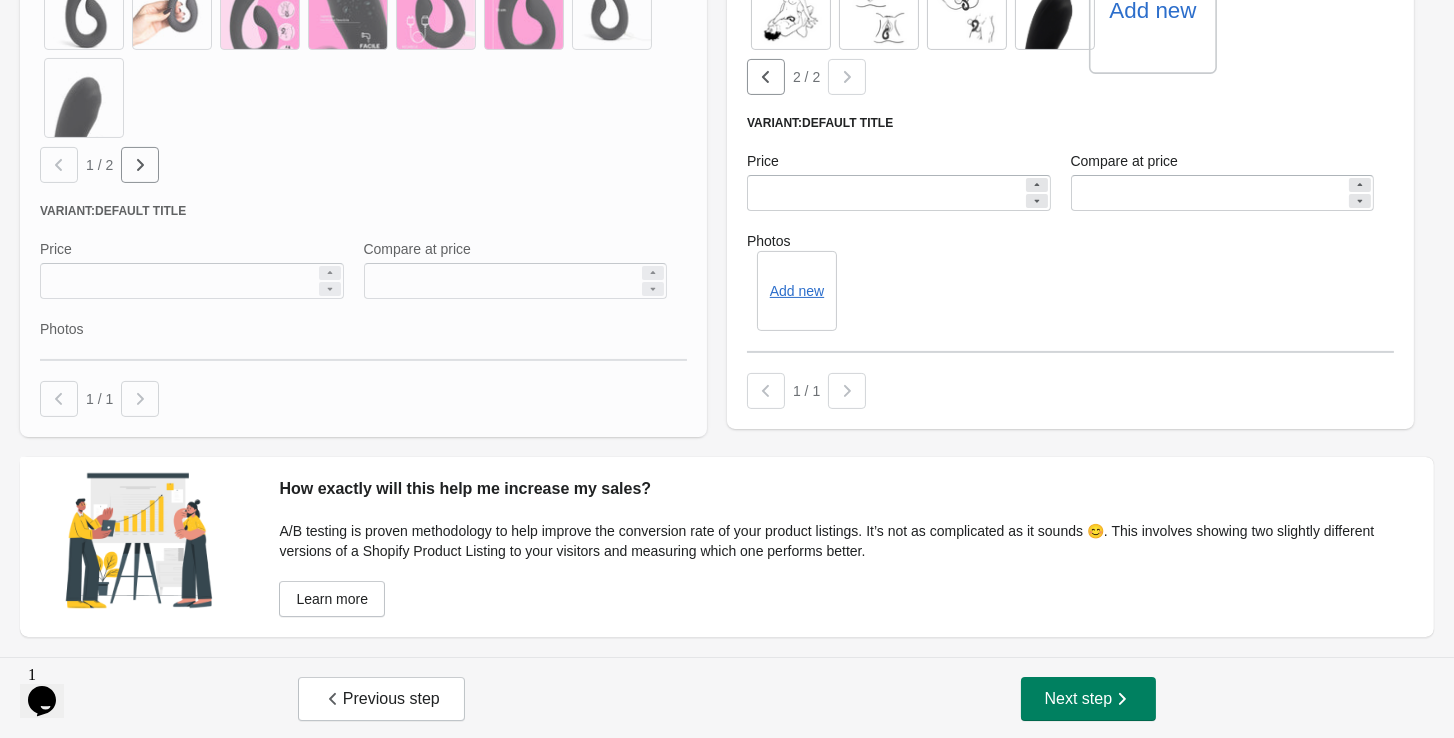 scroll, scrollTop: 741, scrollLeft: 0, axis: vertical 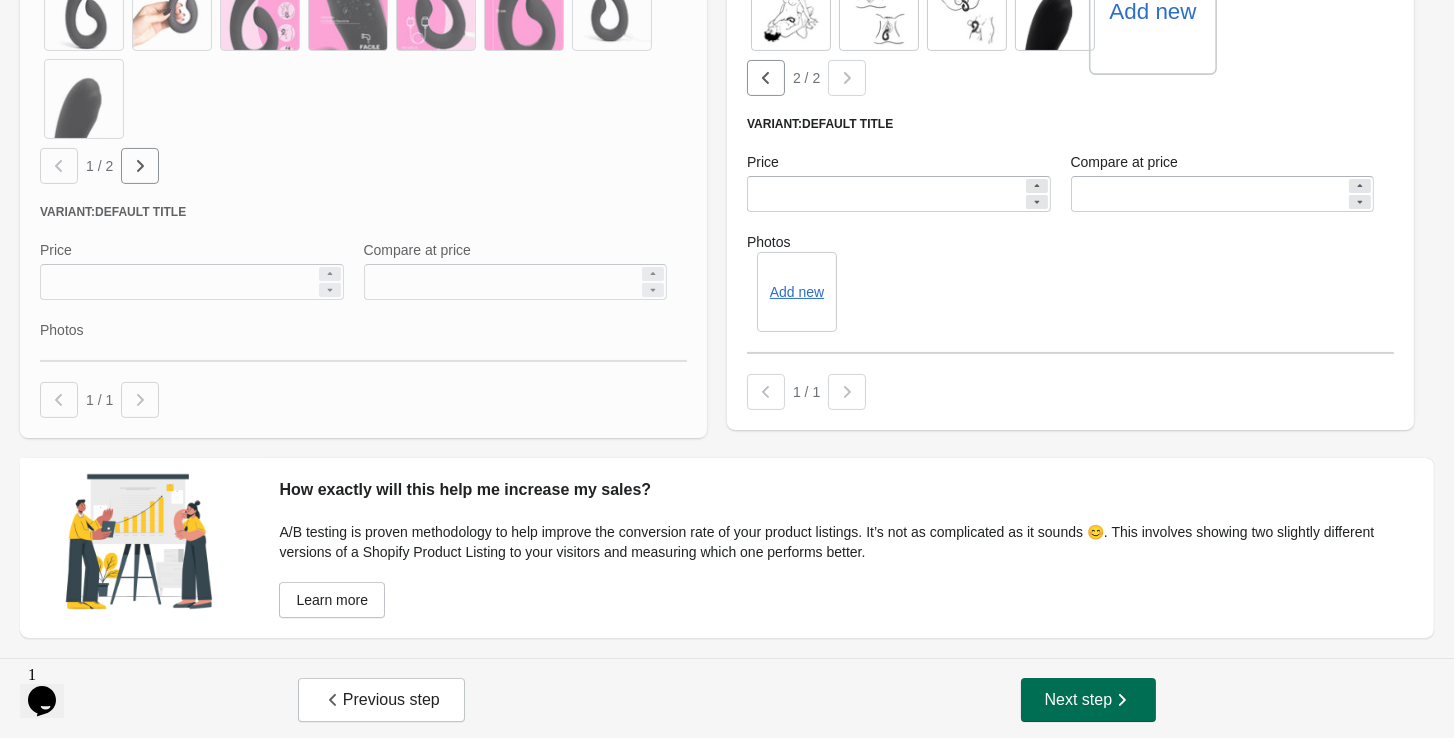 click 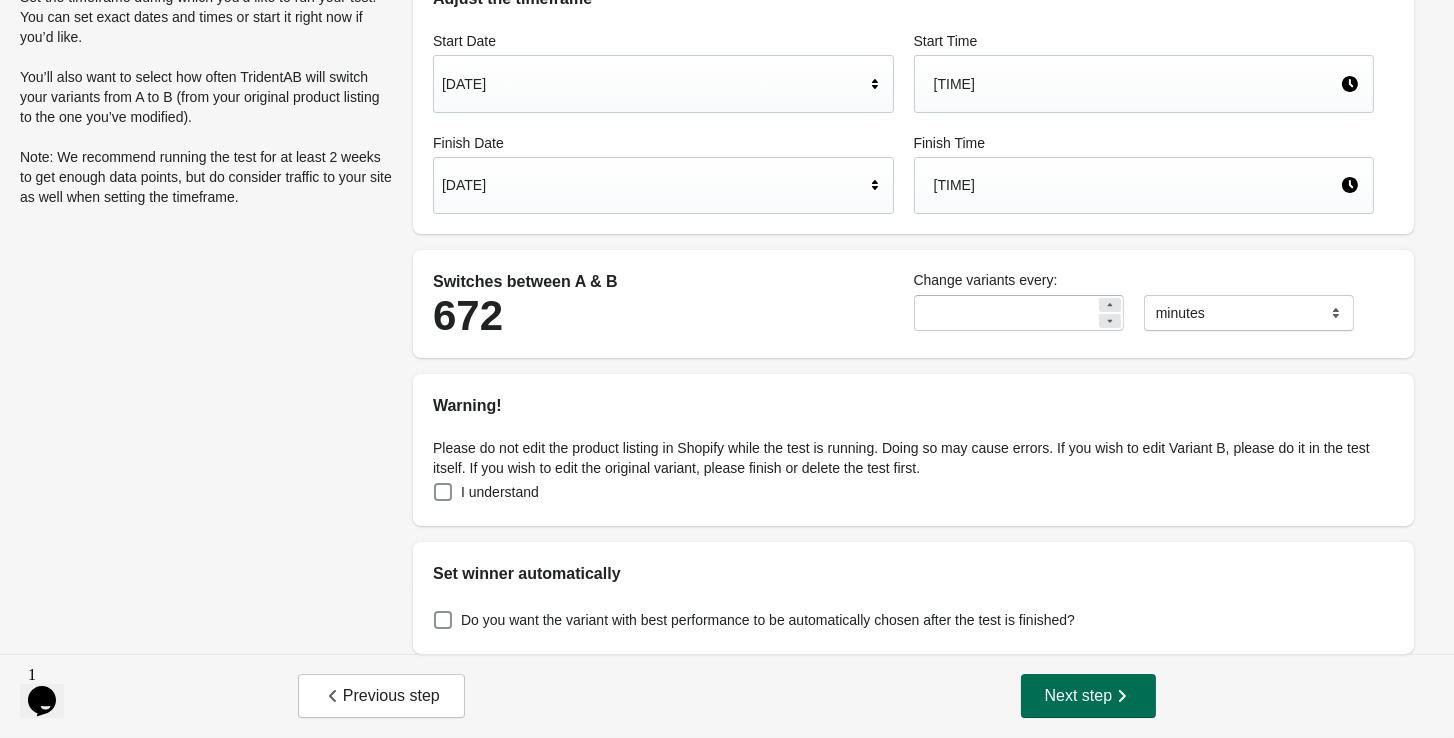 scroll, scrollTop: 0, scrollLeft: 0, axis: both 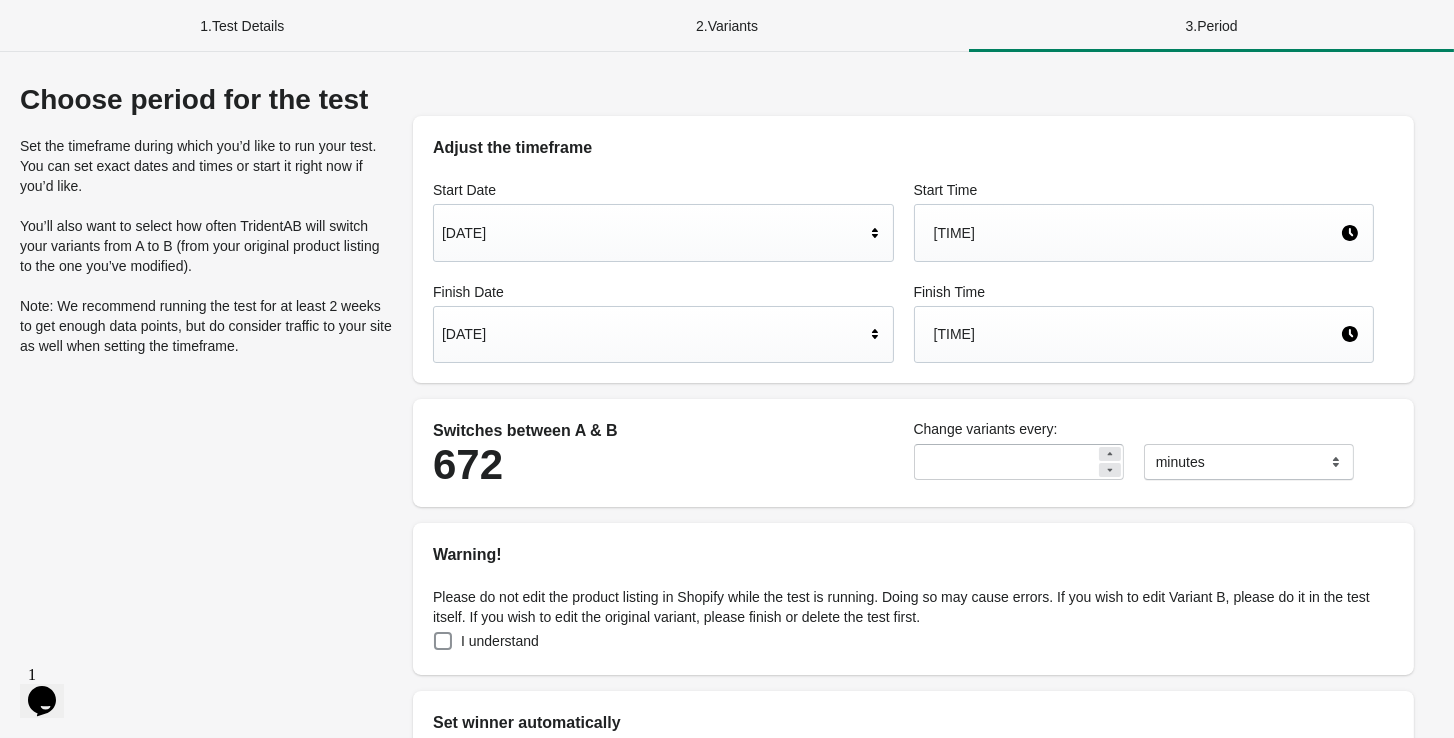 click on "I understand" at bounding box center [500, 641] 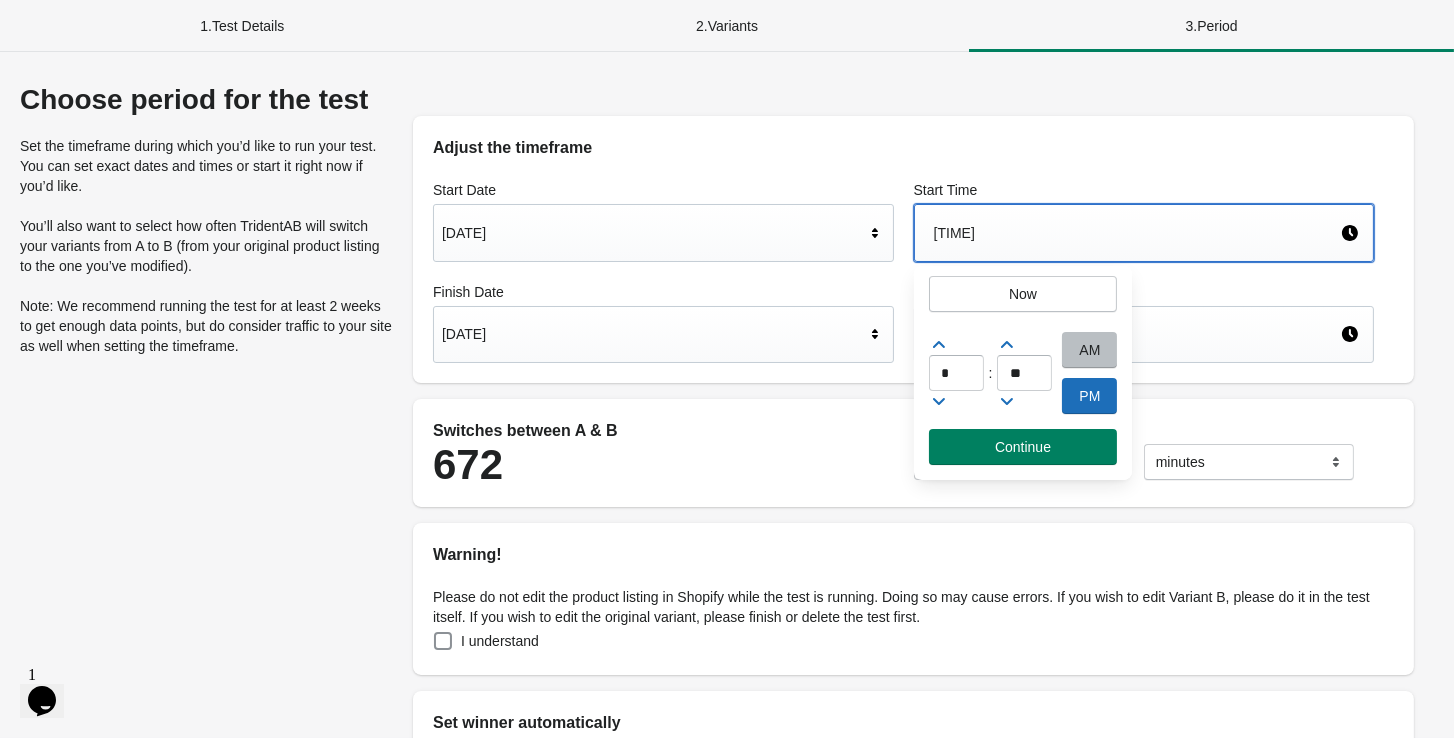 click 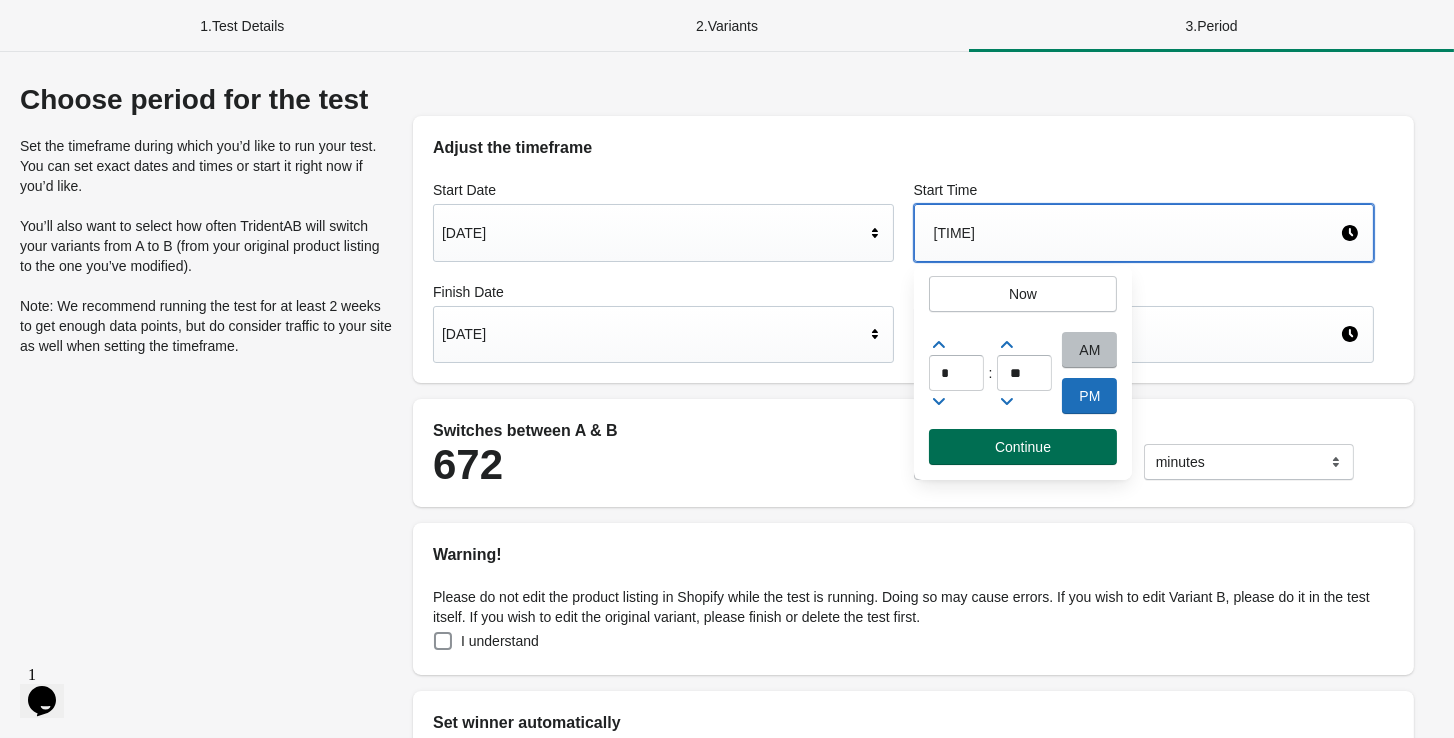 click on "Continue" at bounding box center [1023, 447] 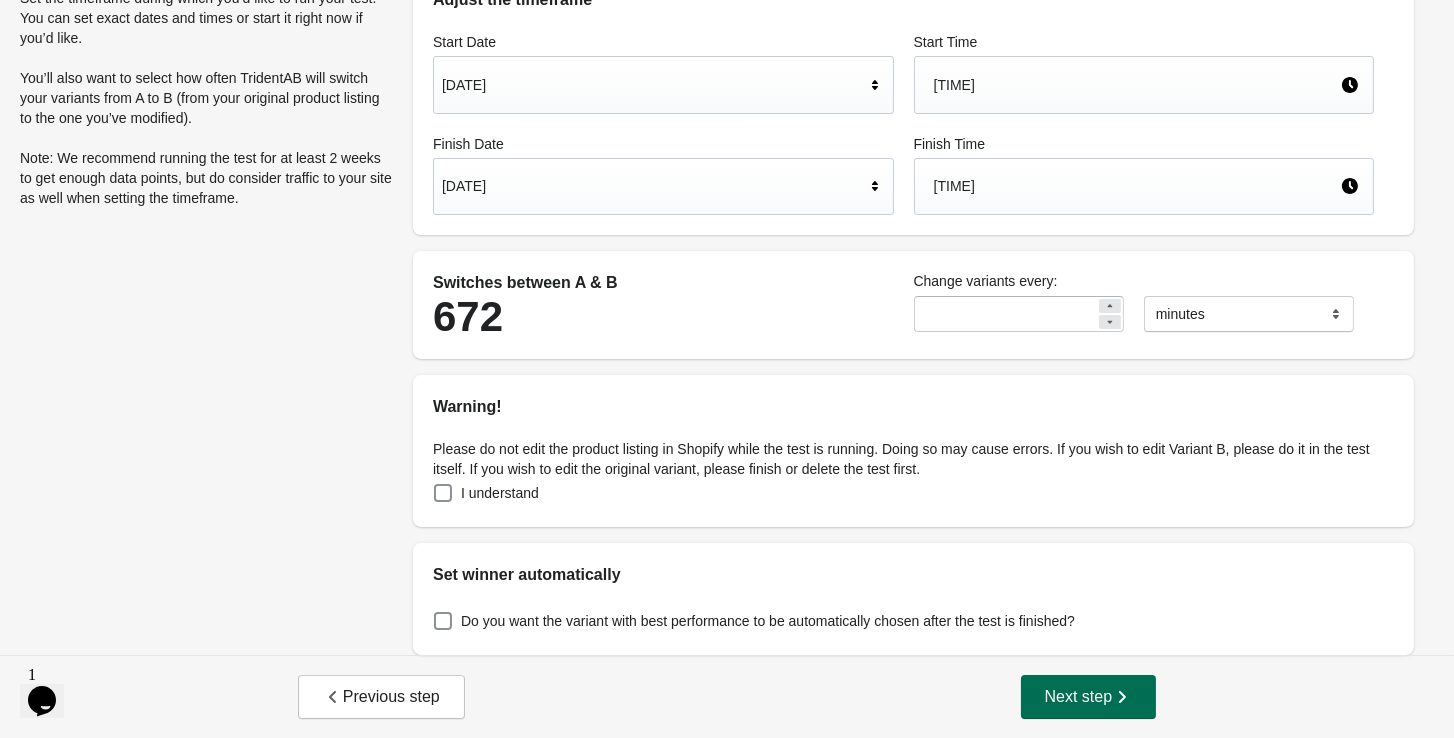 scroll, scrollTop: 145, scrollLeft: 0, axis: vertical 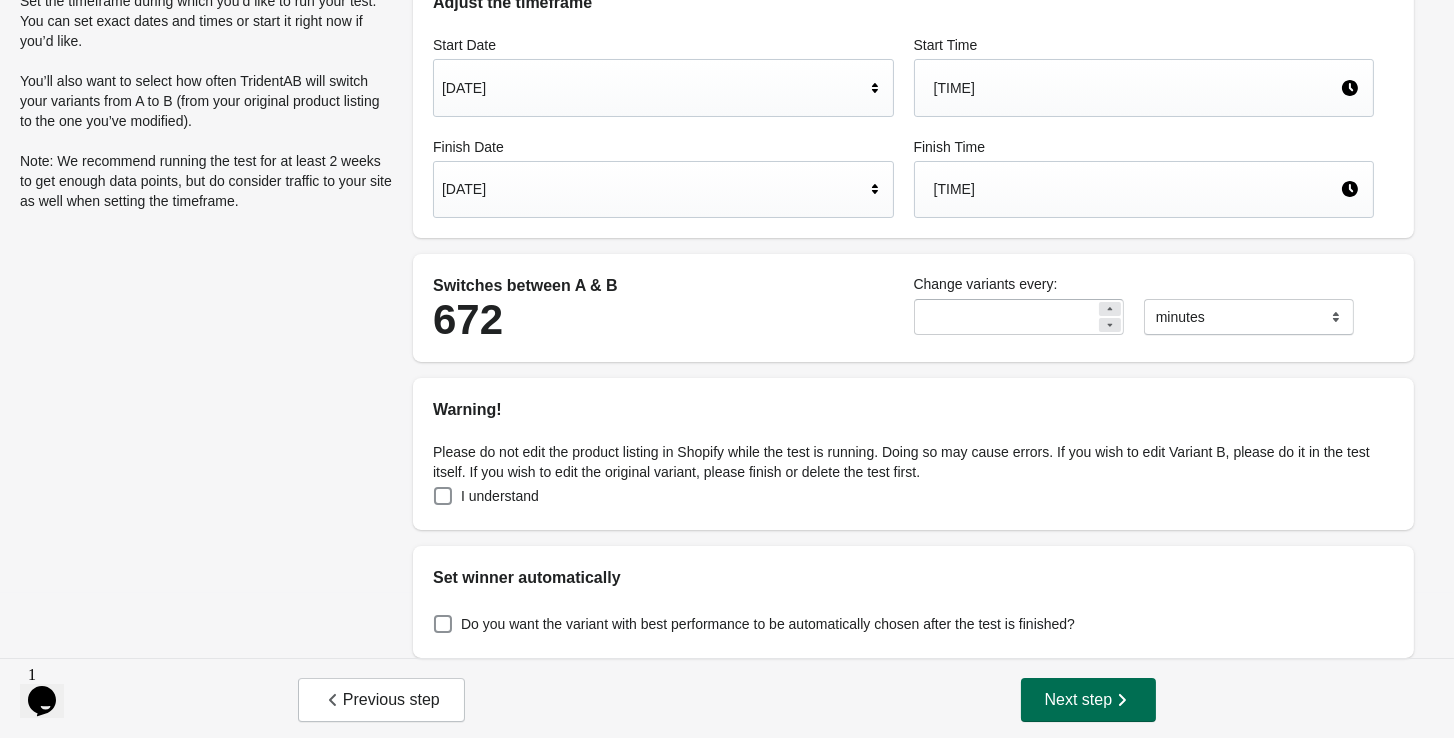 click on "Next step" at bounding box center [1089, 700] 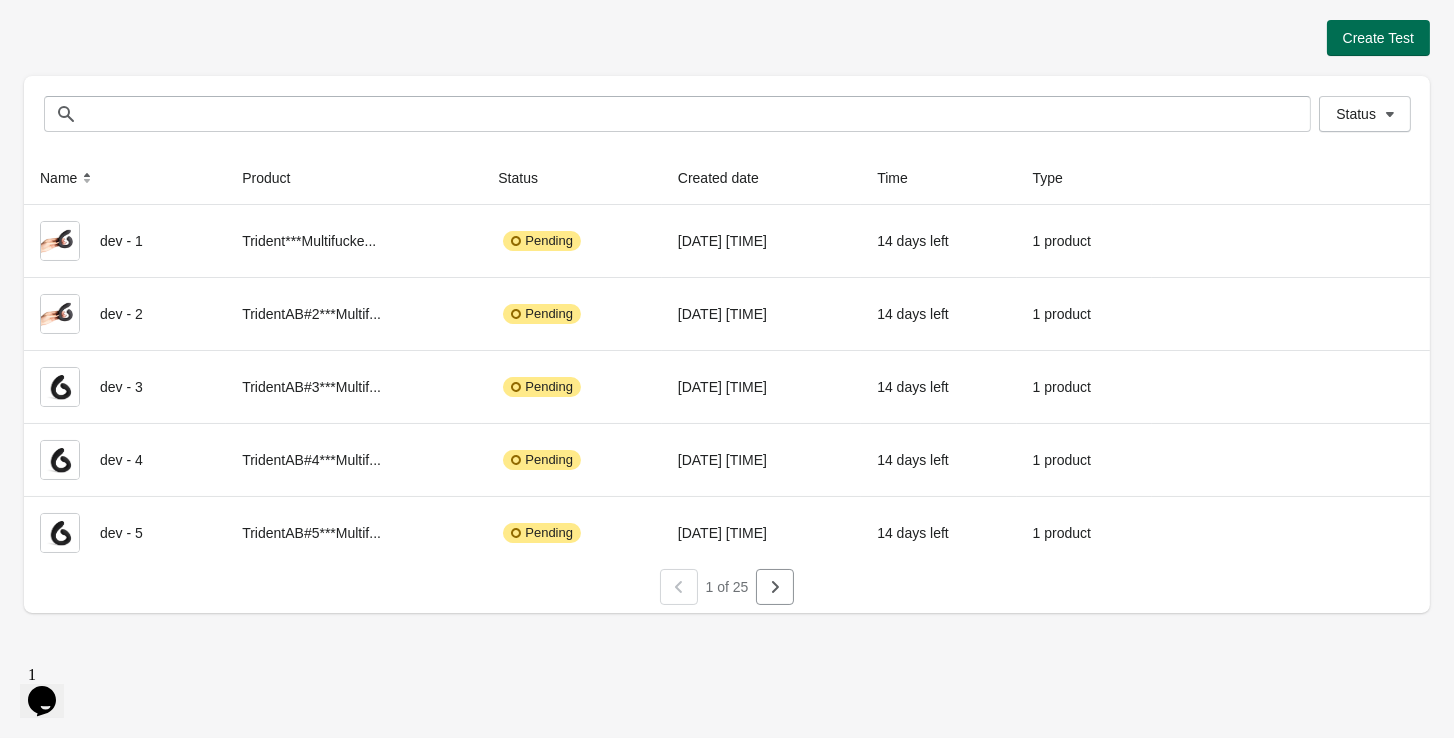 click on "Create Test" at bounding box center [1378, 38] 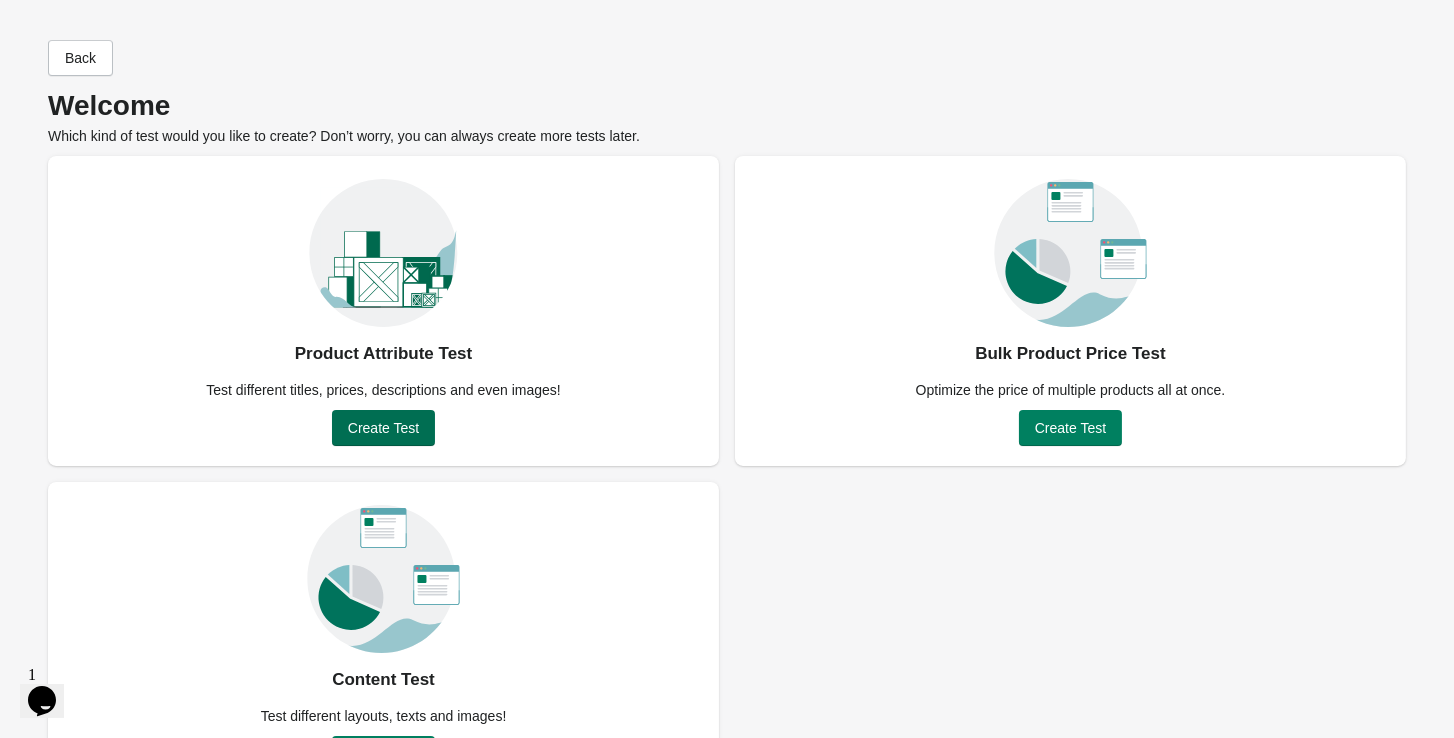 click on "Create Test" at bounding box center (383, 428) 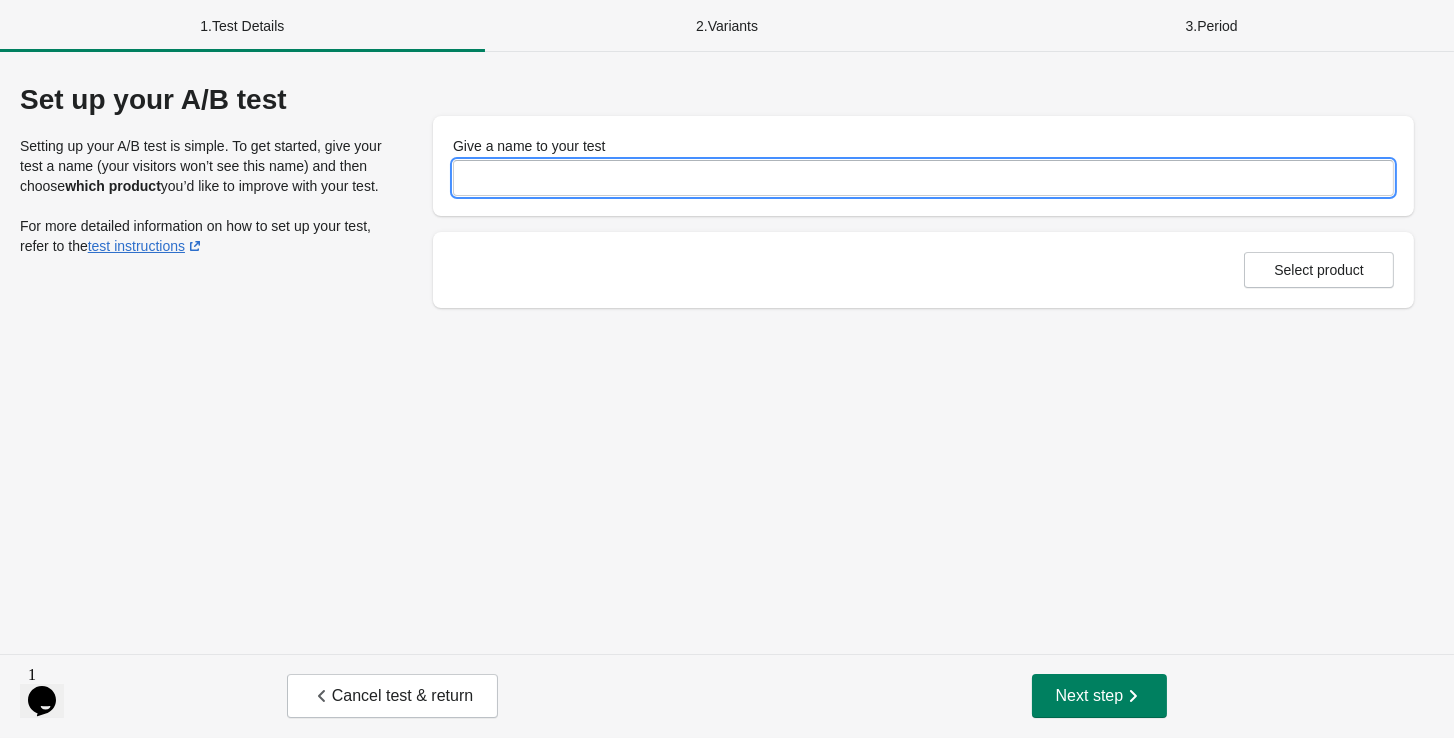 click on "Give a name to your test" at bounding box center [923, 178] 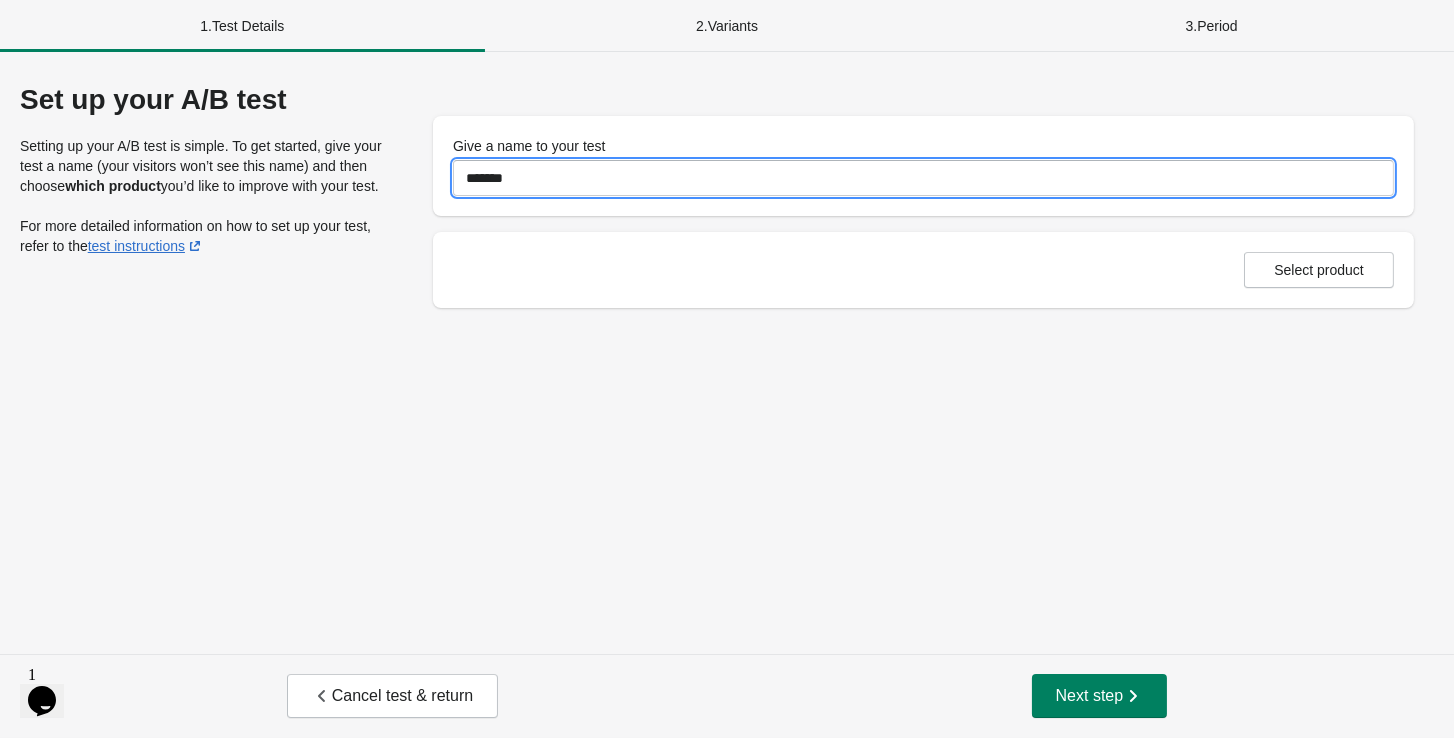 type on "*******" 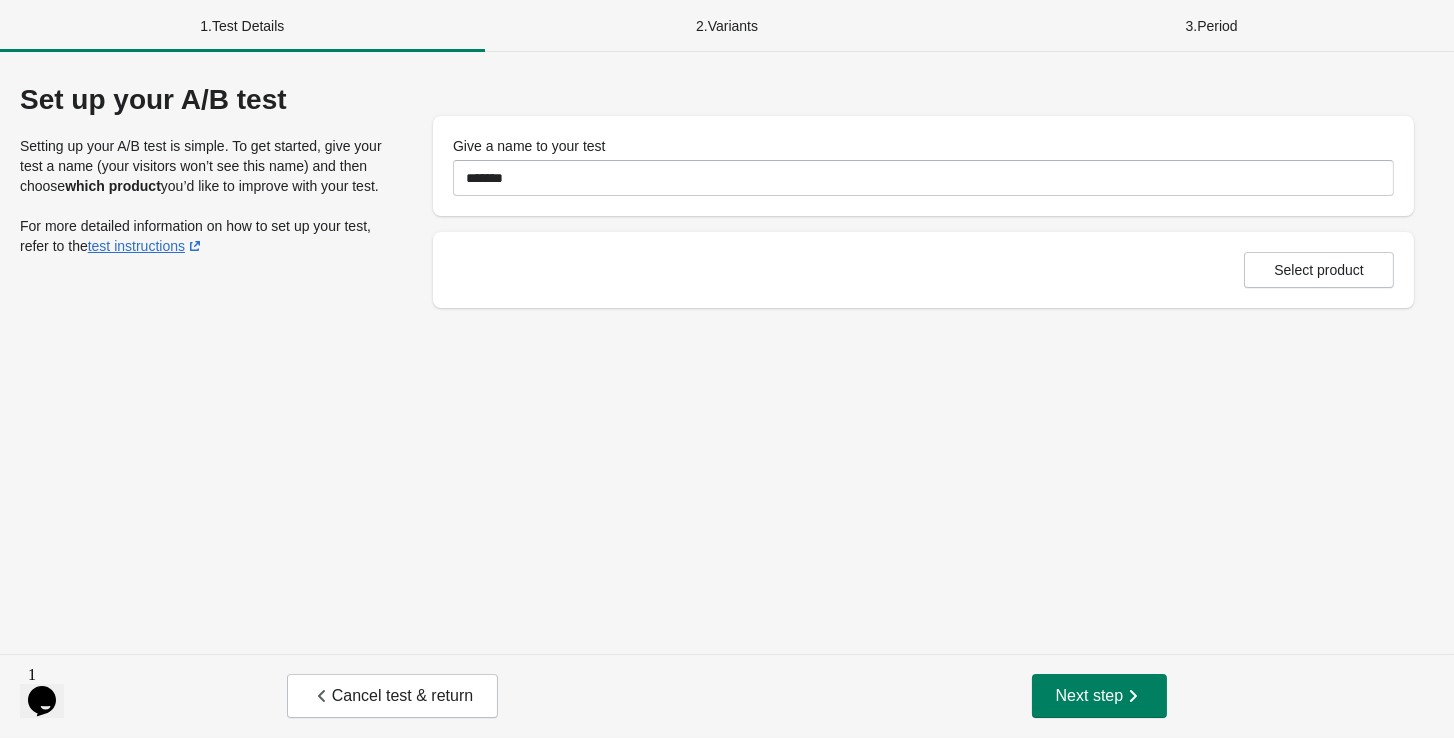 click on "Select product" at bounding box center [923, 270] 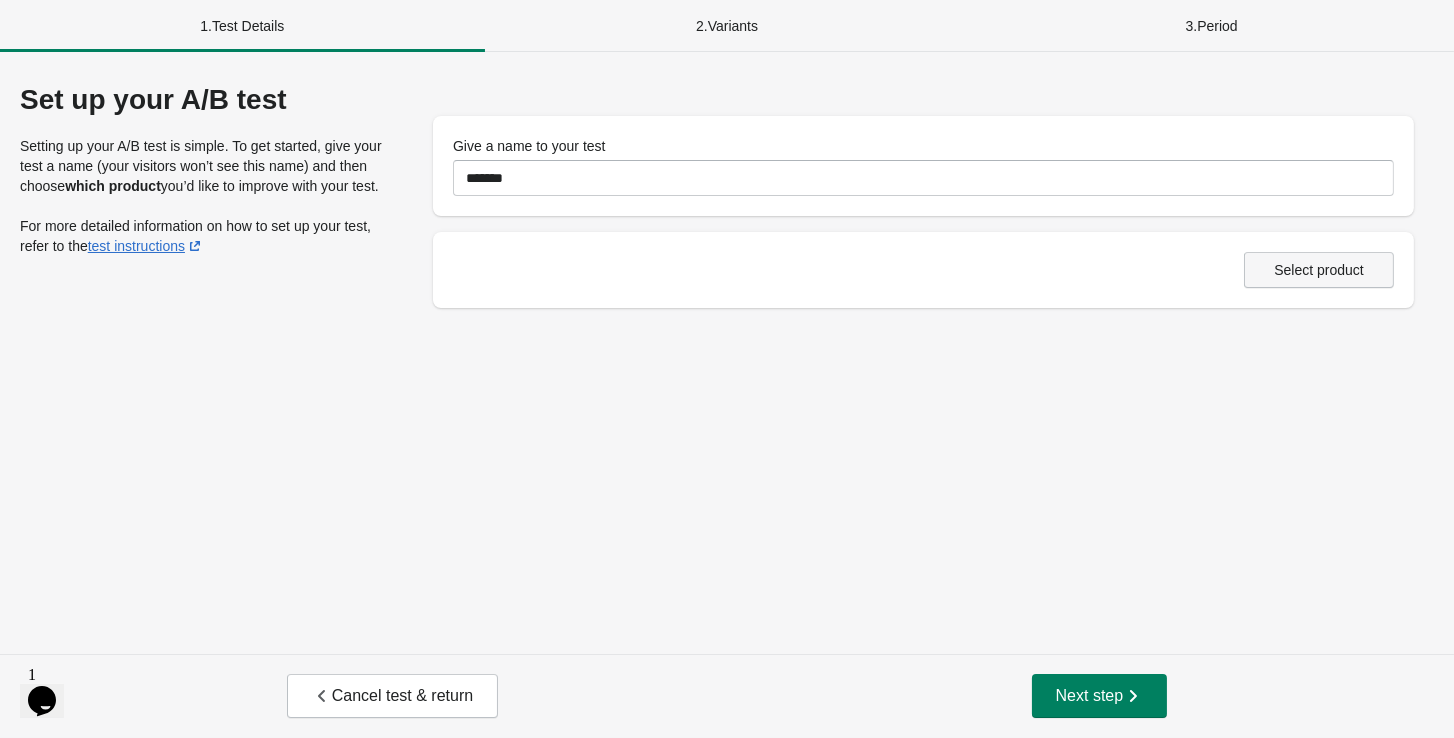 click on "Select product" at bounding box center (1319, 270) 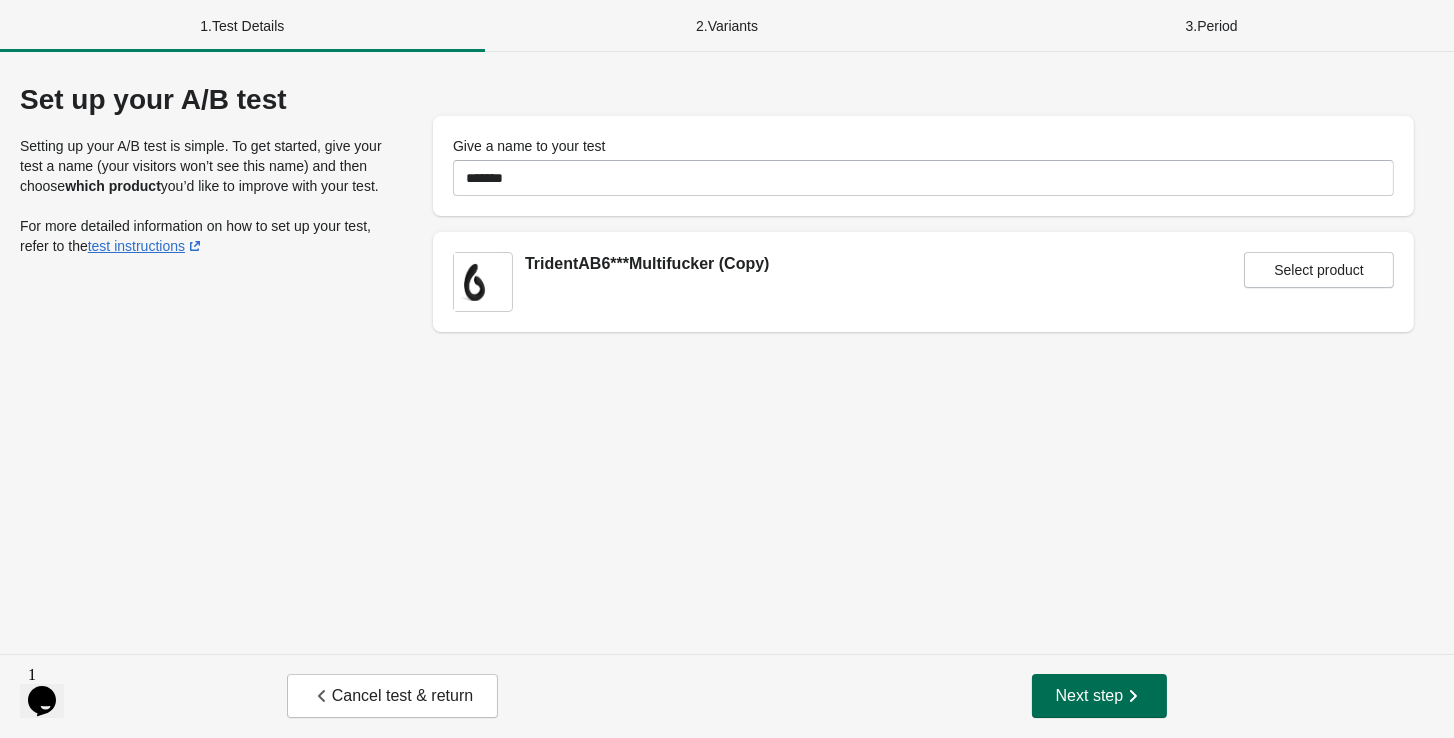 click on "Next step" at bounding box center [1100, 696] 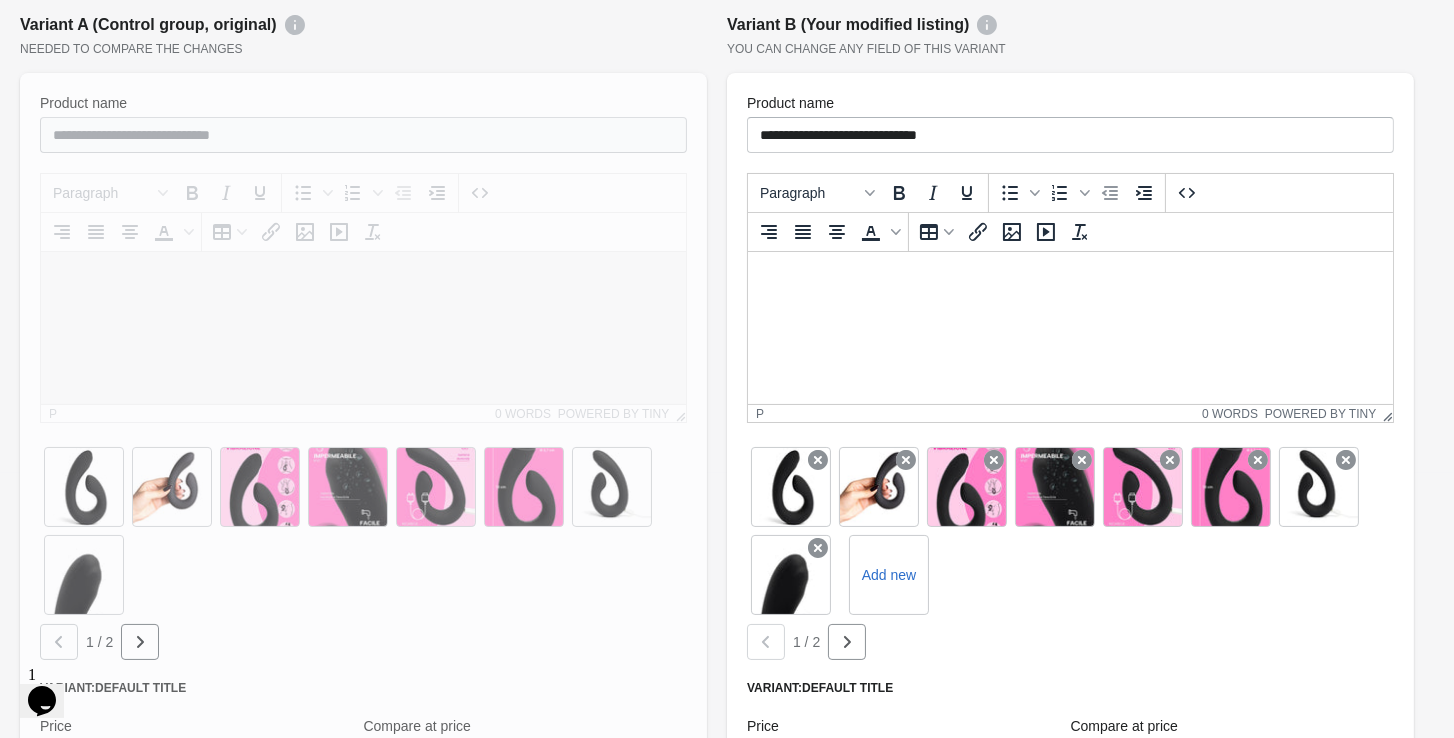 scroll, scrollTop: 314, scrollLeft: 0, axis: vertical 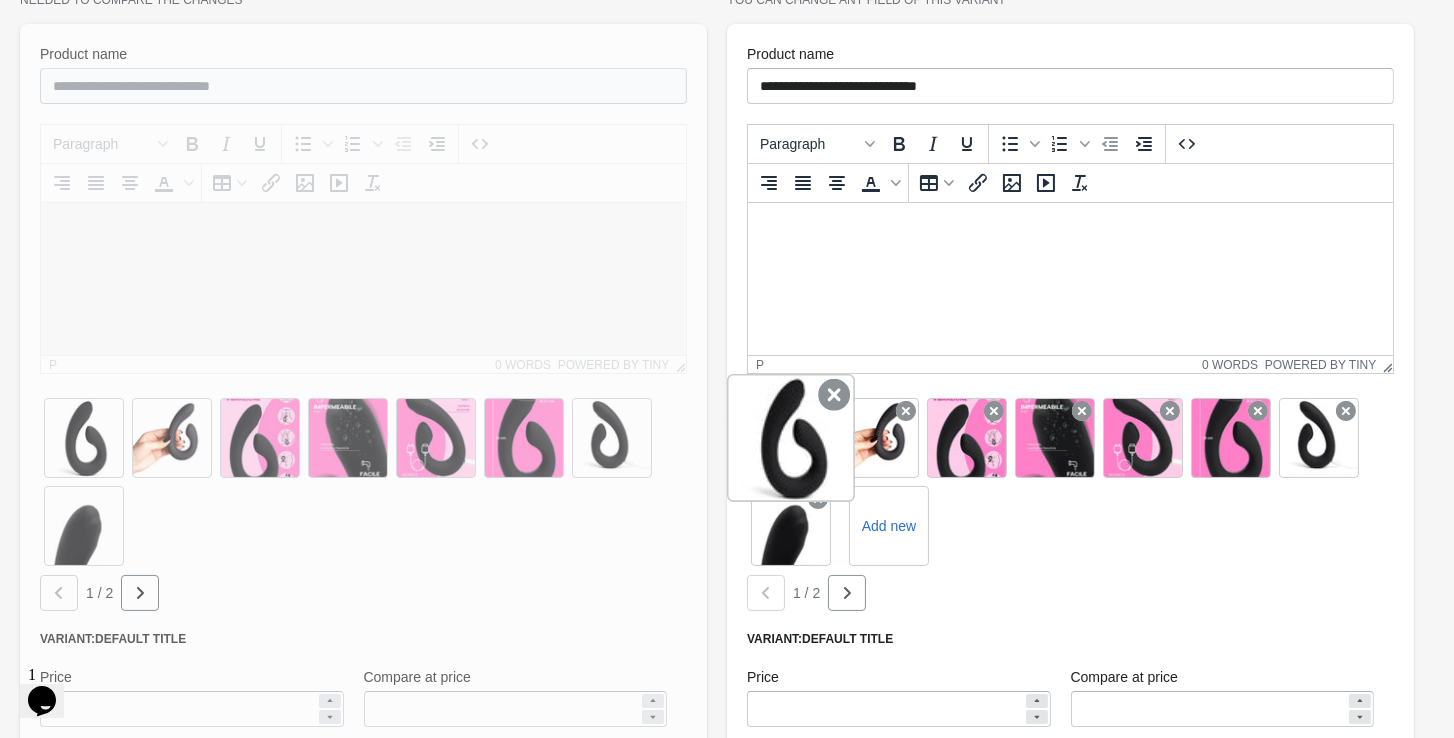 click at bounding box center [791, 438] 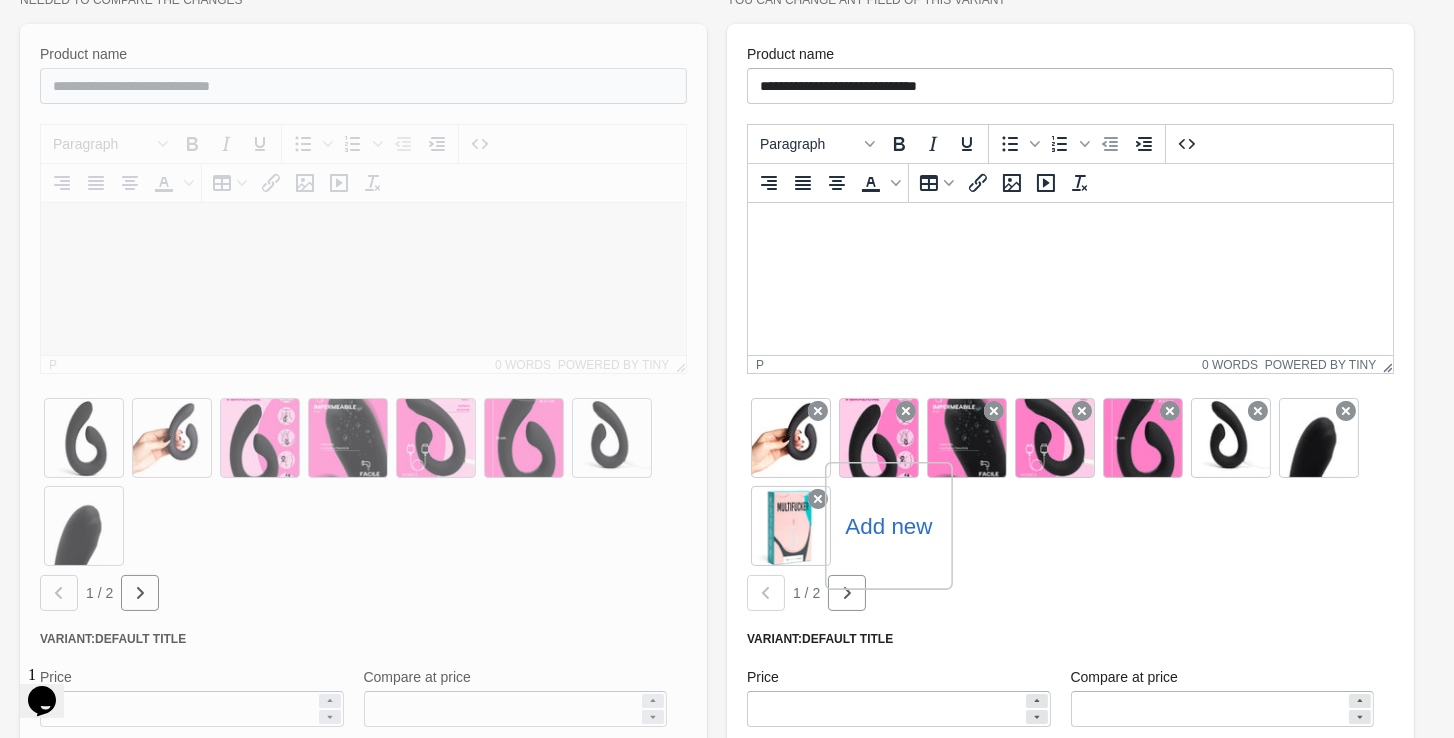 click on "Add new" at bounding box center (888, 526) 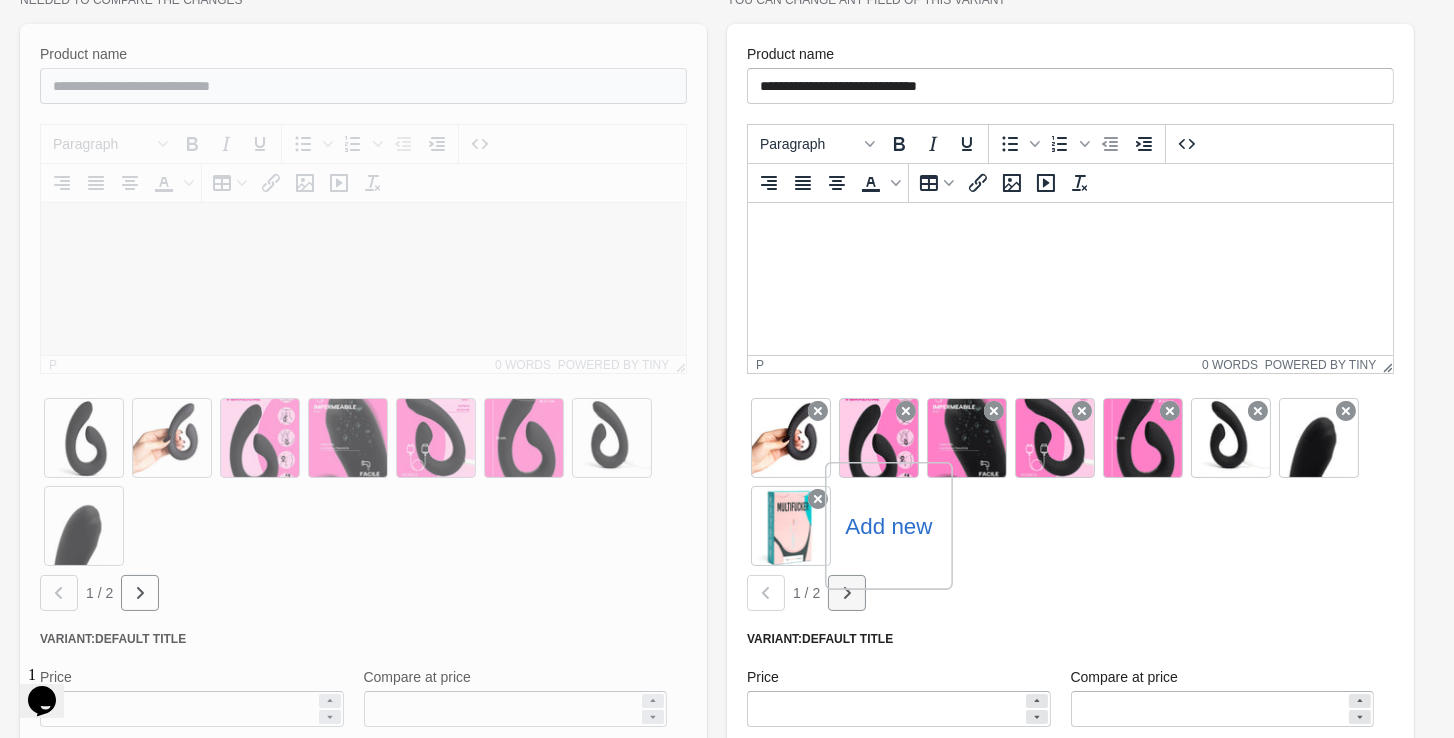 click at bounding box center (140, 593) 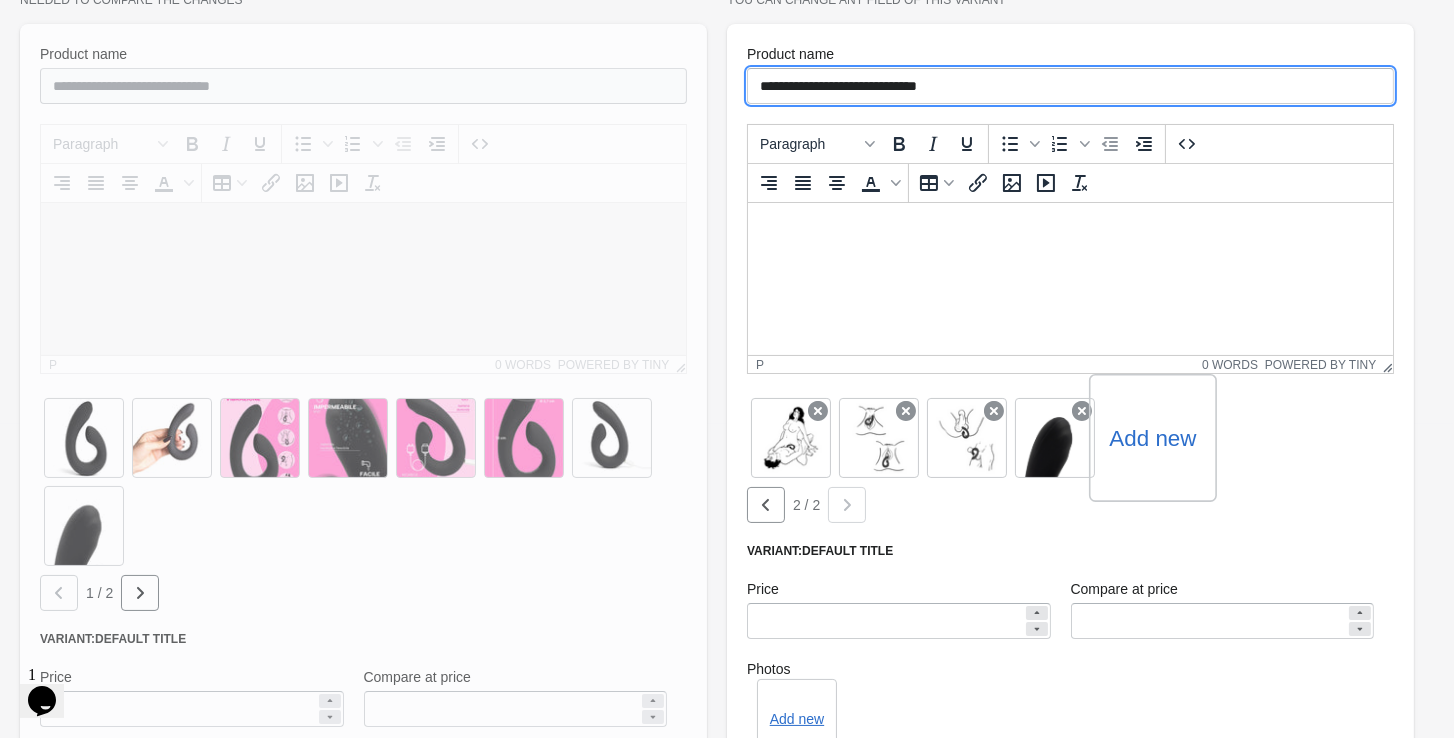 click on "**********" at bounding box center [1070, 86] 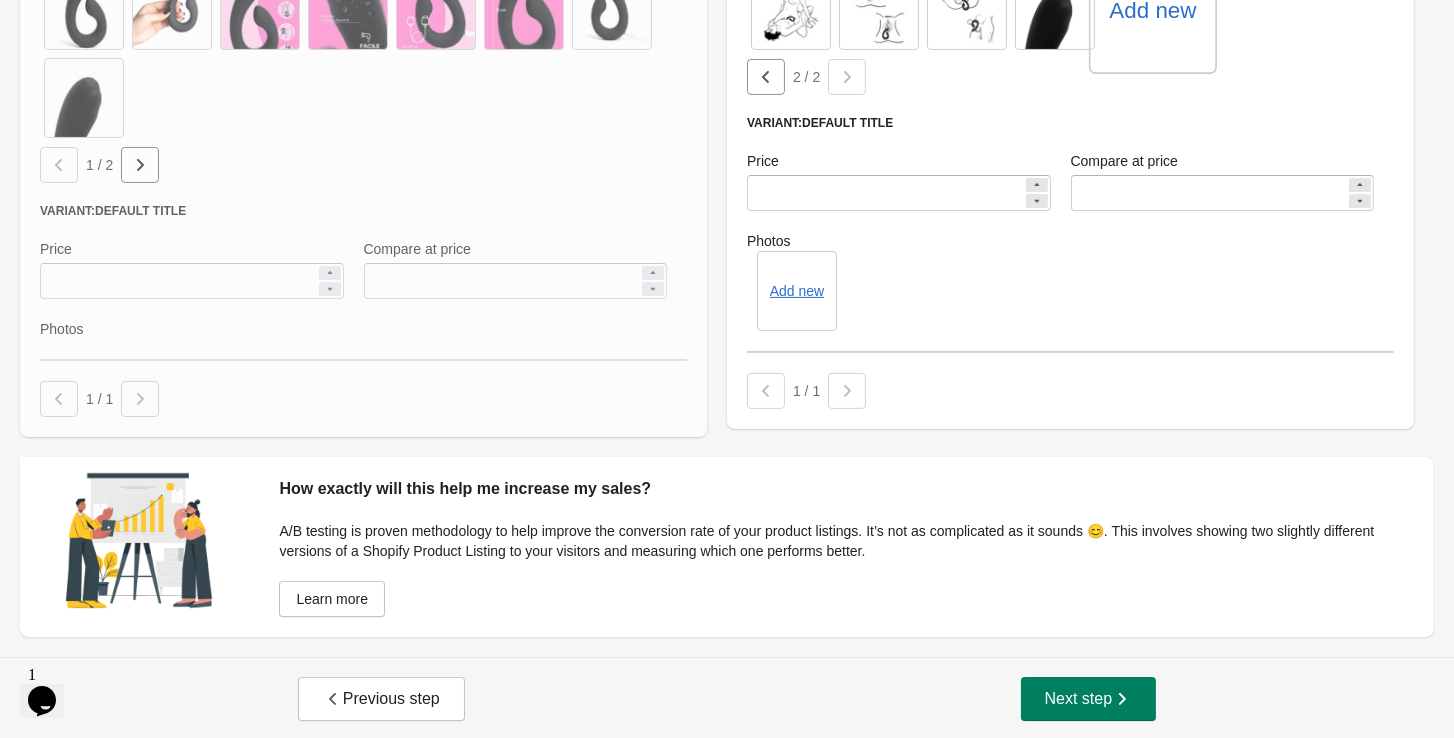 scroll, scrollTop: 741, scrollLeft: 0, axis: vertical 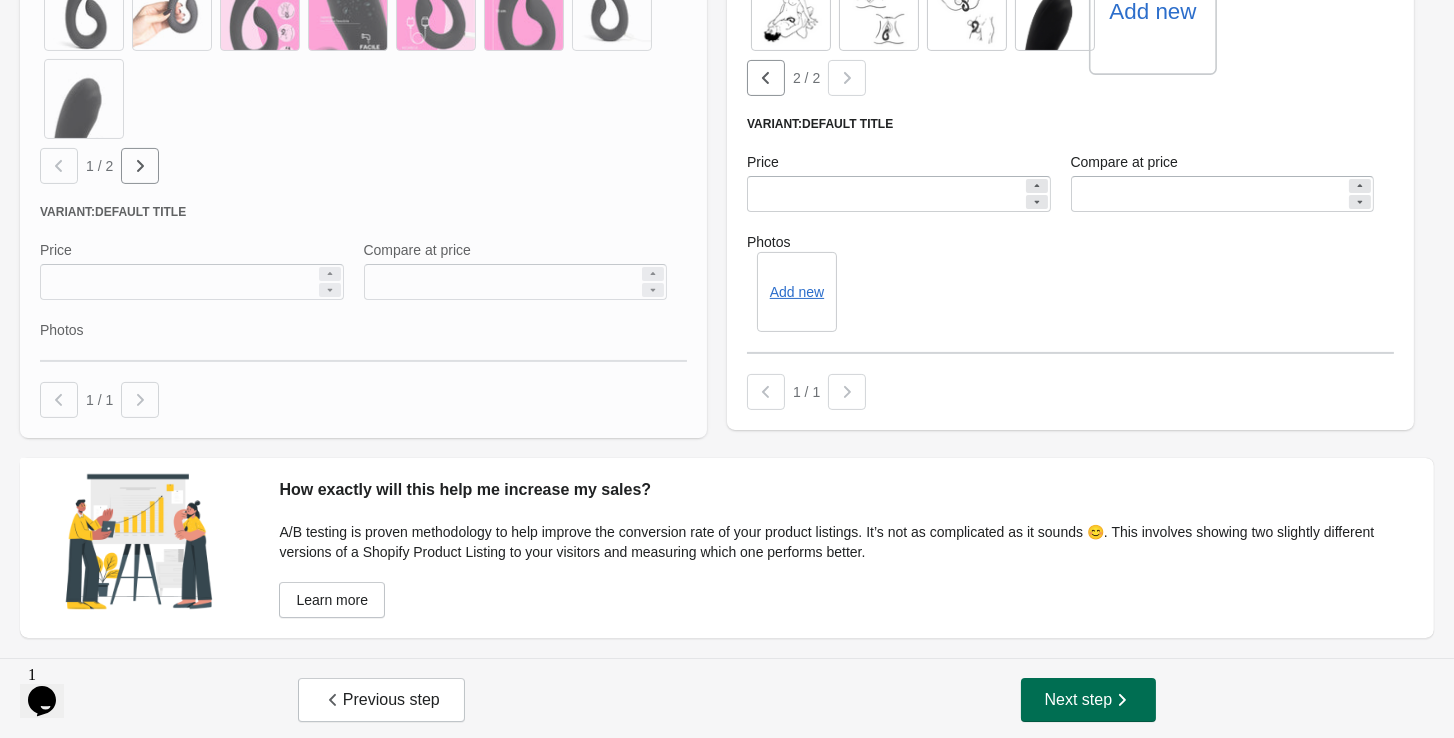 type on "**********" 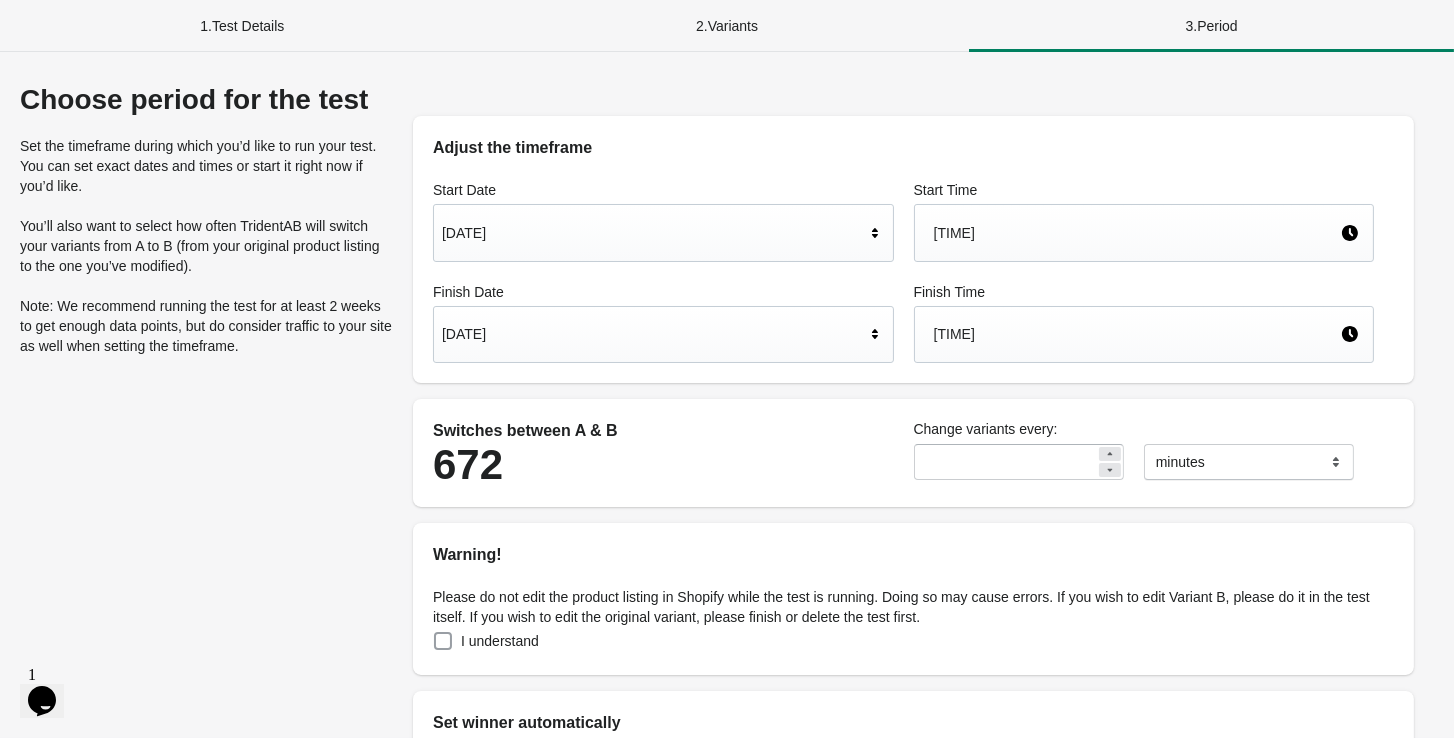 click on "I understand" at bounding box center [500, 641] 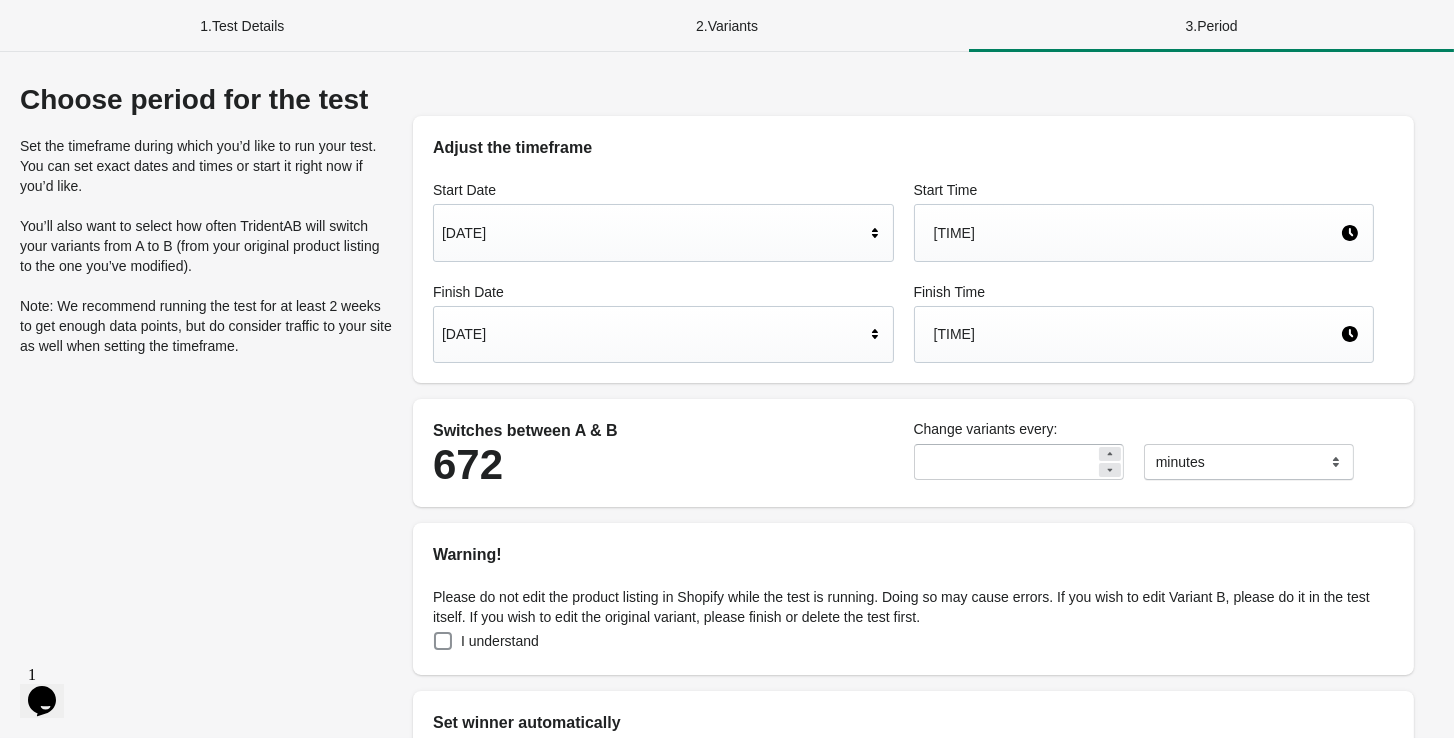 scroll, scrollTop: 145, scrollLeft: 0, axis: vertical 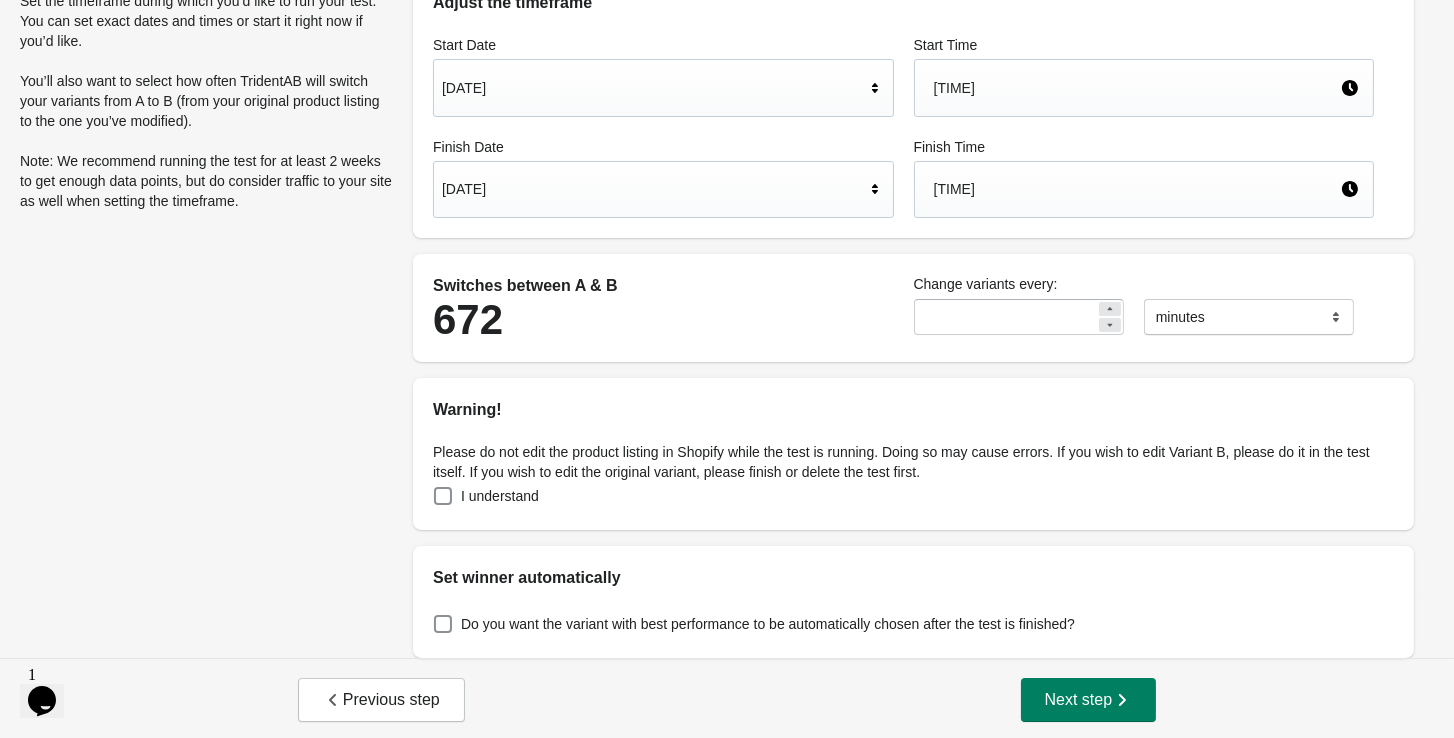 click on "8:50 PM" at bounding box center (1144, 88) 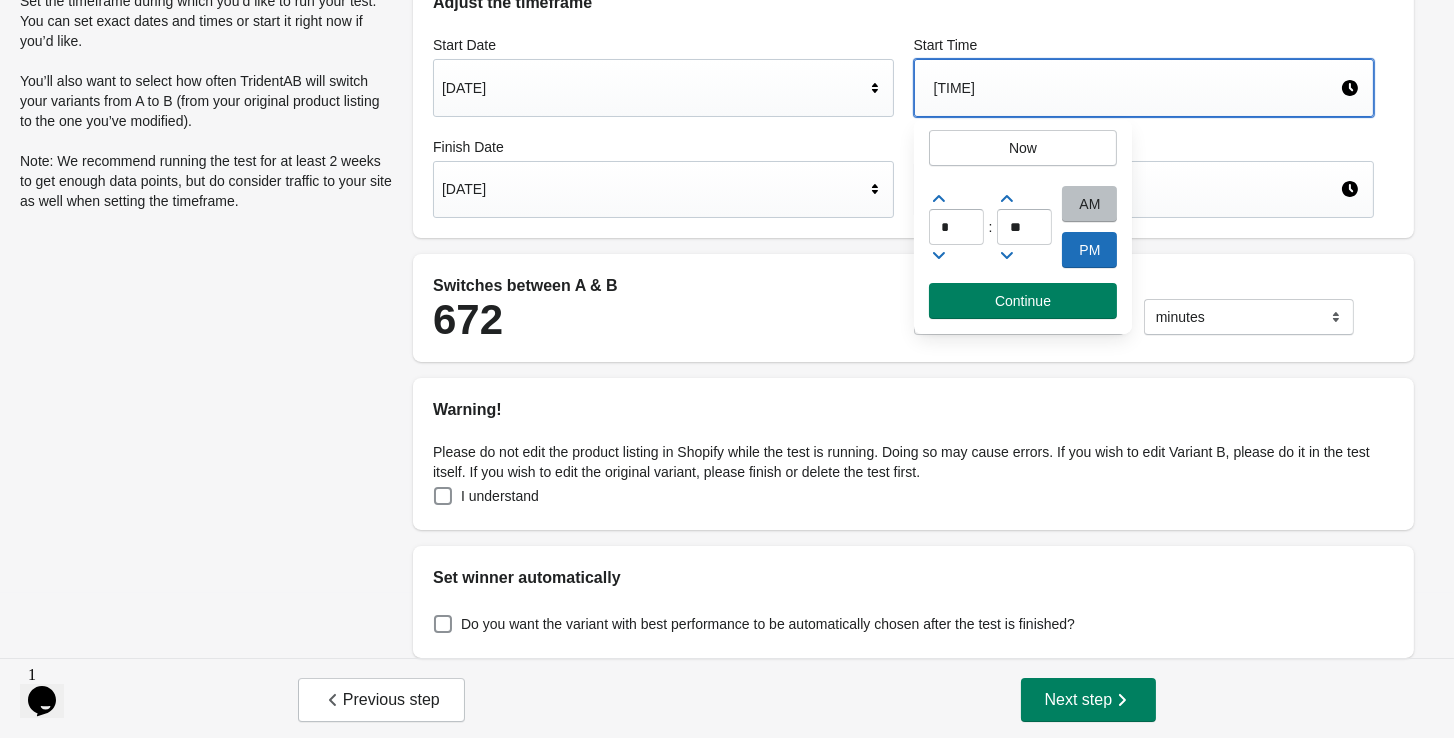 click 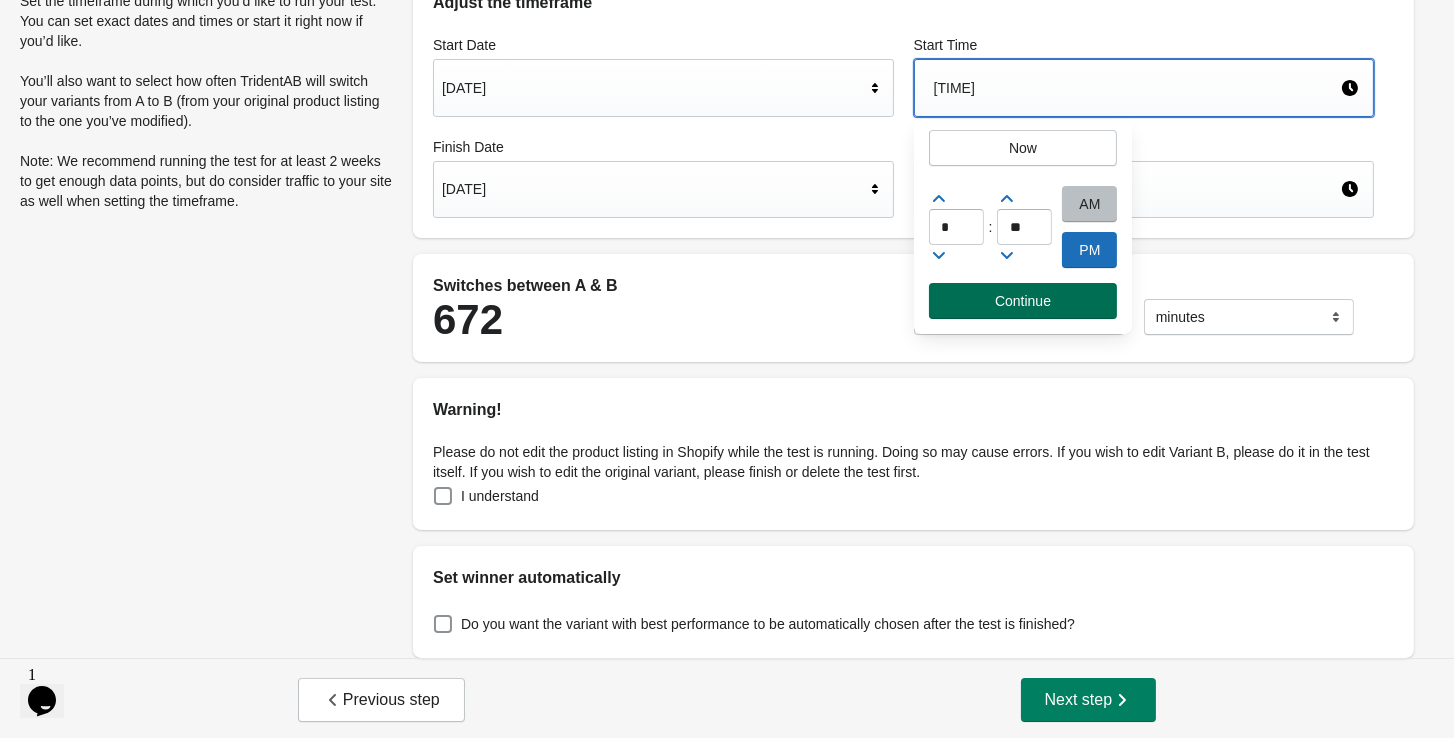 click on "Continue" at bounding box center [1023, 301] 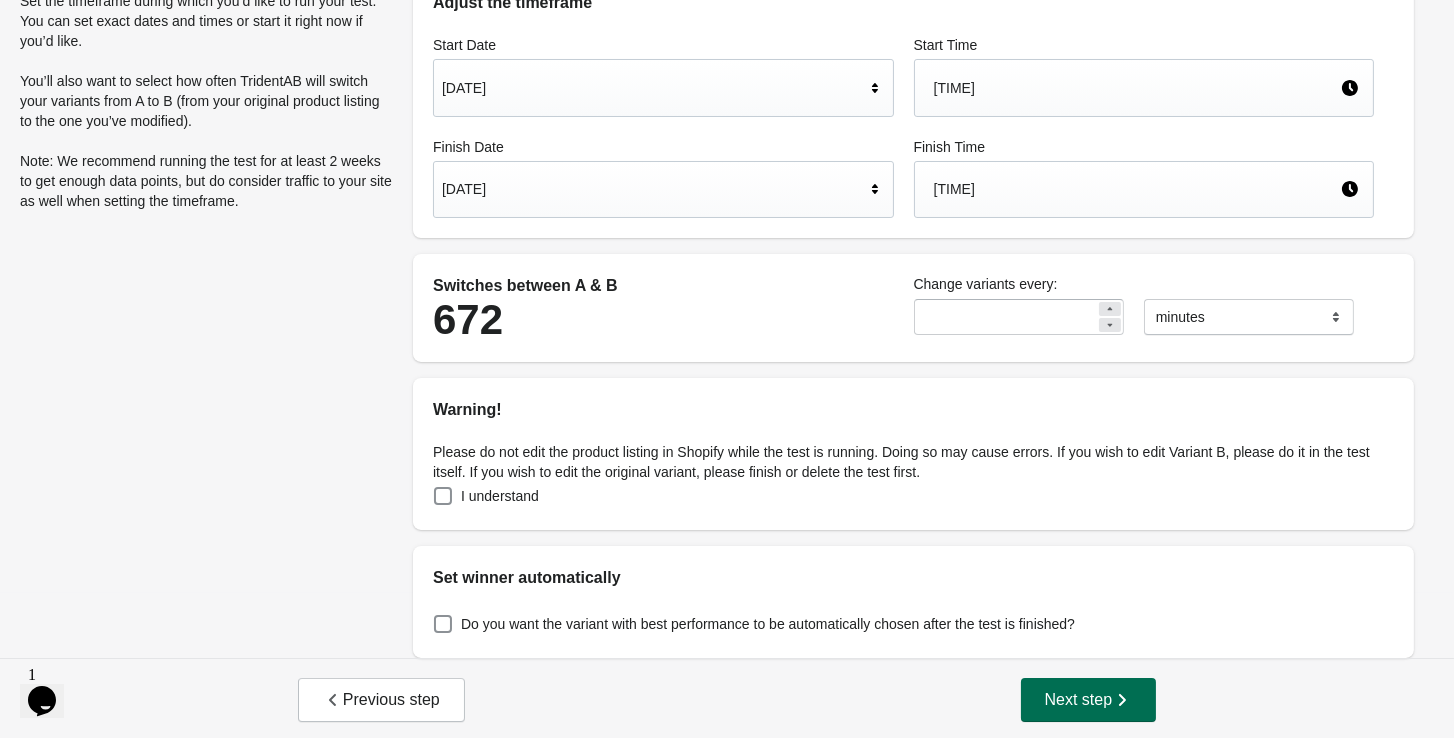 click 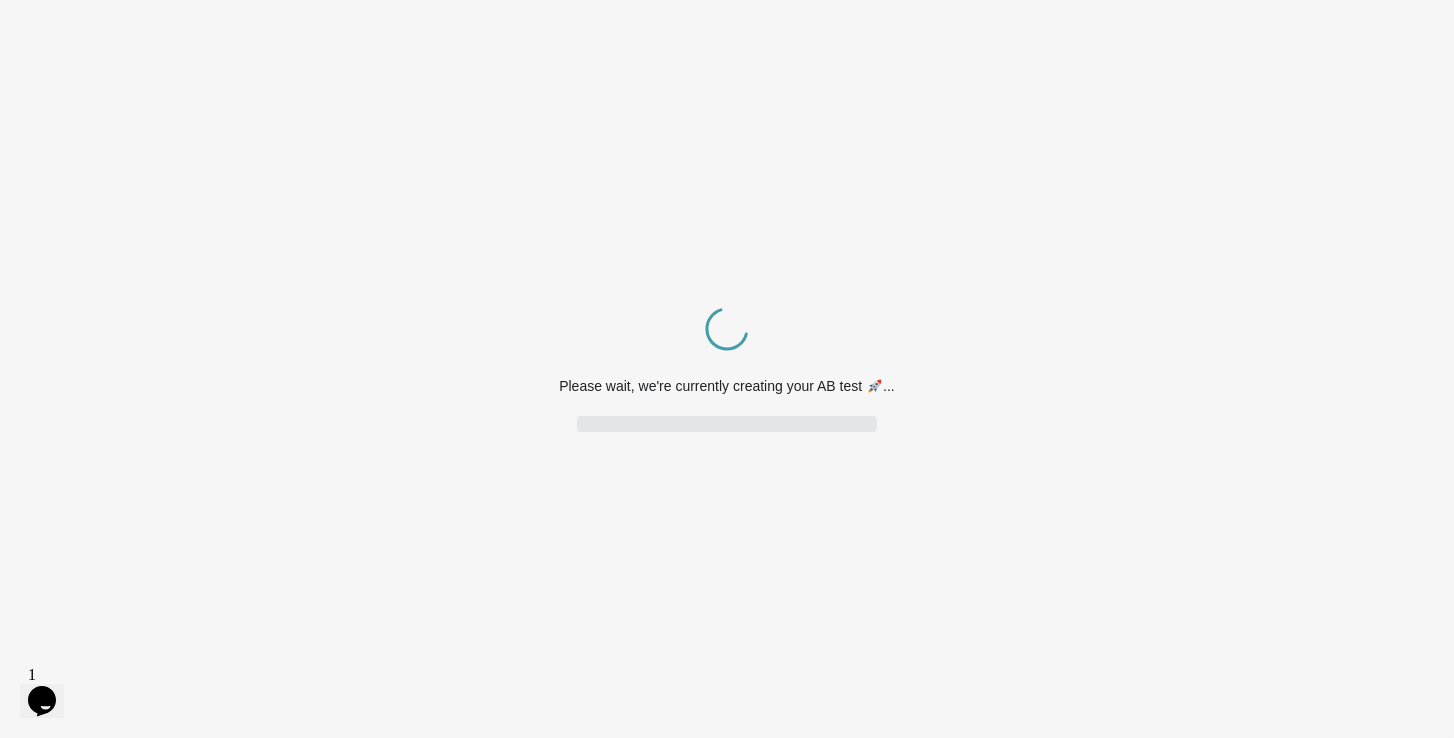 scroll, scrollTop: 0, scrollLeft: 0, axis: both 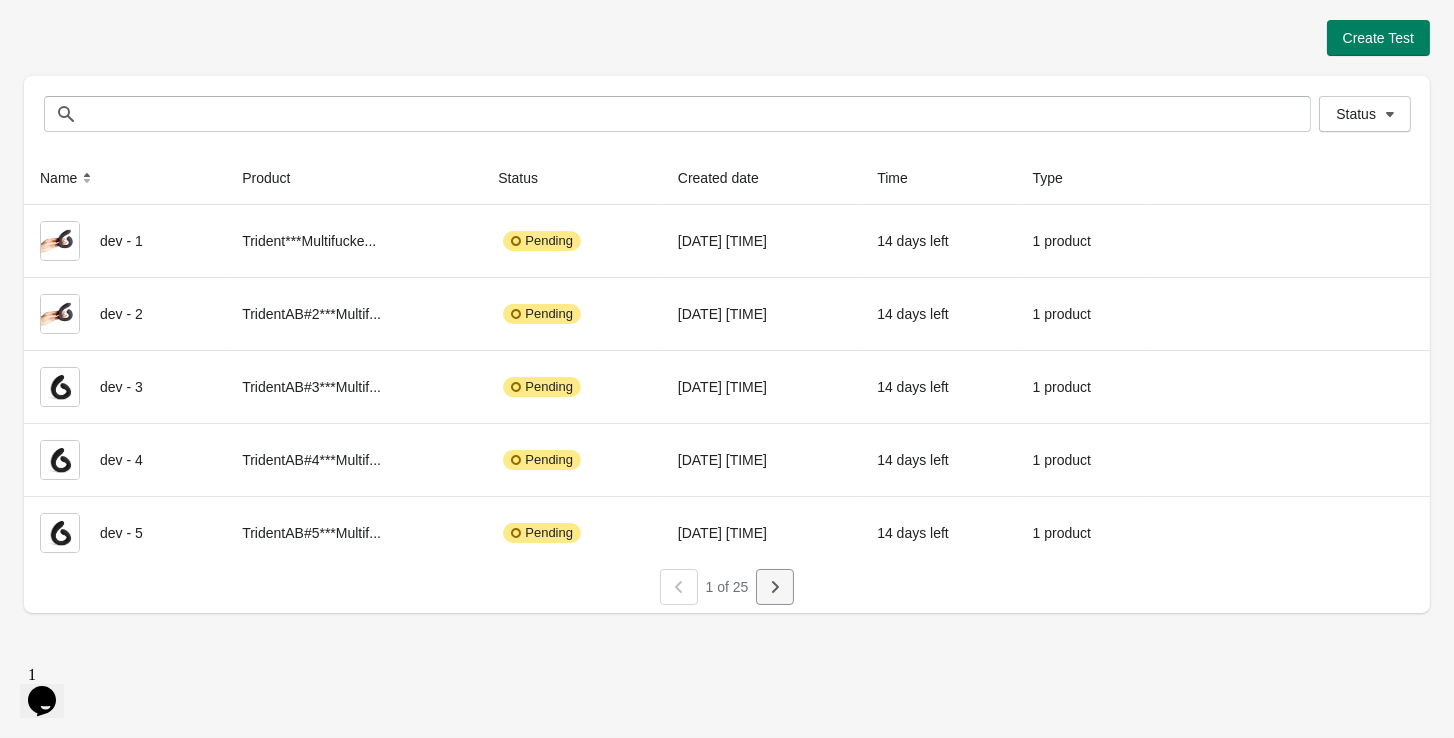 click 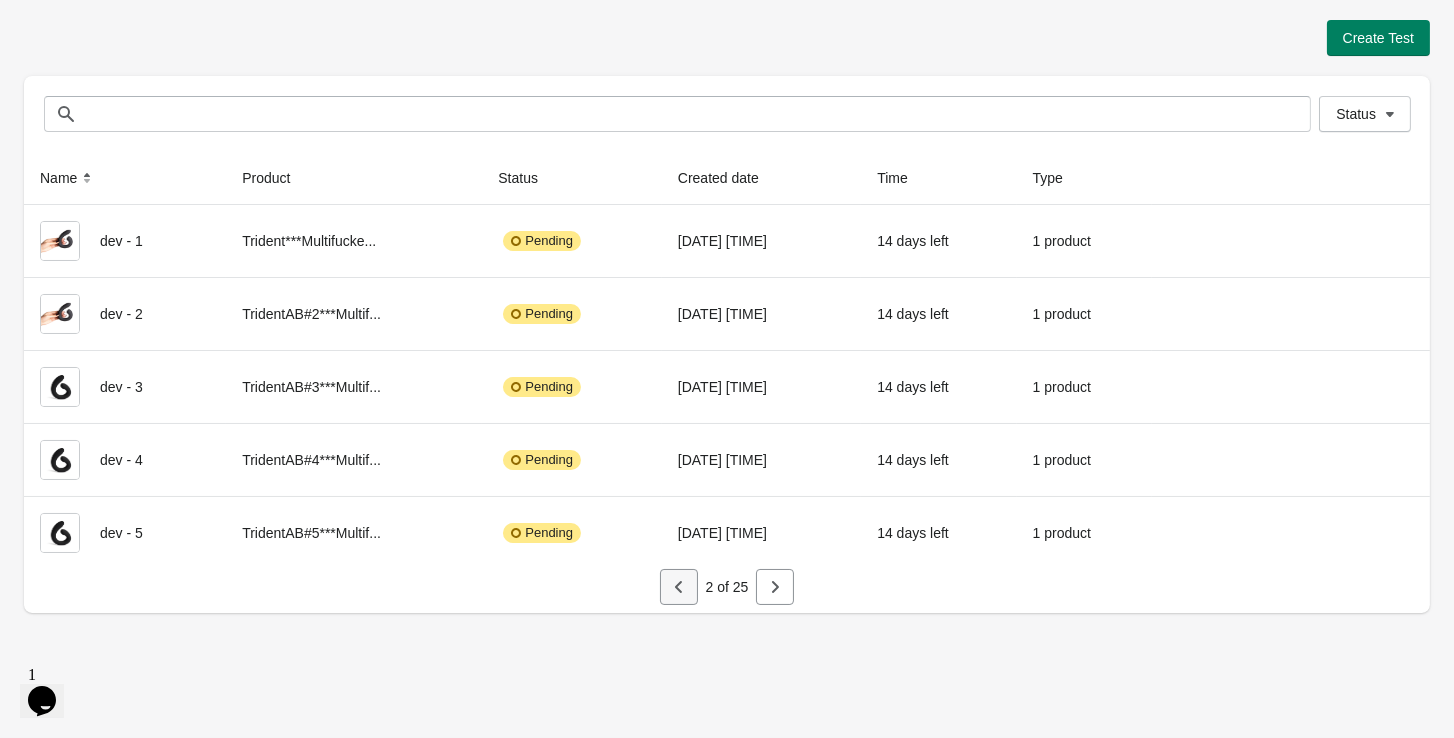 click 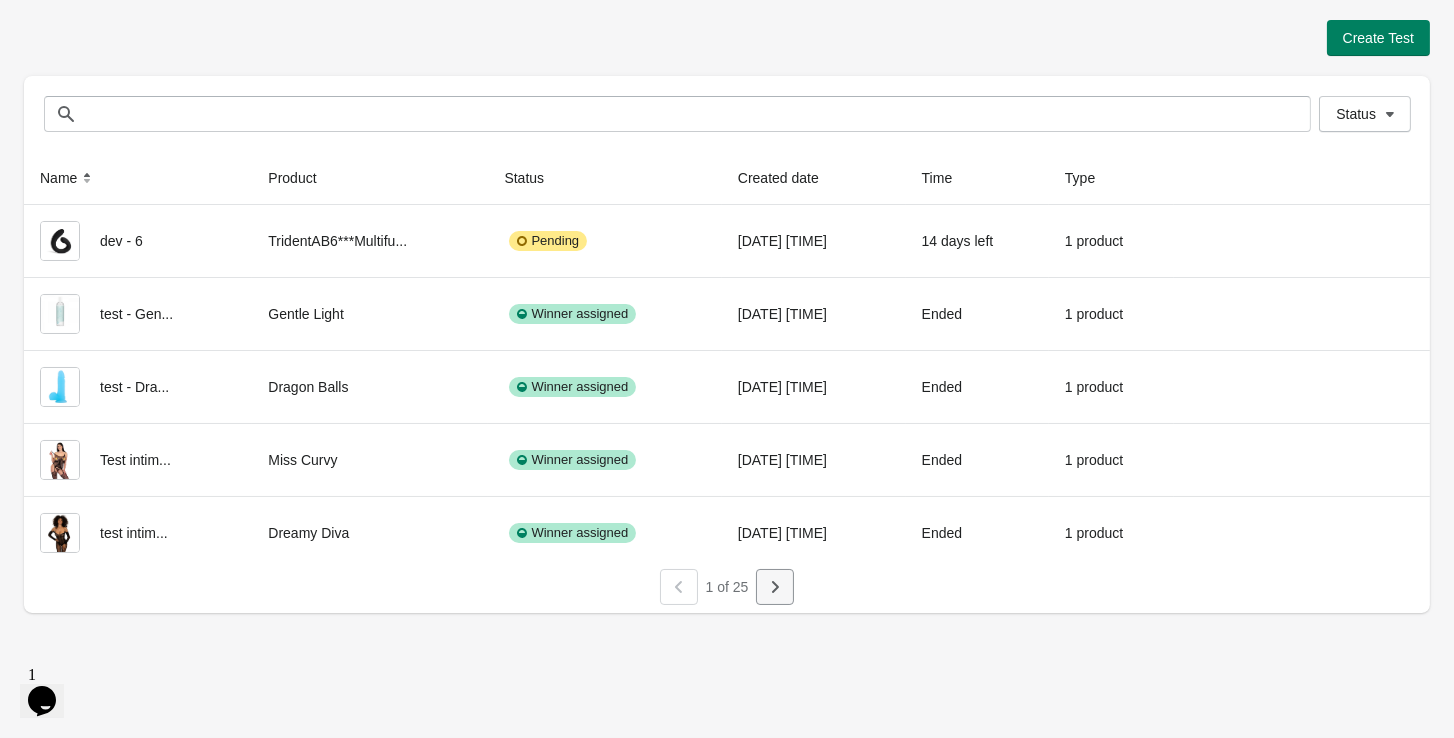 click 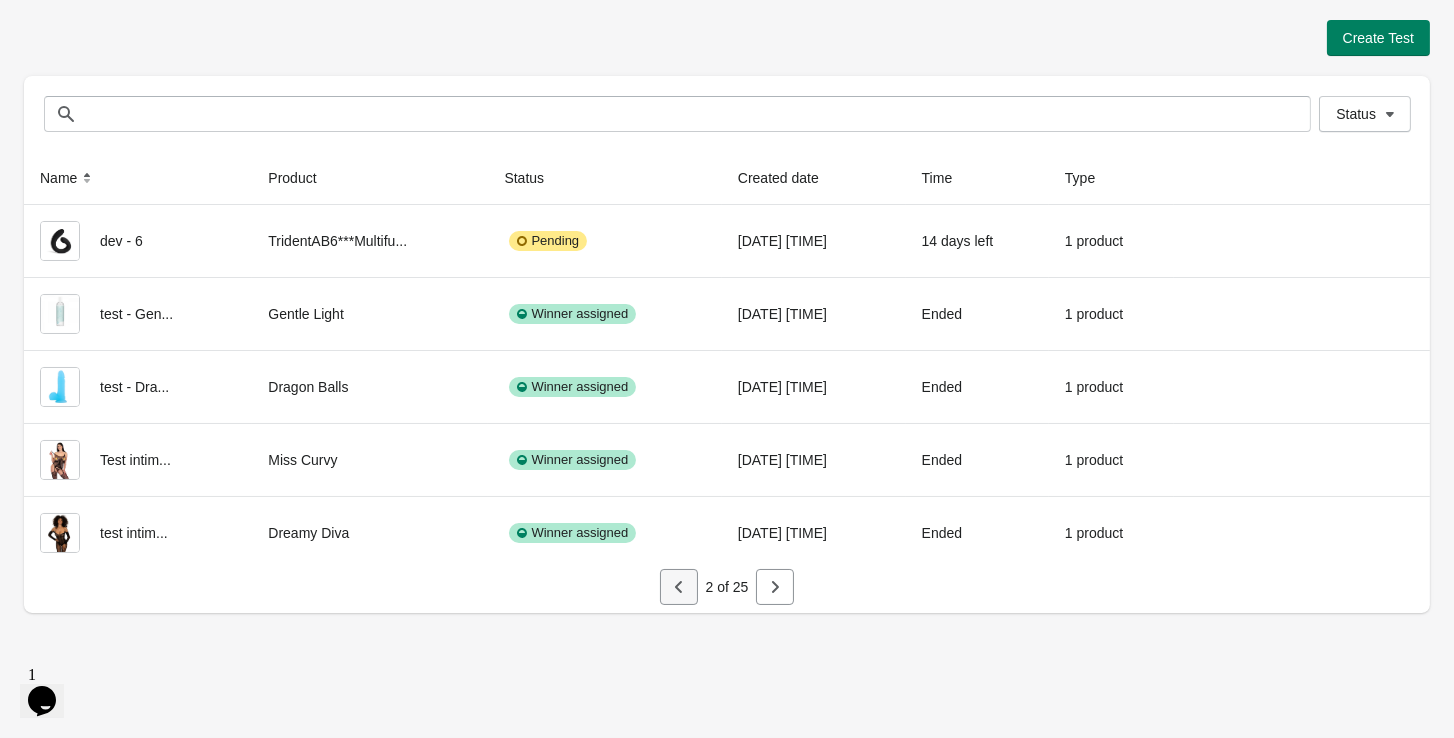 click at bounding box center [679, 587] 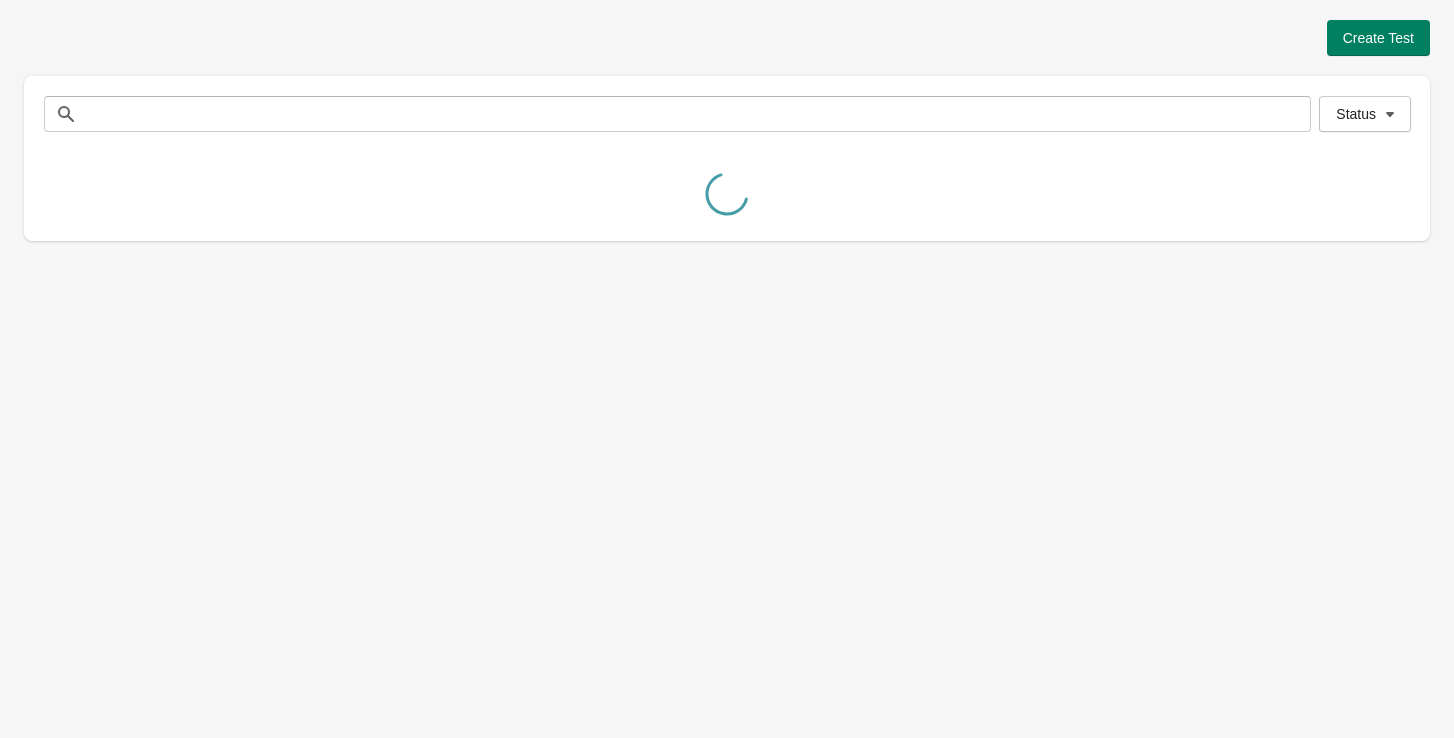 scroll, scrollTop: 0, scrollLeft: 0, axis: both 